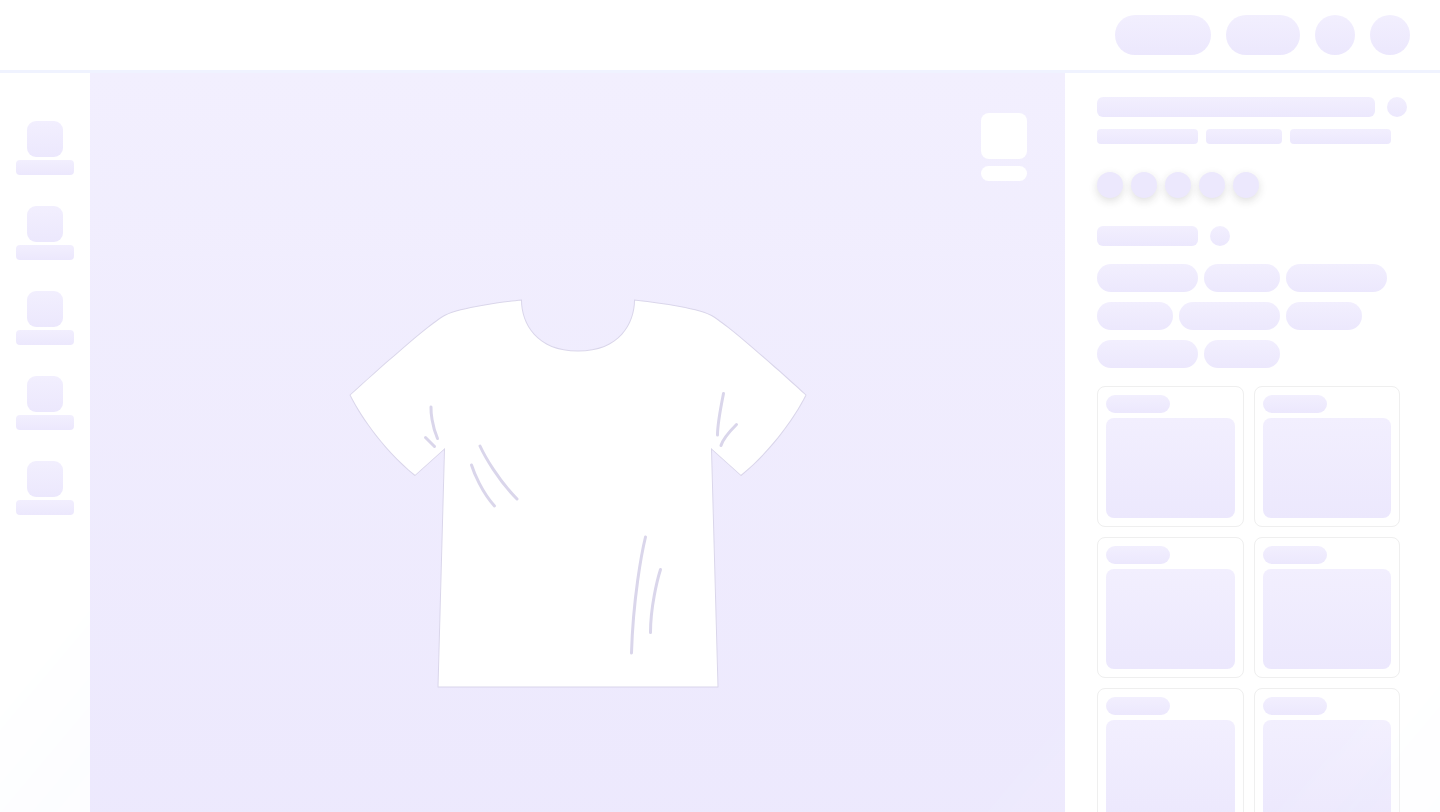 scroll, scrollTop: 0, scrollLeft: 0, axis: both 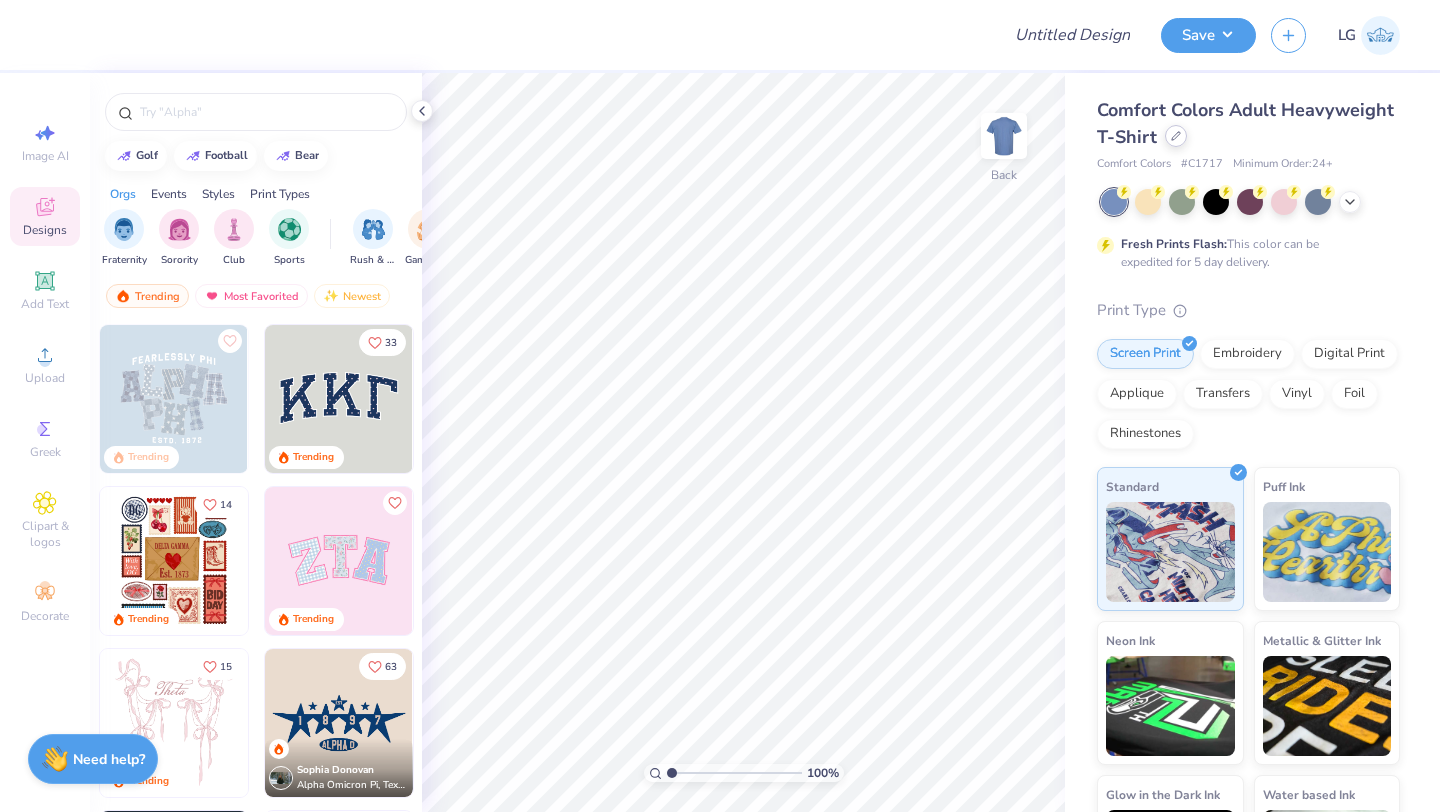 click at bounding box center (1176, 136) 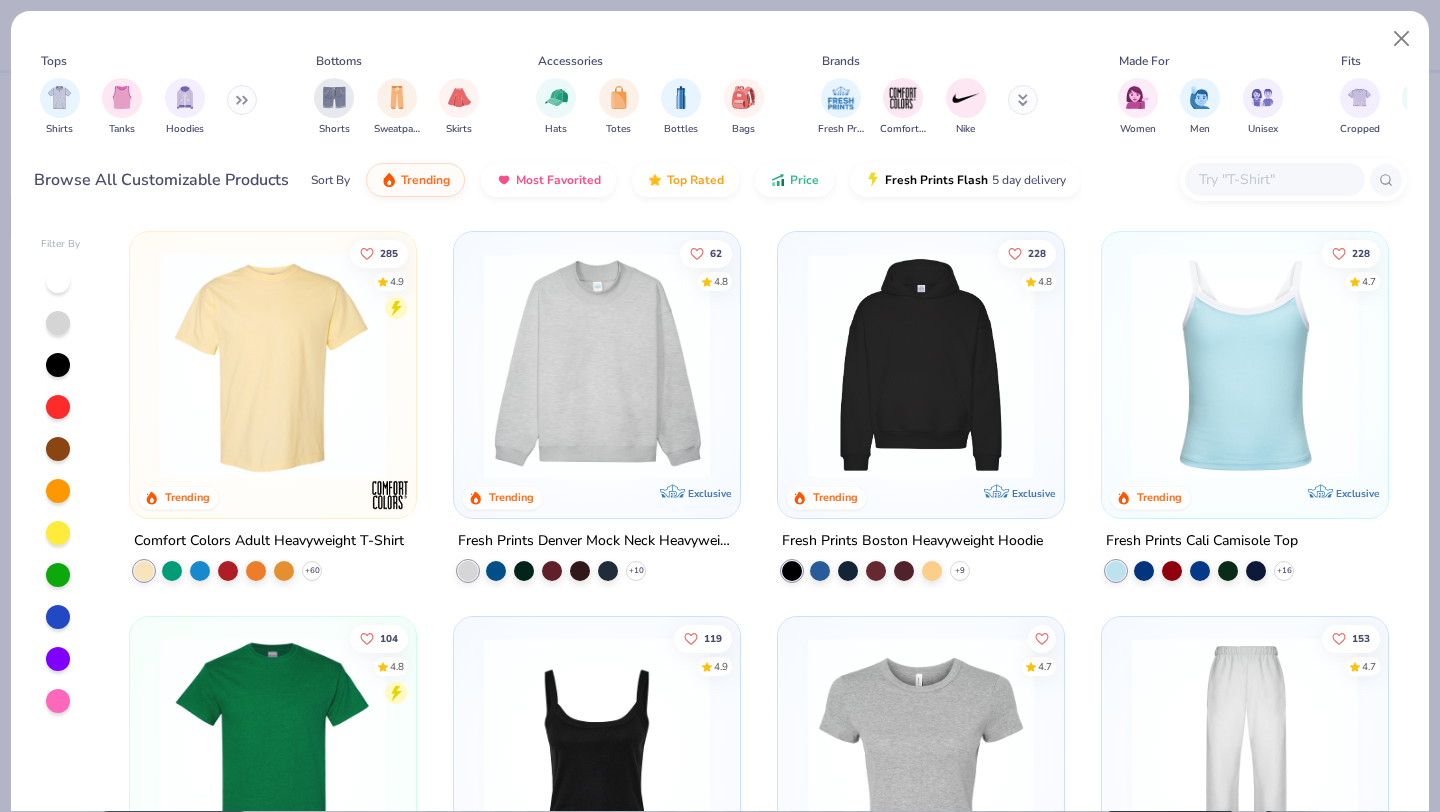 click at bounding box center [1274, 179] 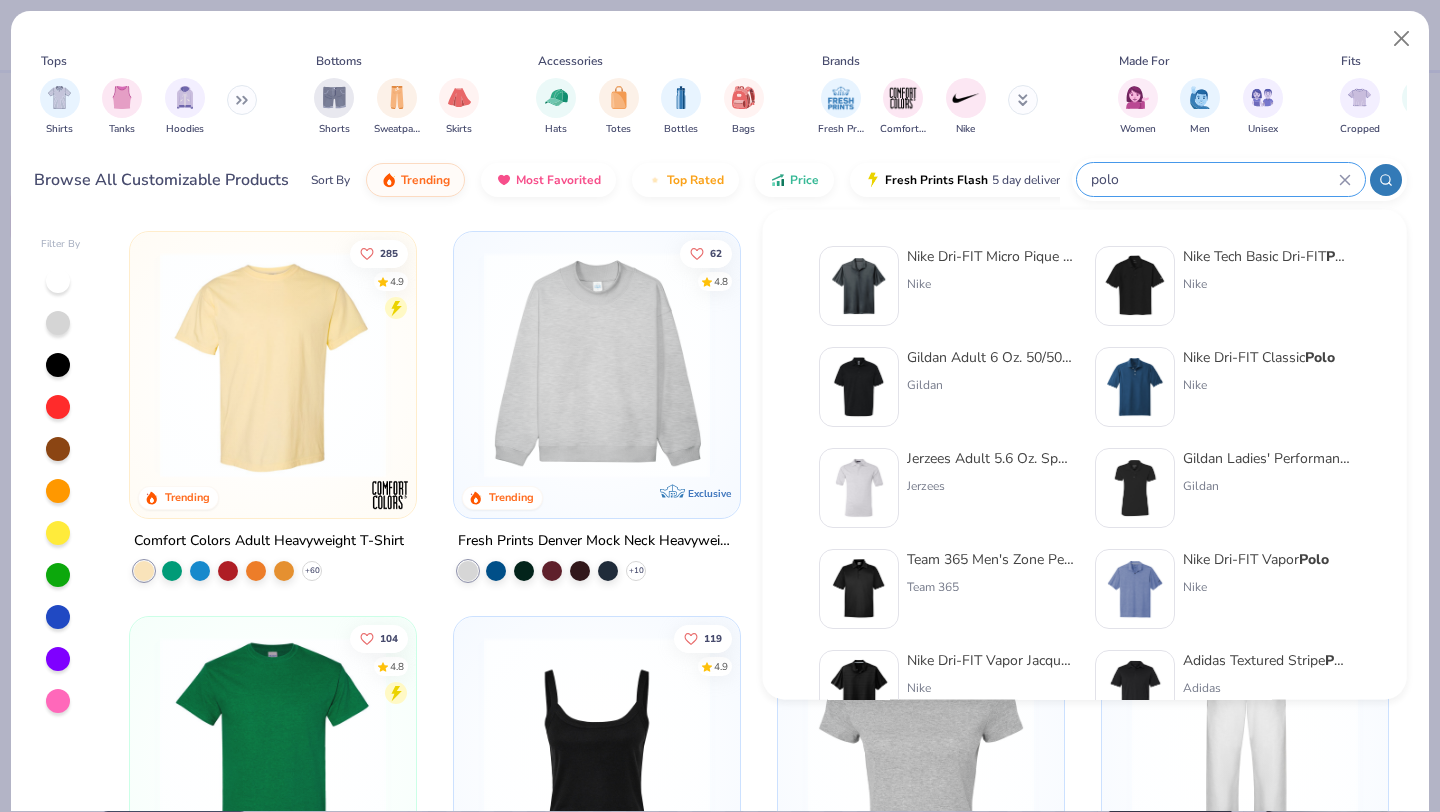 type on "polo" 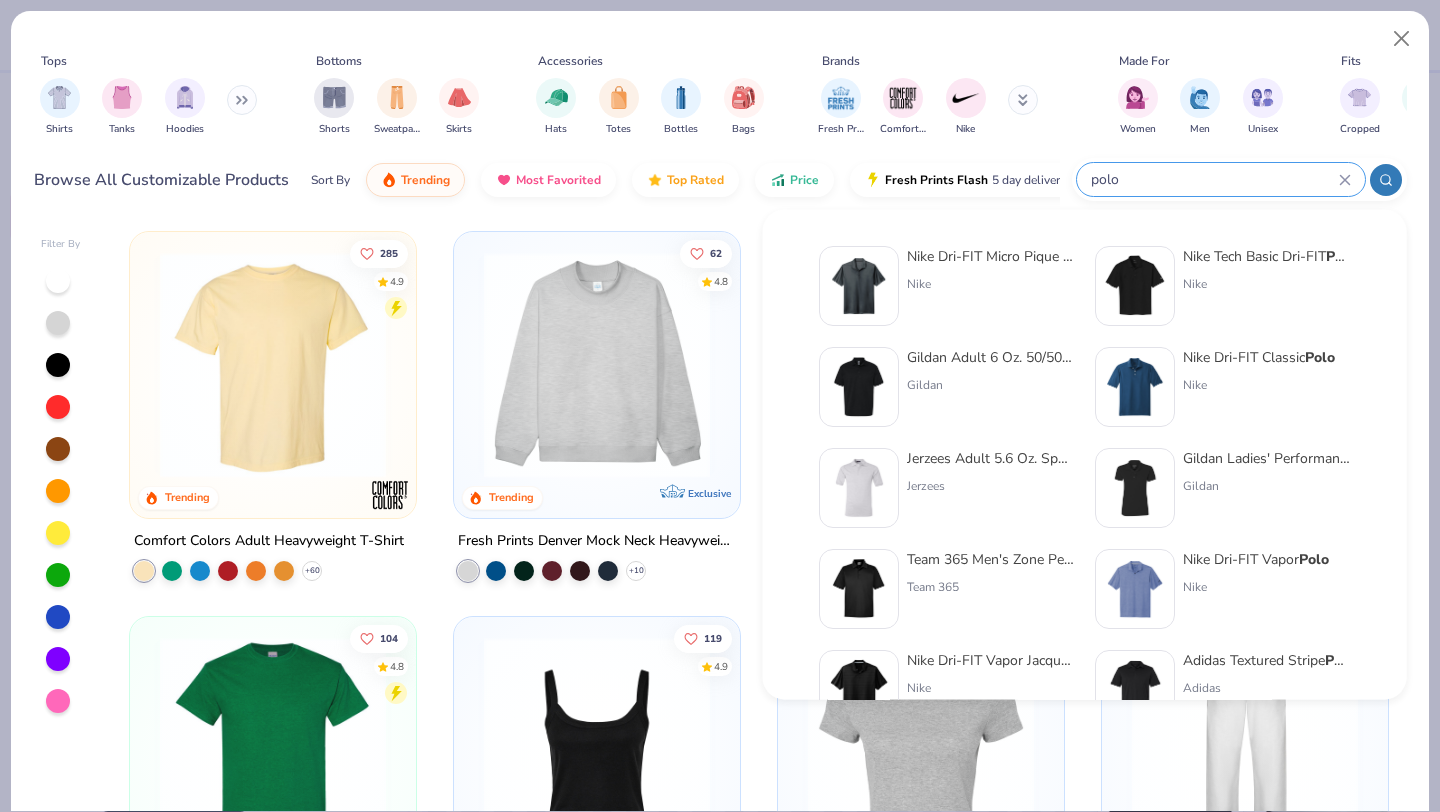 click at bounding box center (242, 100) 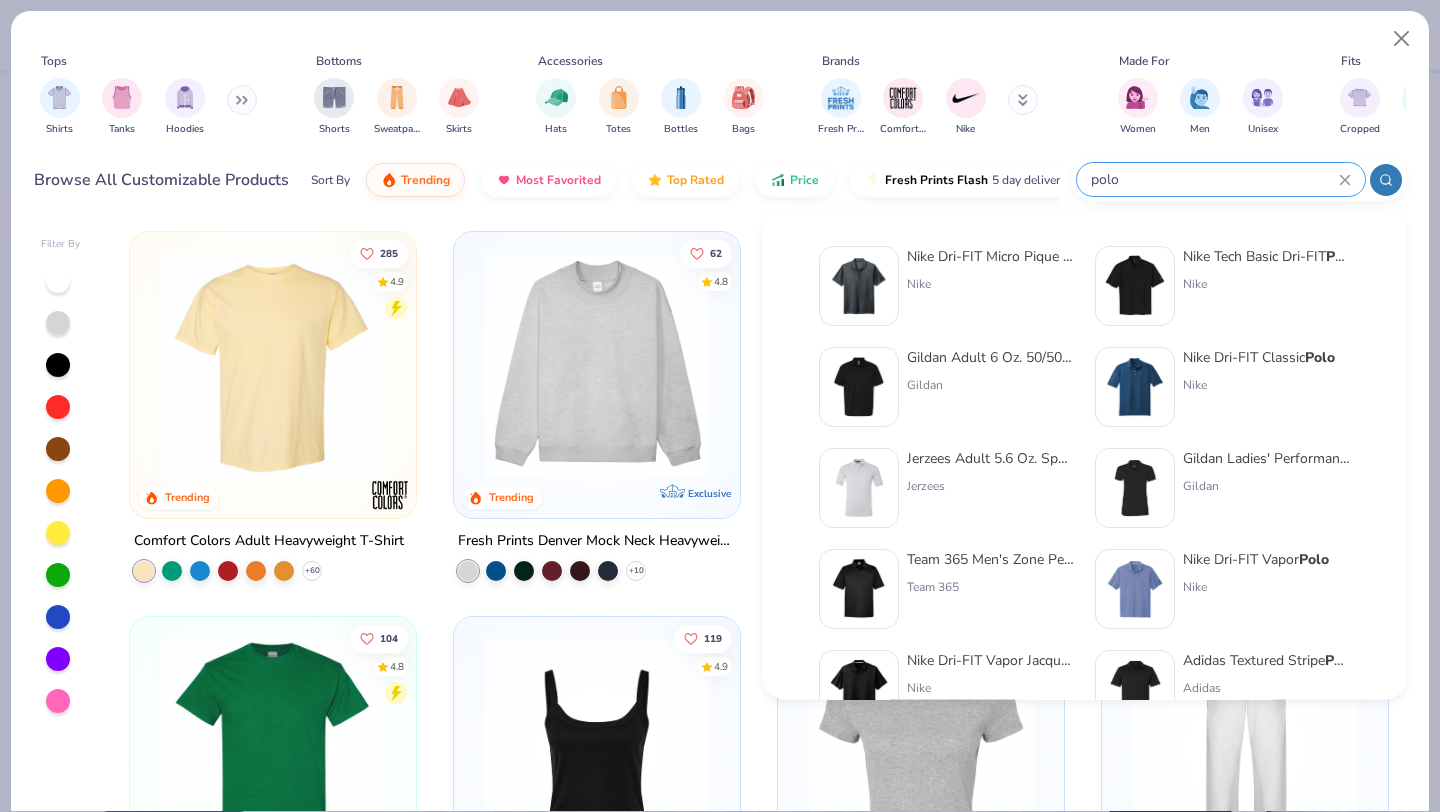 type 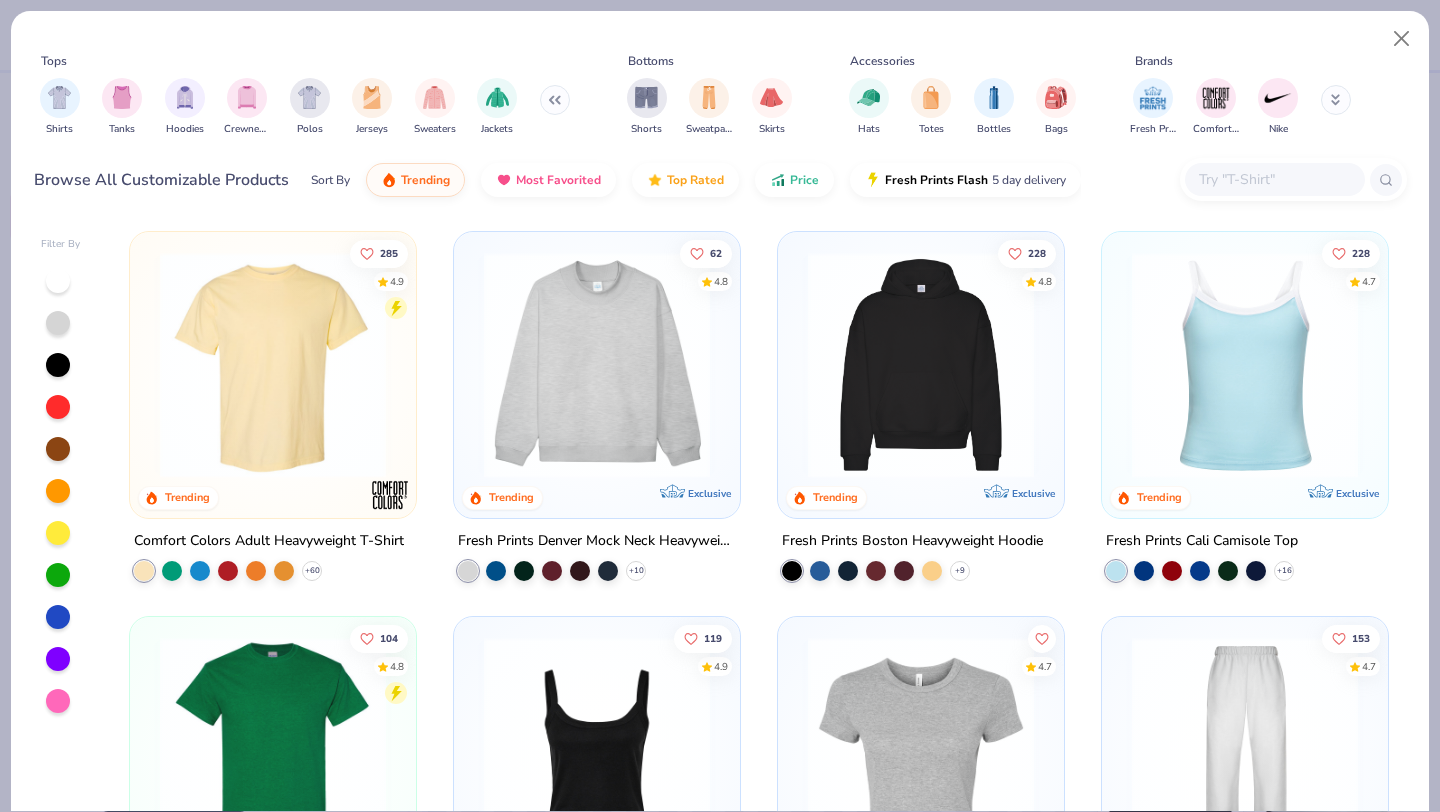 click on "Shirts Tanks Hoodies Crewnecks Polos Jerseys Sweaters Jackets" at bounding box center [305, 107] 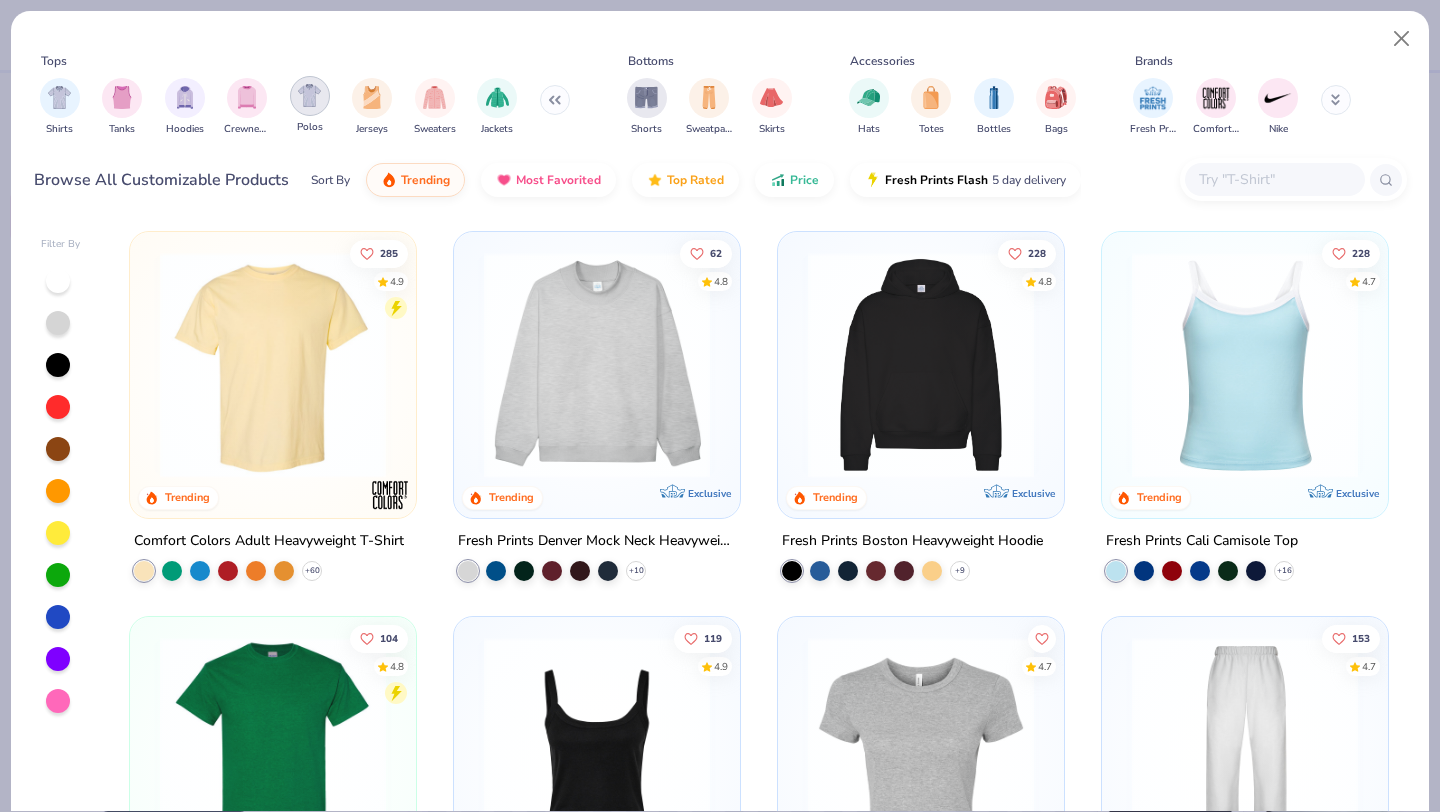 click at bounding box center (309, 95) 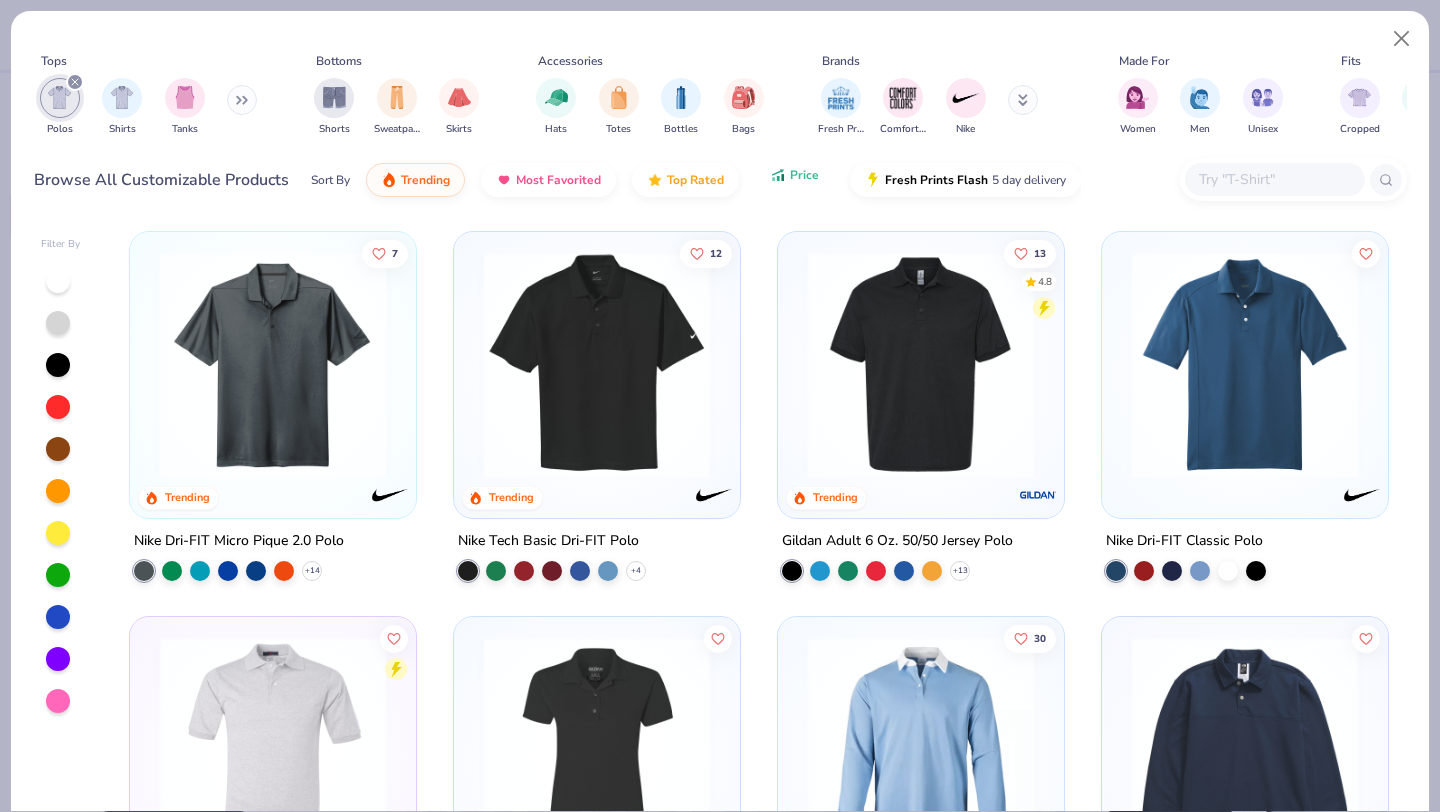 click on "Price" at bounding box center (804, 175) 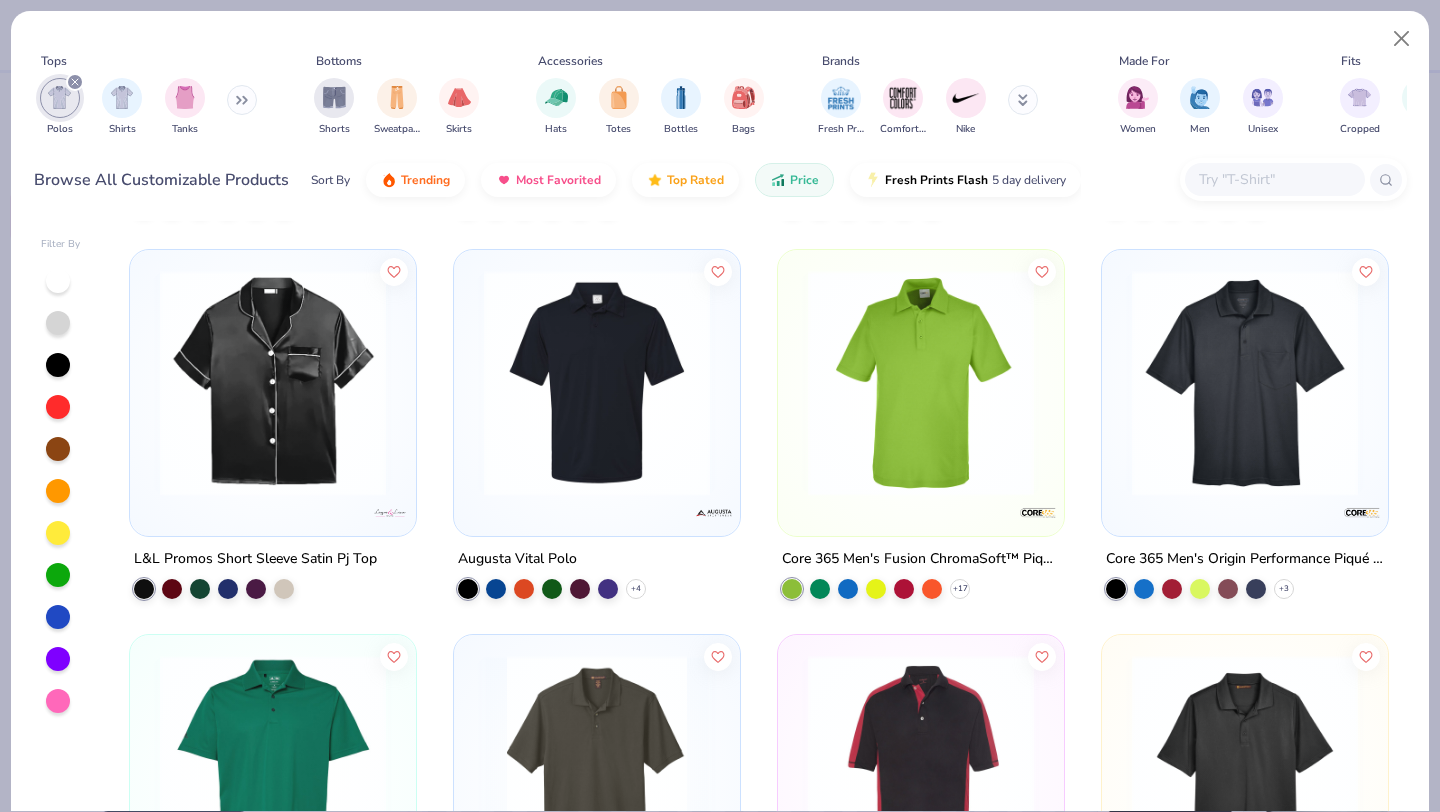 scroll, scrollTop: 1318, scrollLeft: 0, axis: vertical 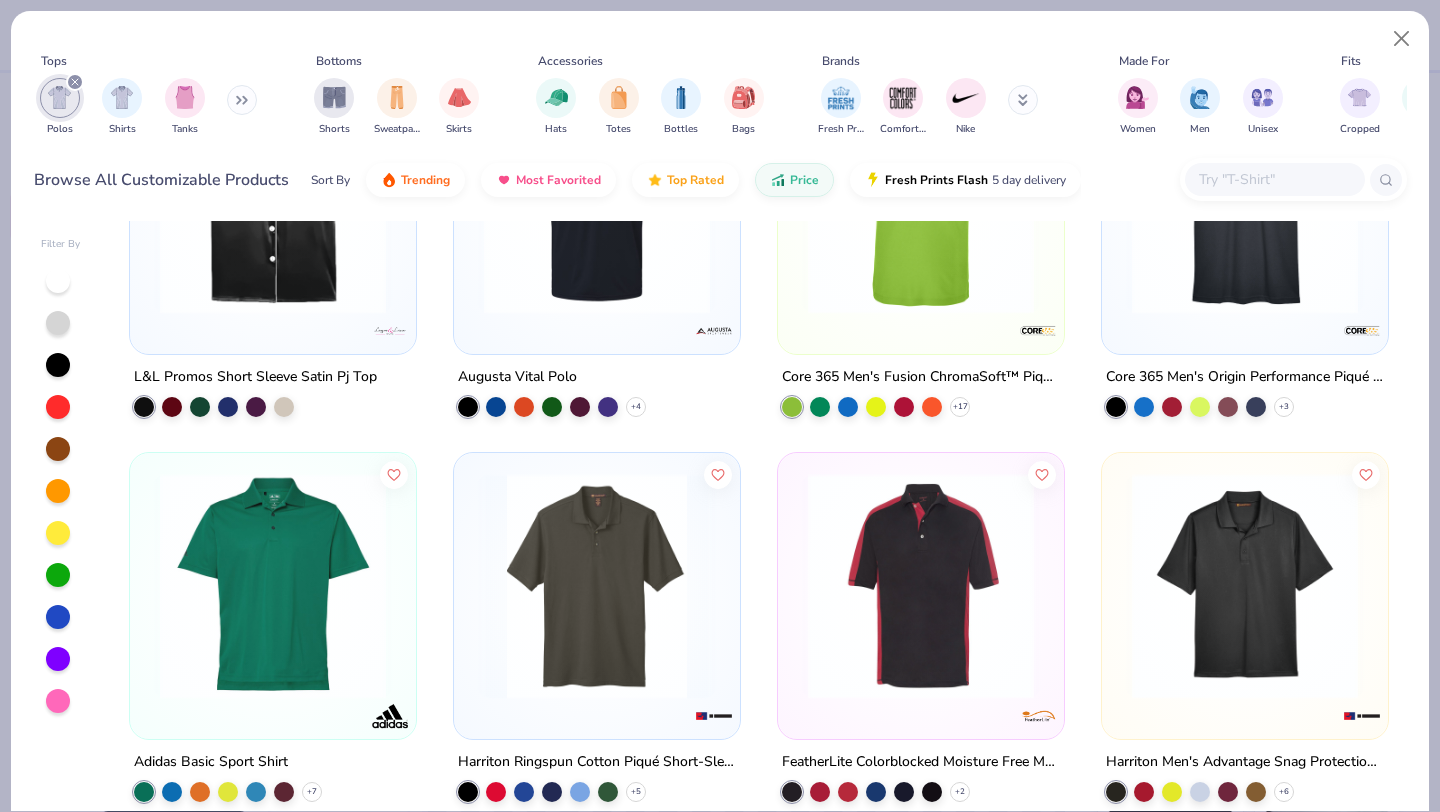 click at bounding box center (273, 586) 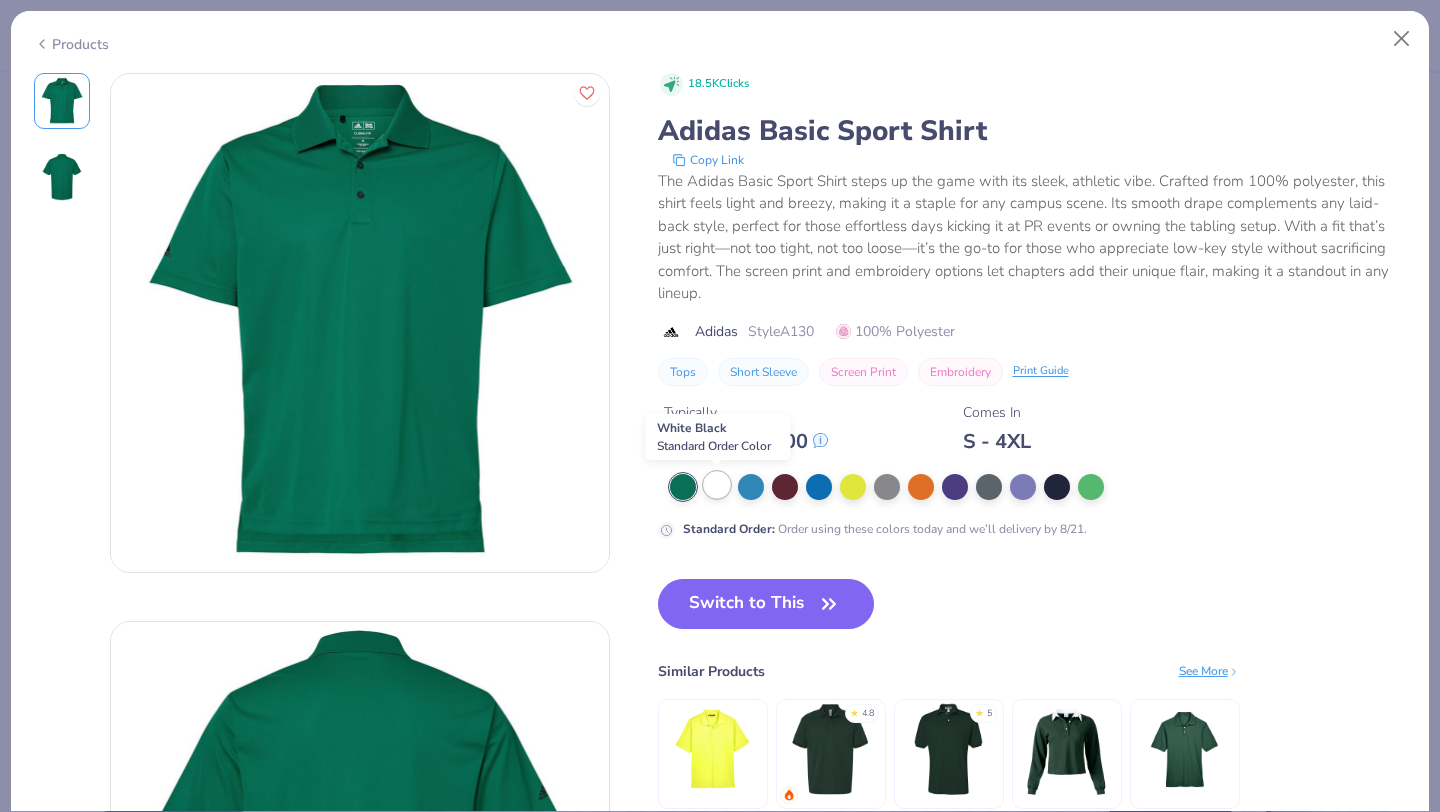 click at bounding box center (717, 485) 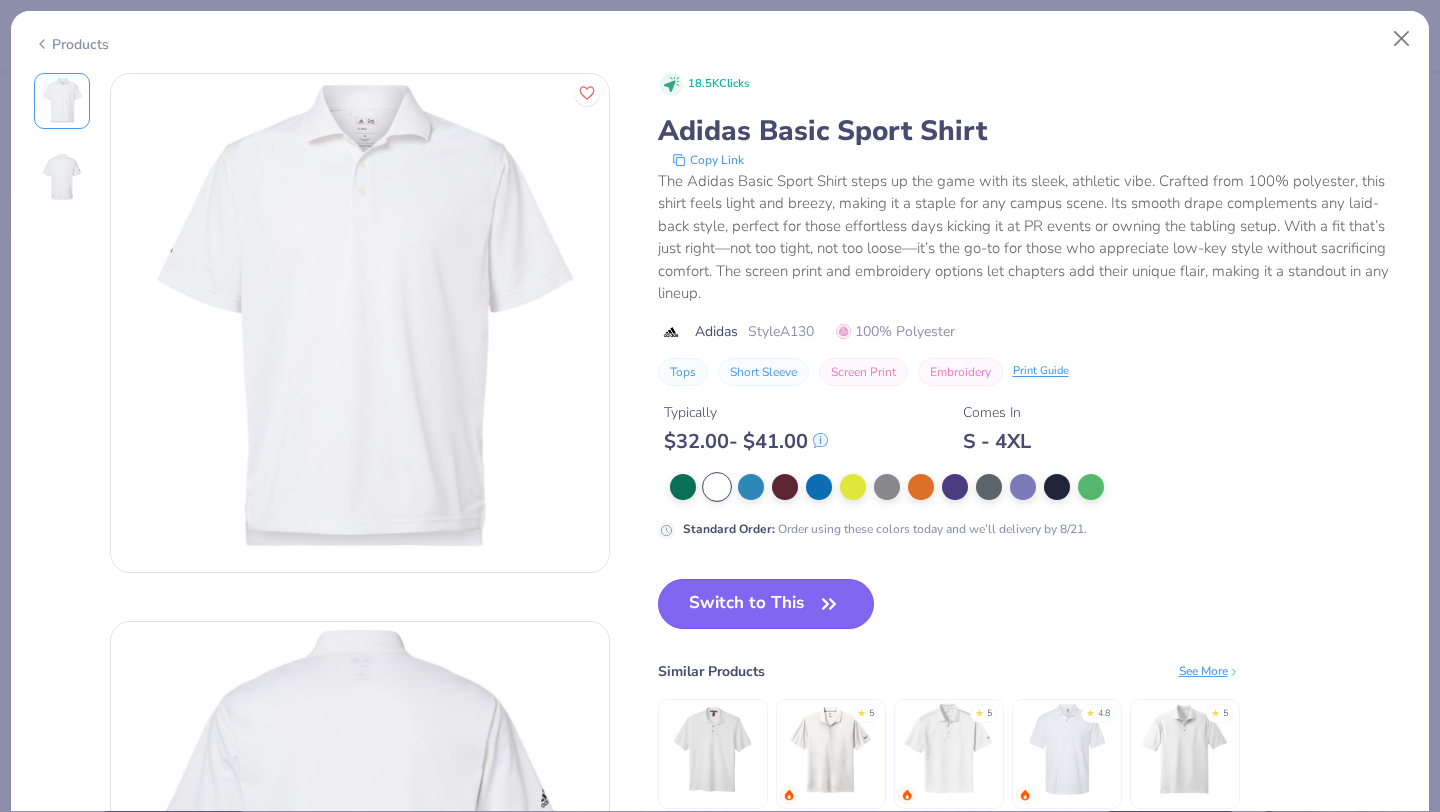click on "Switch to This" at bounding box center [766, 604] 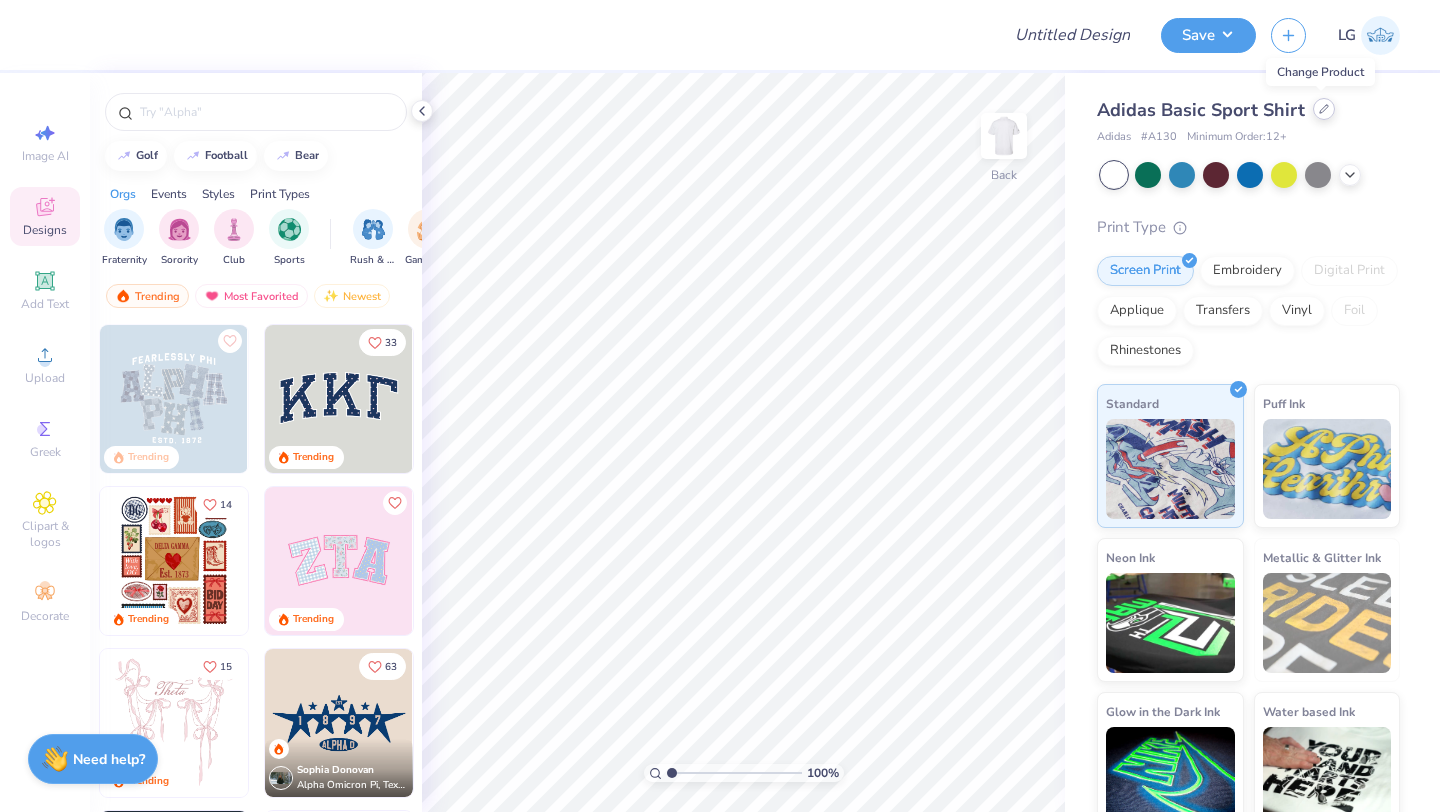 click at bounding box center (1324, 109) 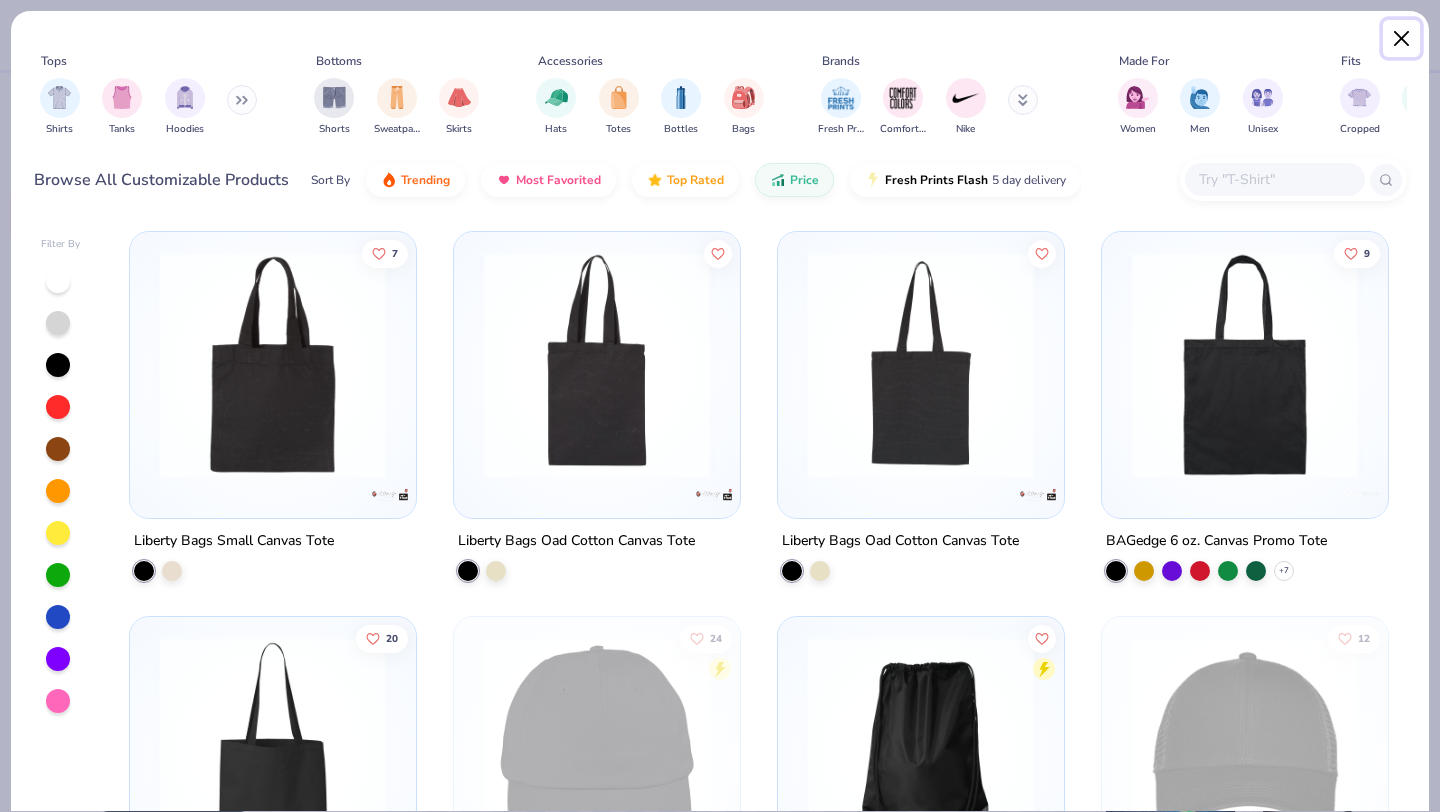 click at bounding box center [1402, 39] 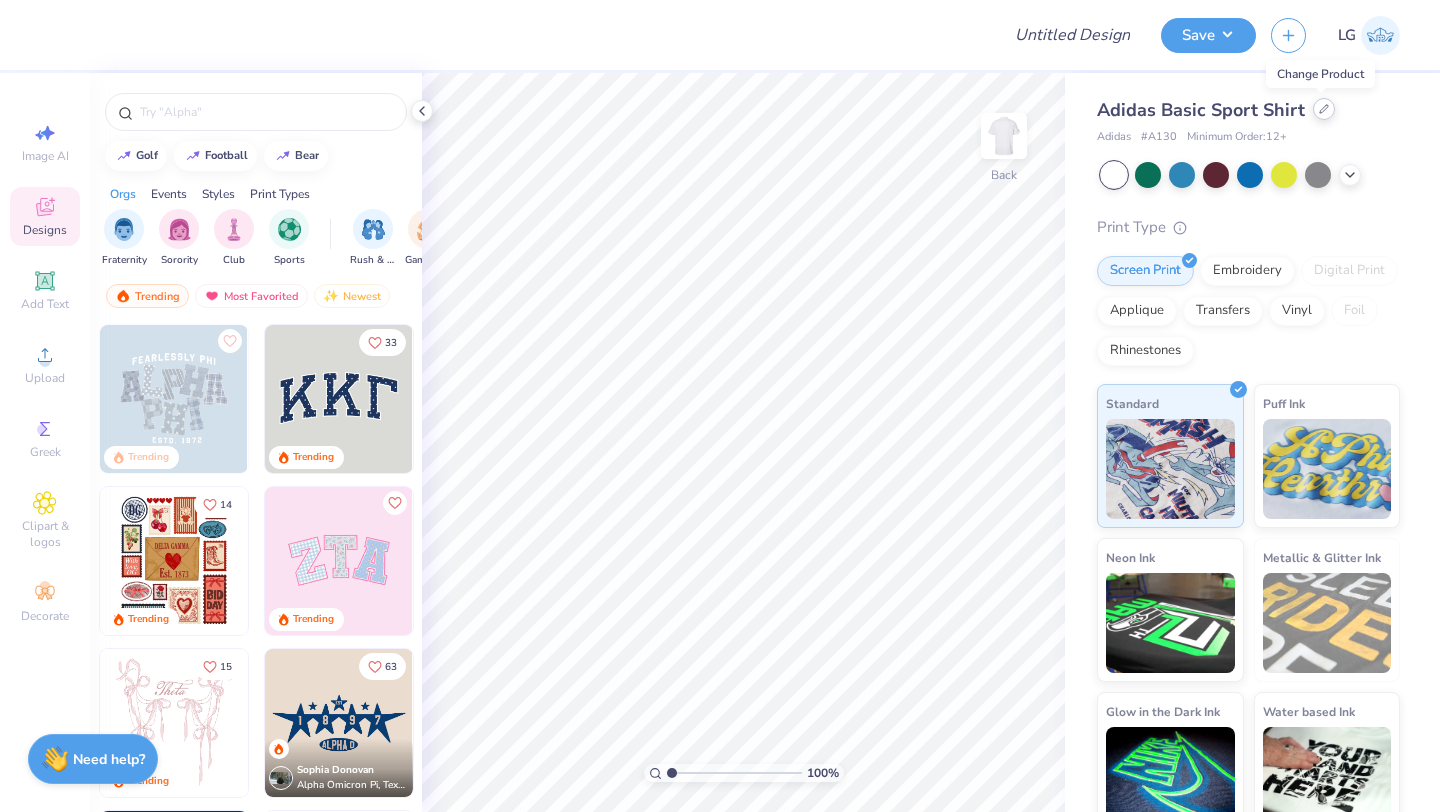 click at bounding box center [1324, 109] 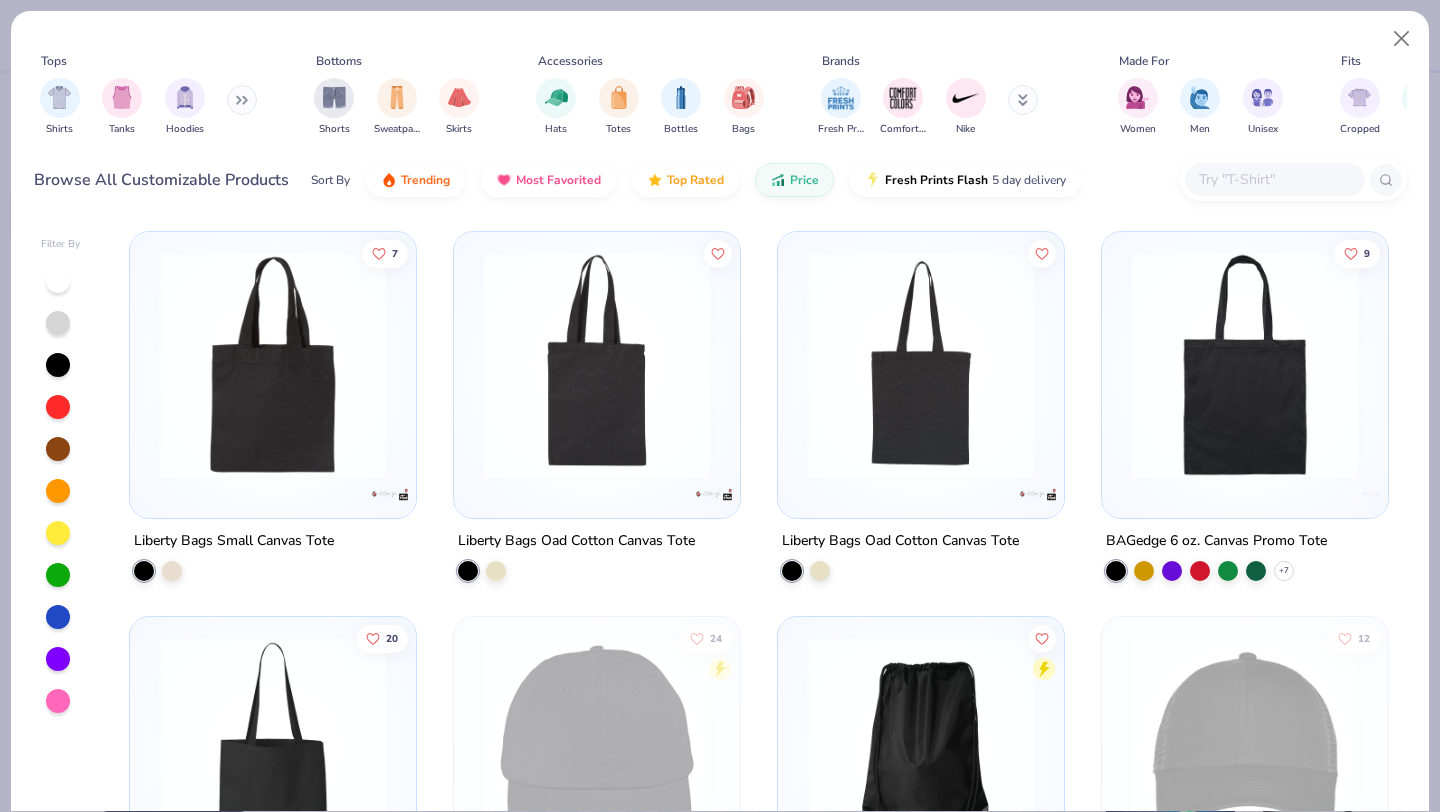 click at bounding box center (242, 100) 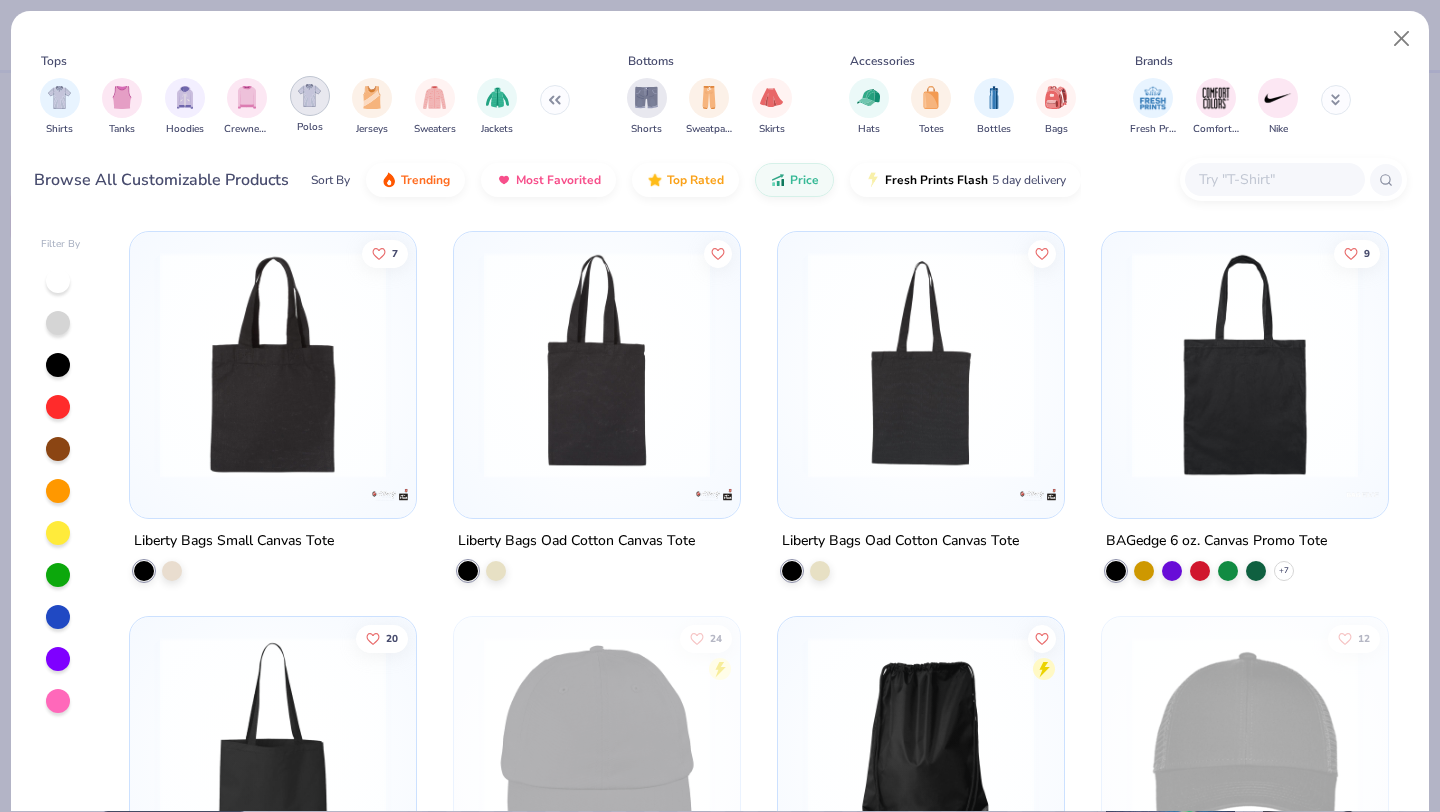 click at bounding box center (309, 95) 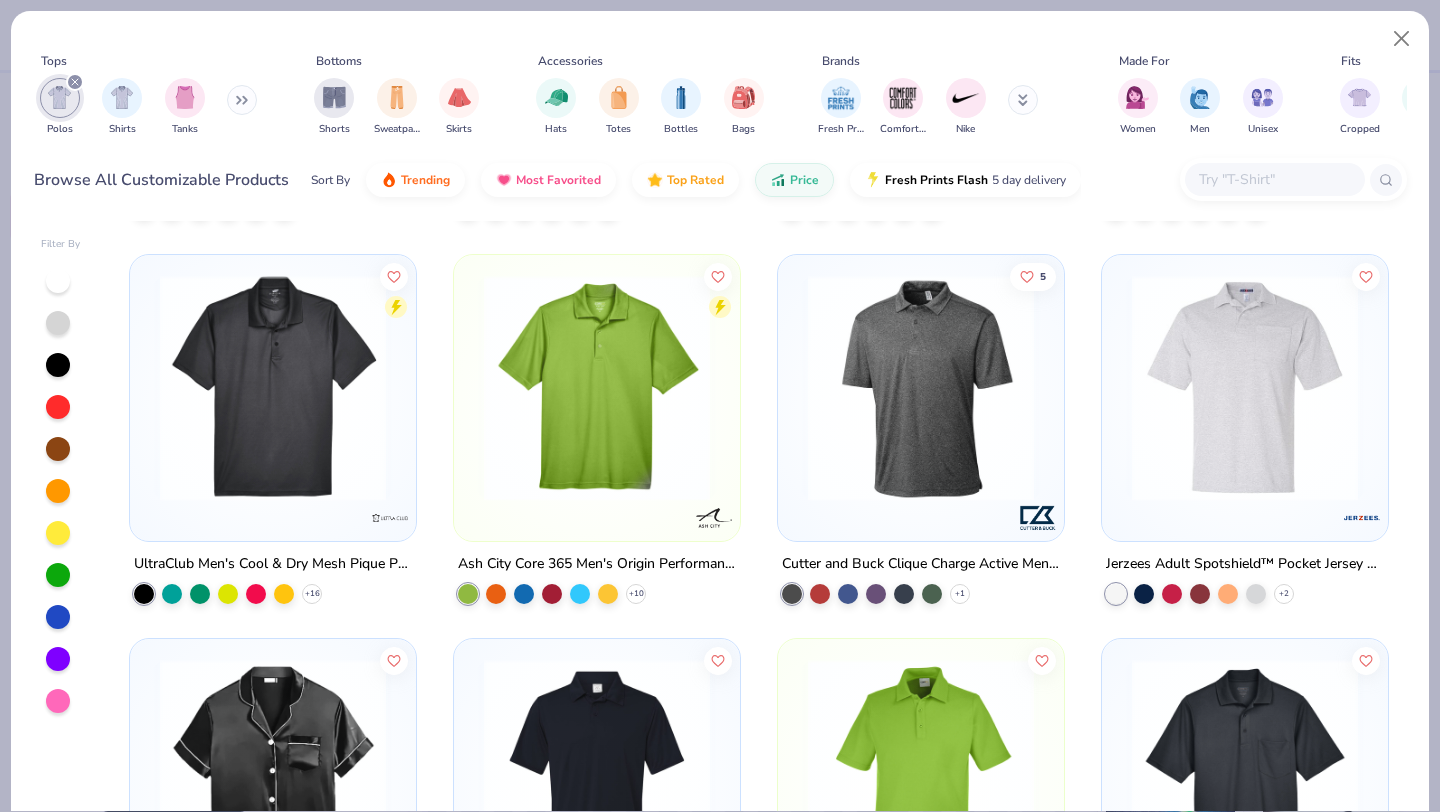 scroll, scrollTop: 724, scrollLeft: 0, axis: vertical 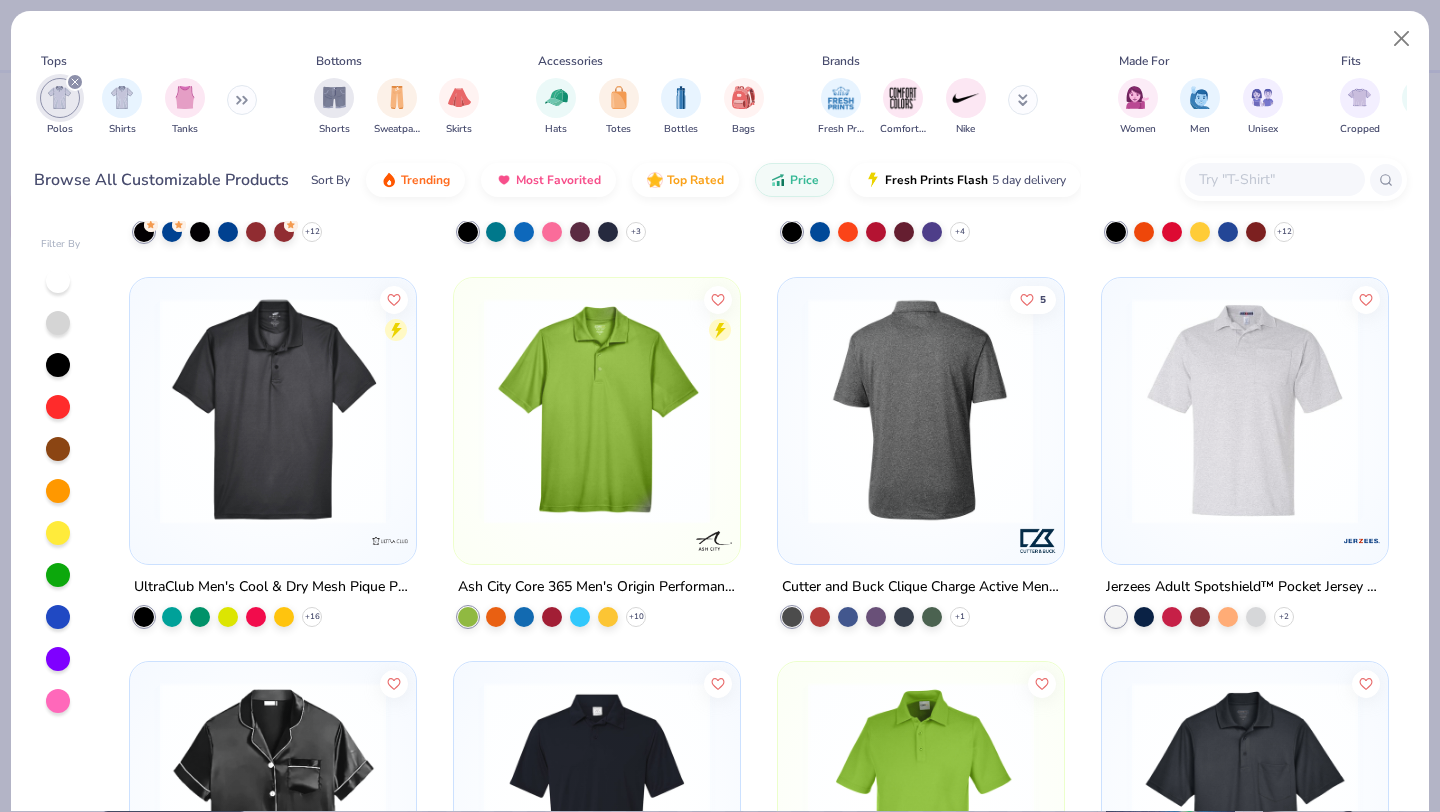 click at bounding box center (675, 410) 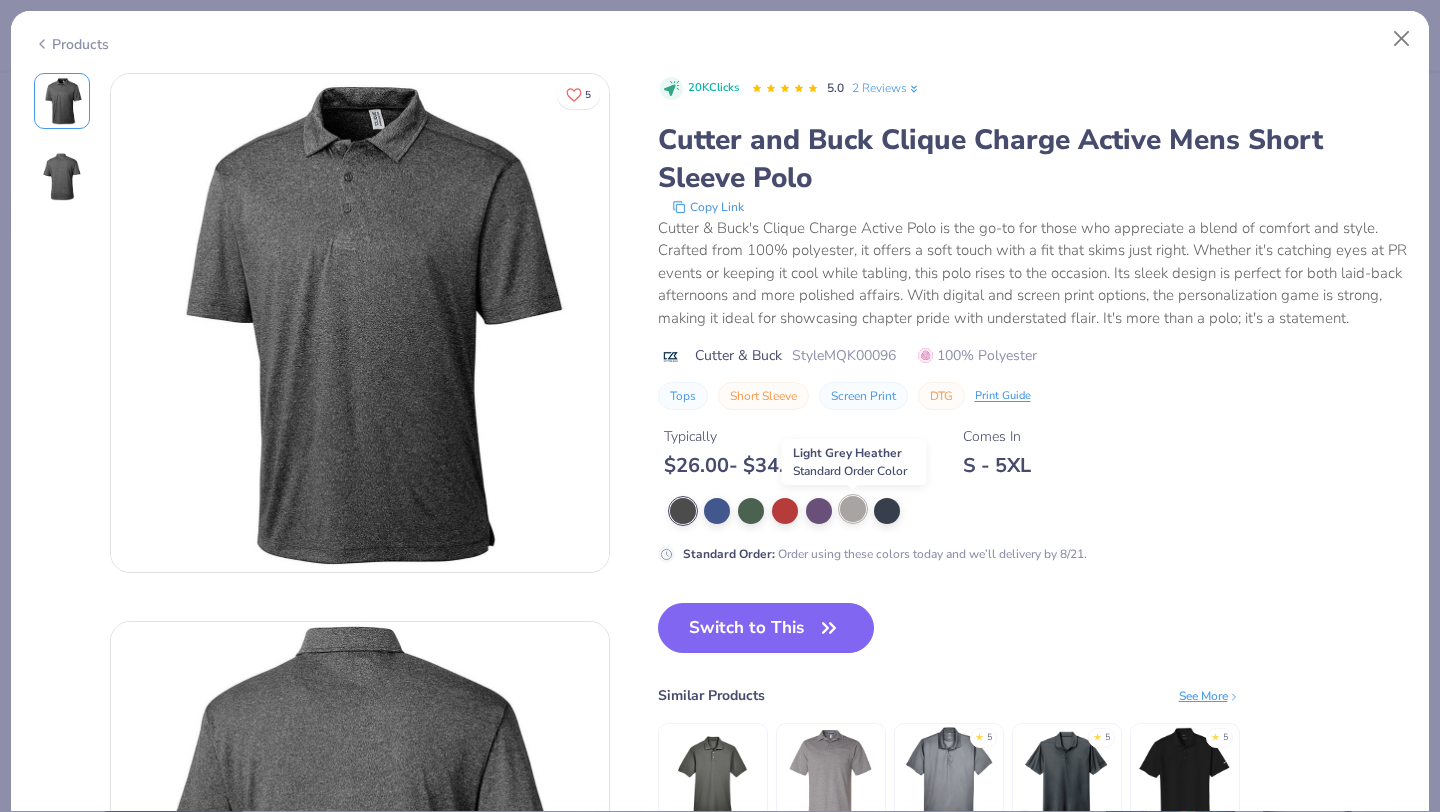 click at bounding box center (853, 509) 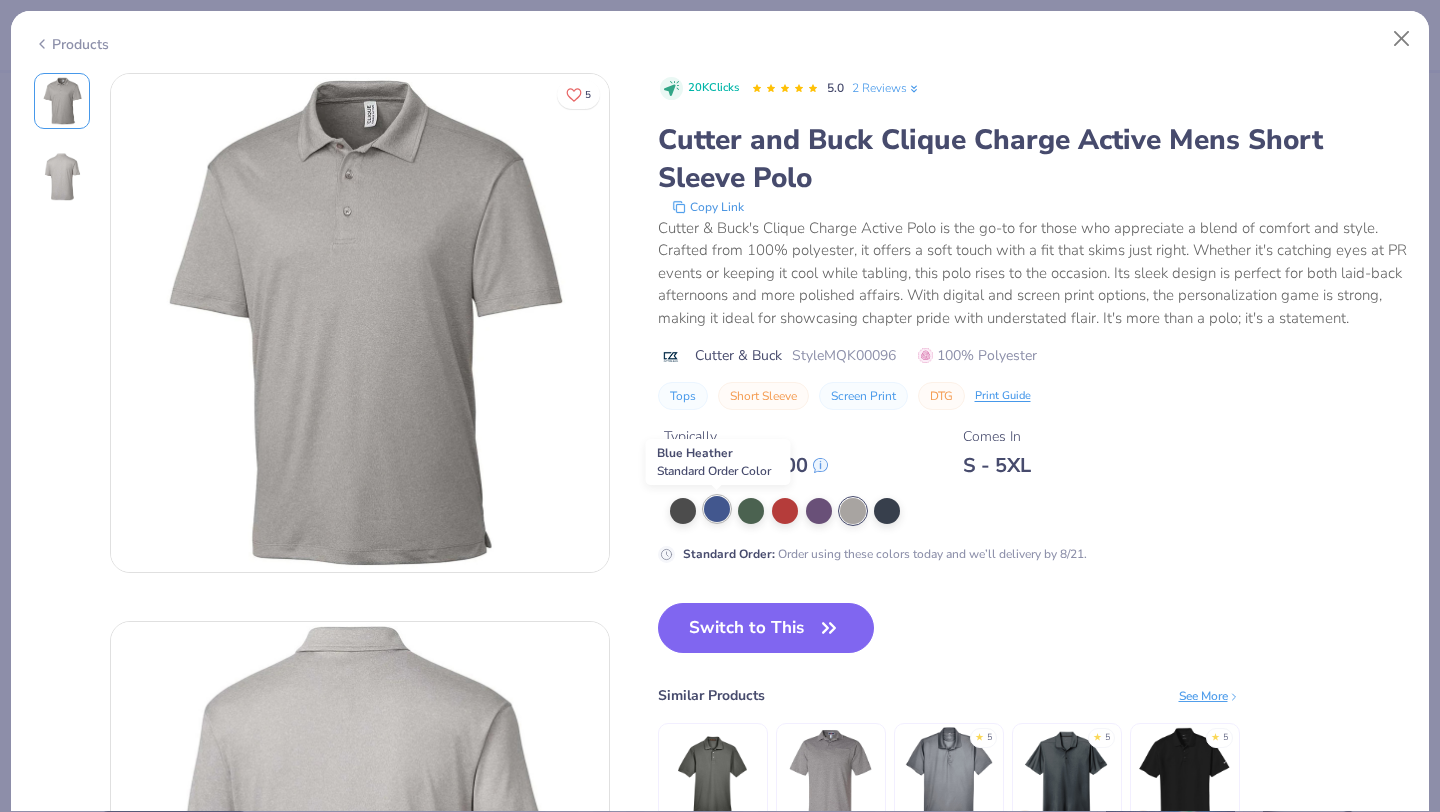 click at bounding box center (717, 509) 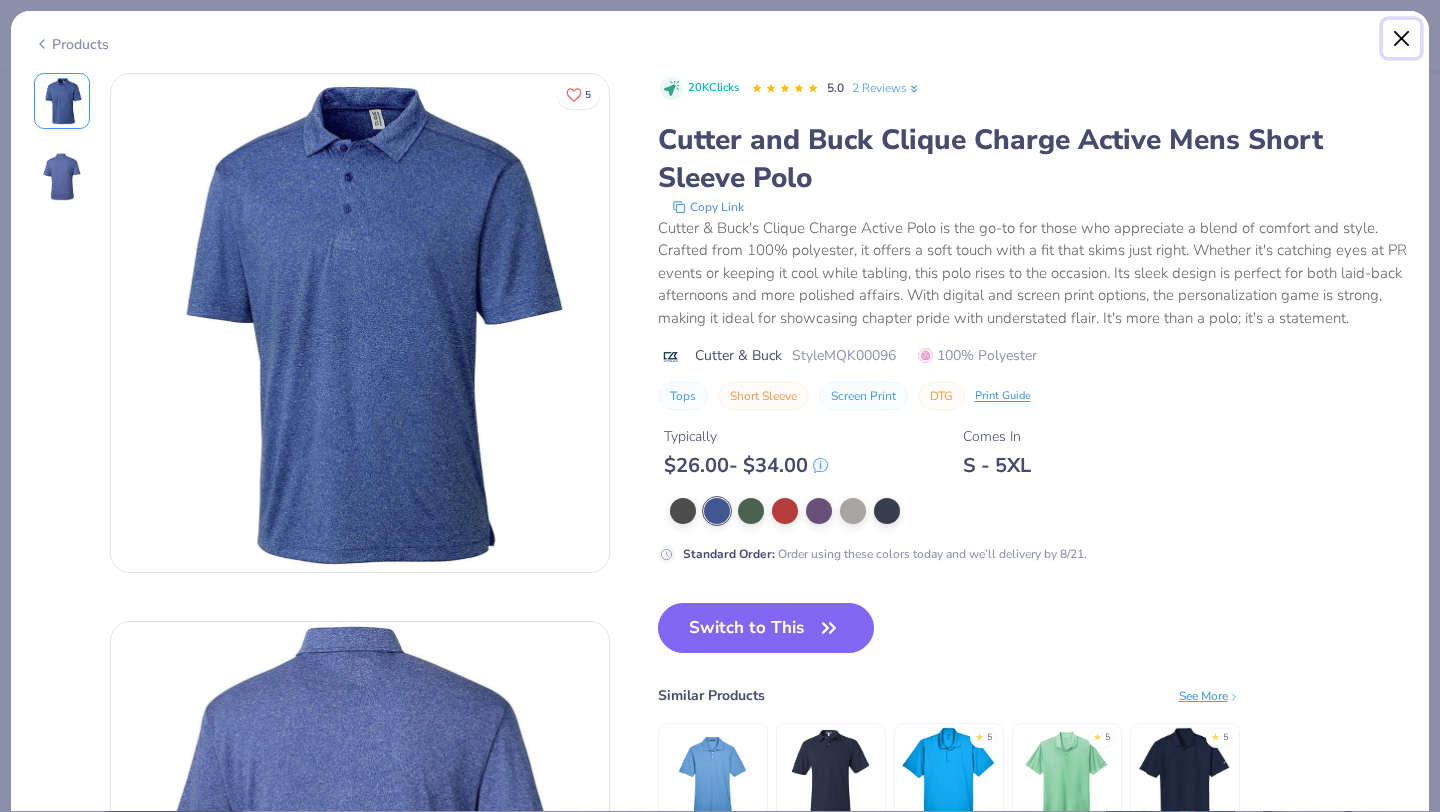 click at bounding box center [1402, 39] 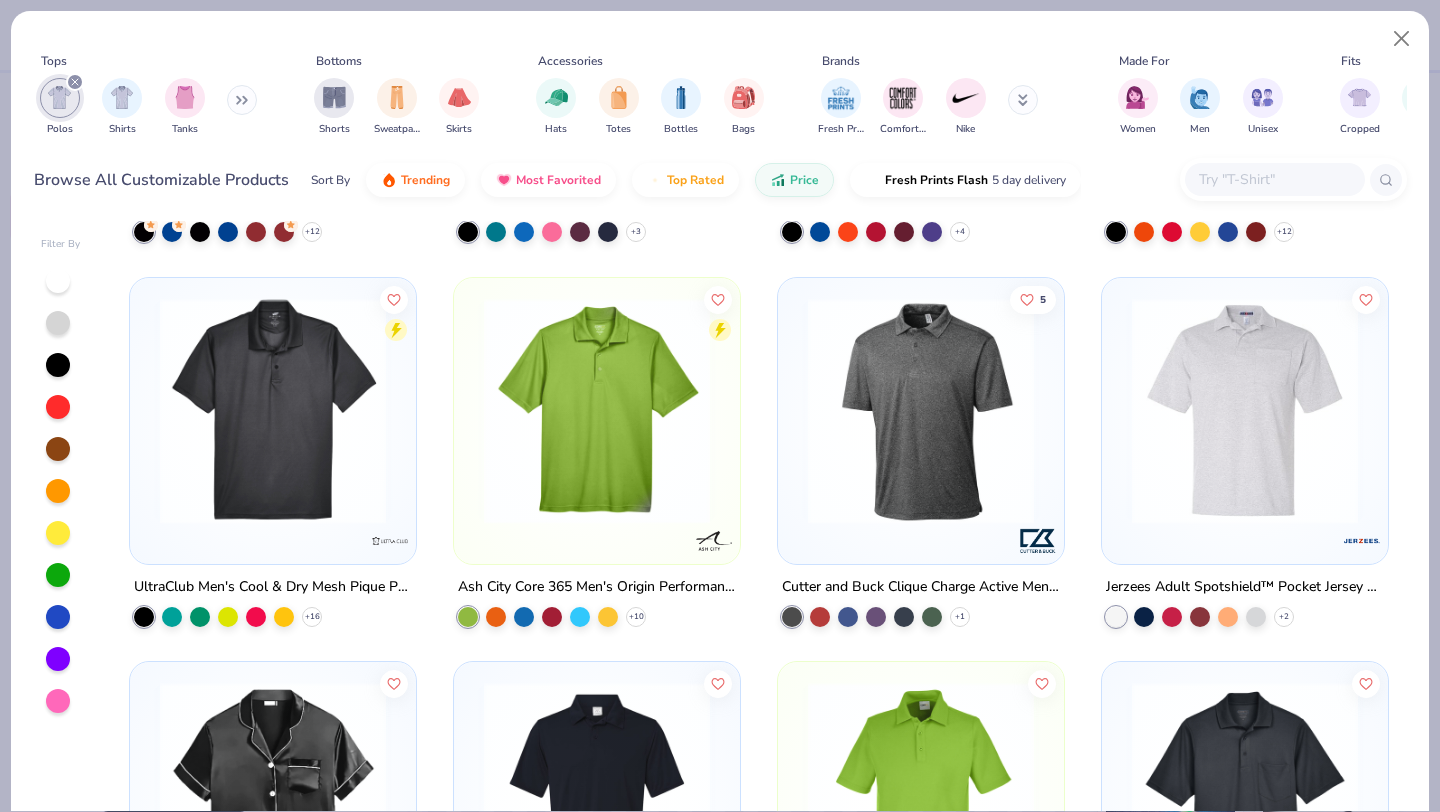 click at bounding box center (921, 410) 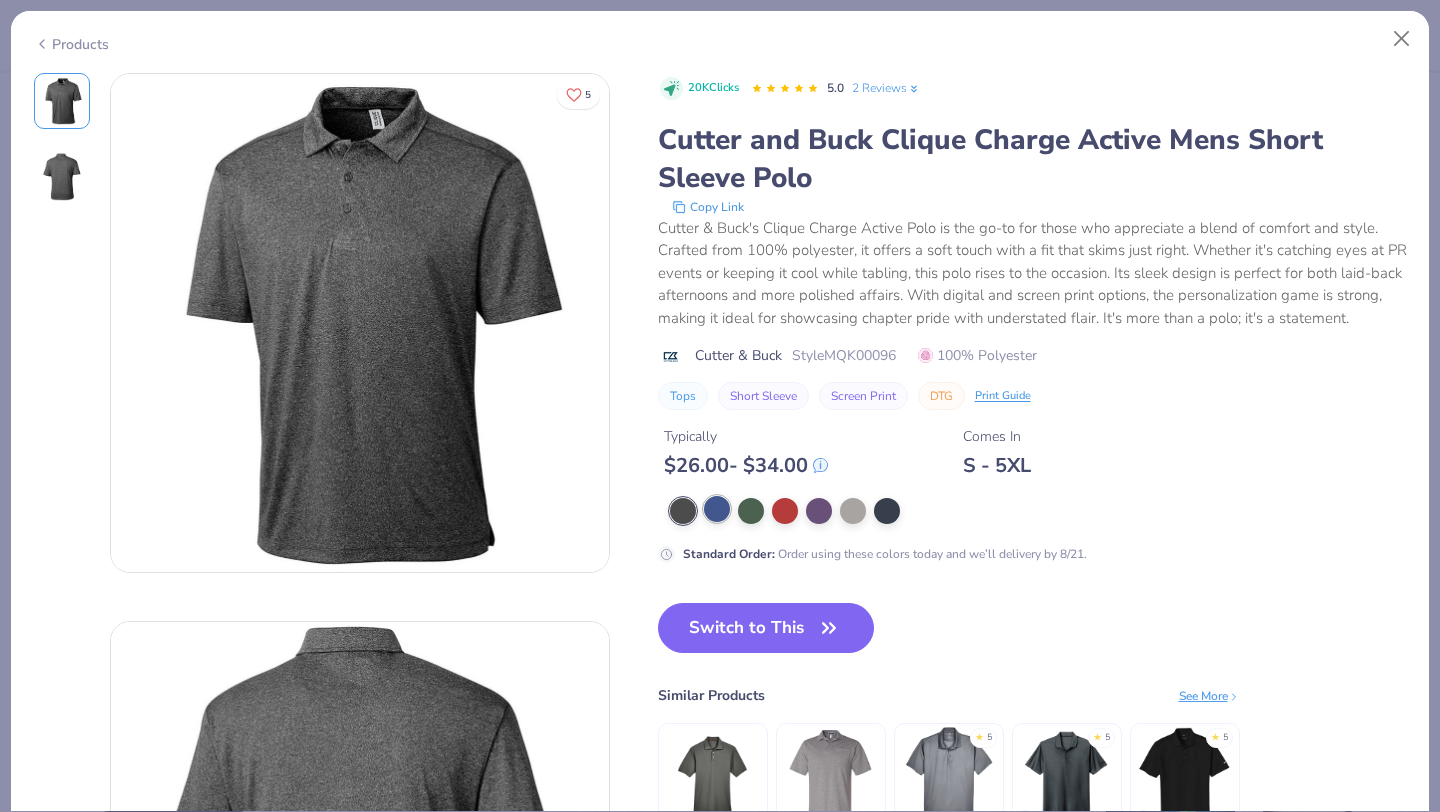 click at bounding box center [717, 509] 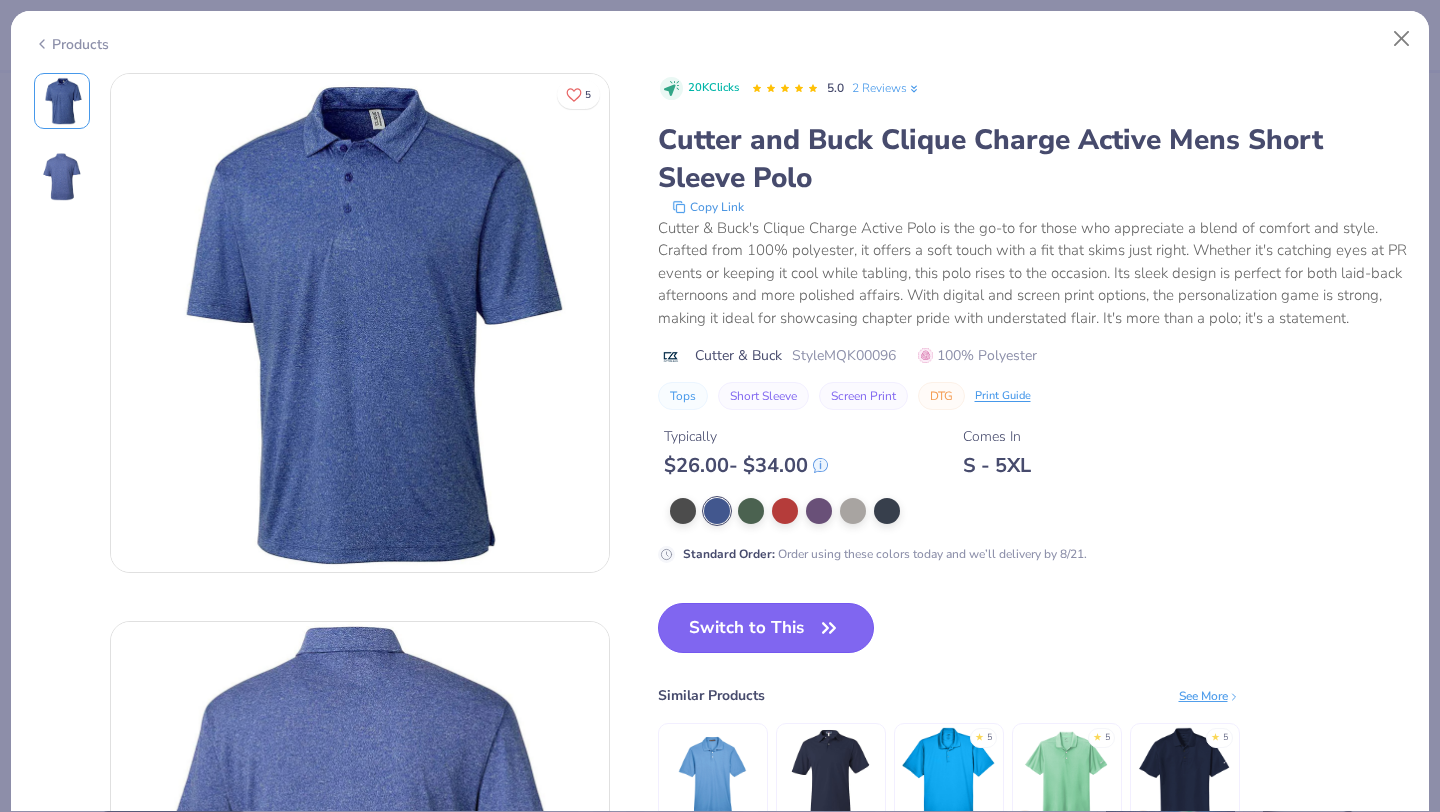click on "Switch to This" at bounding box center (766, 628) 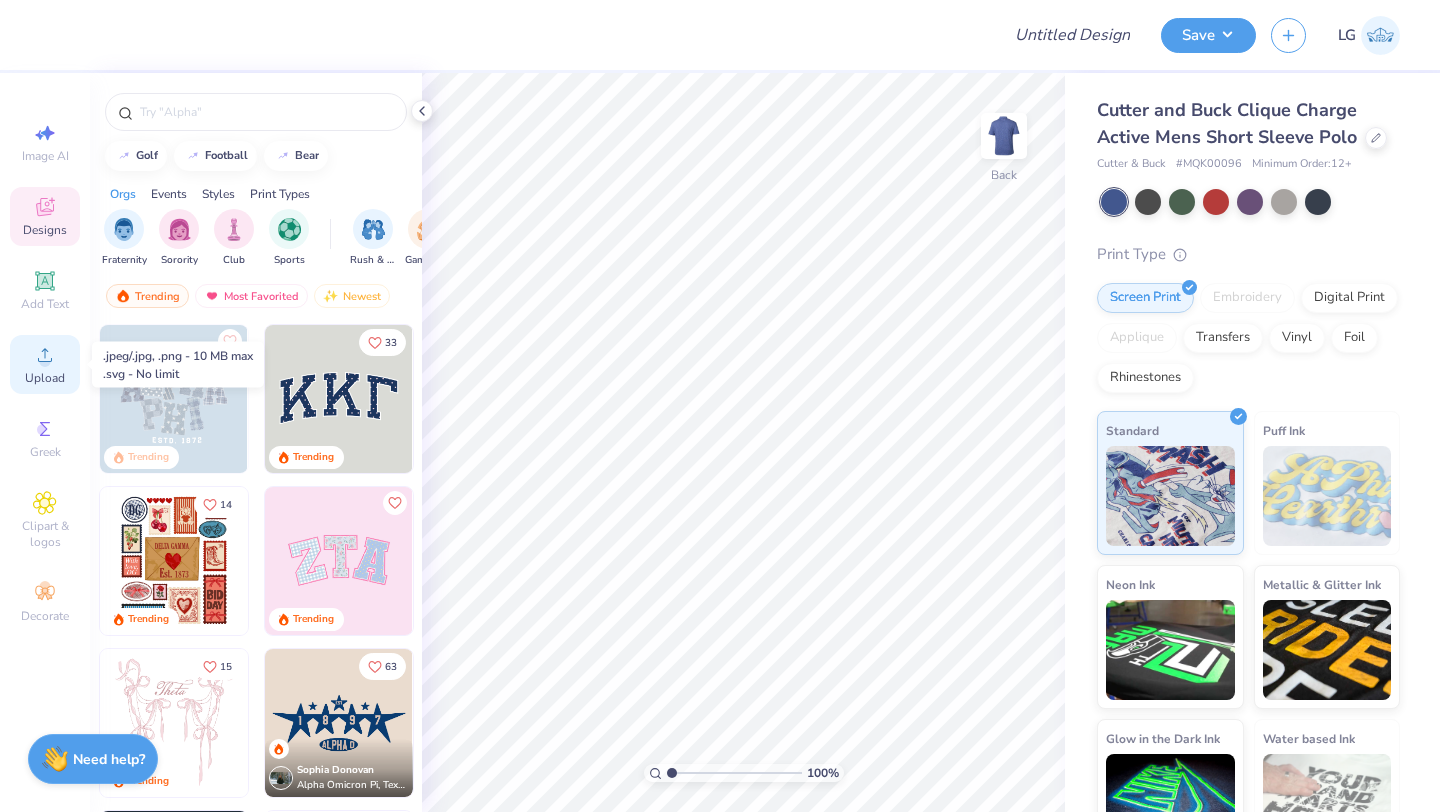 click 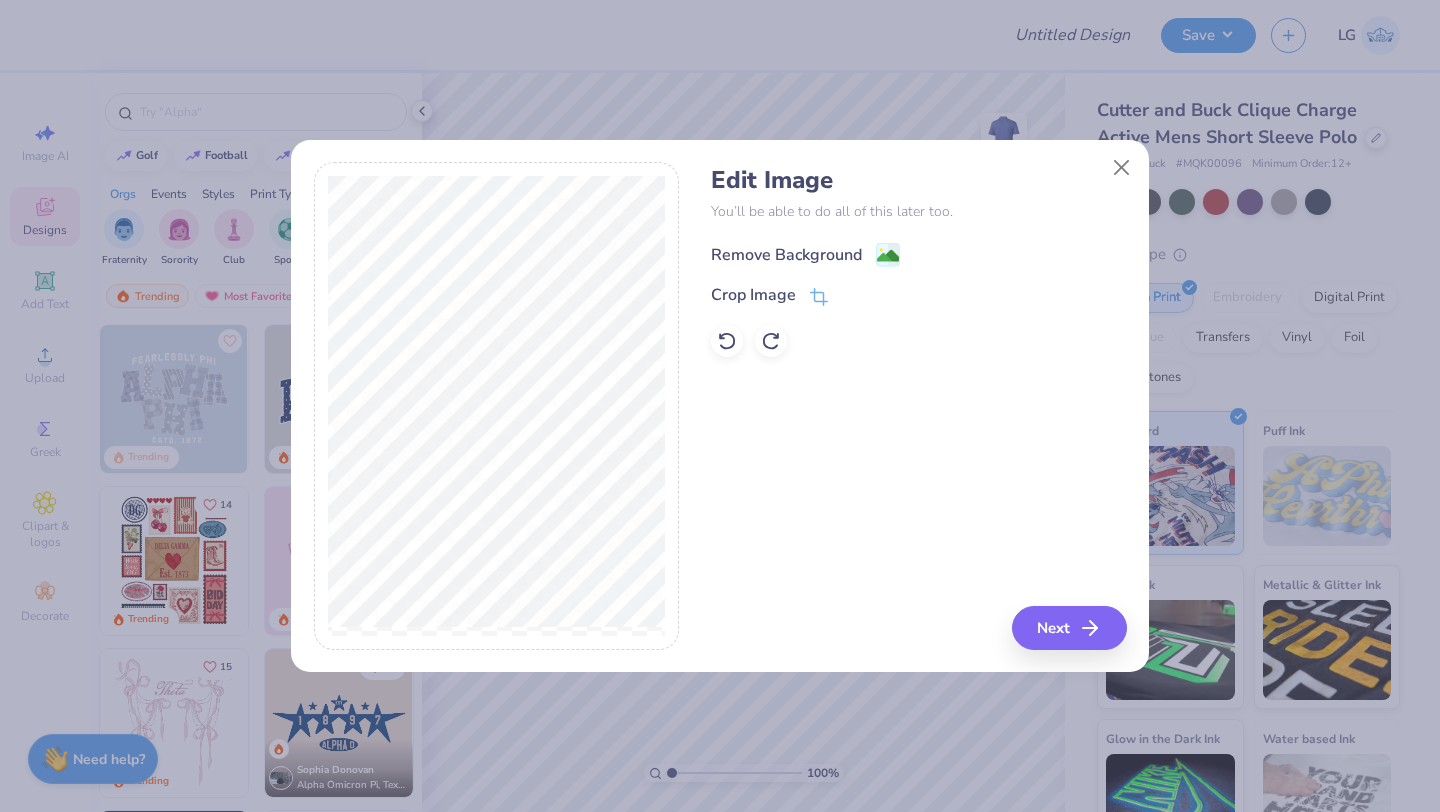 click on "Remove Background" at bounding box center [786, 255] 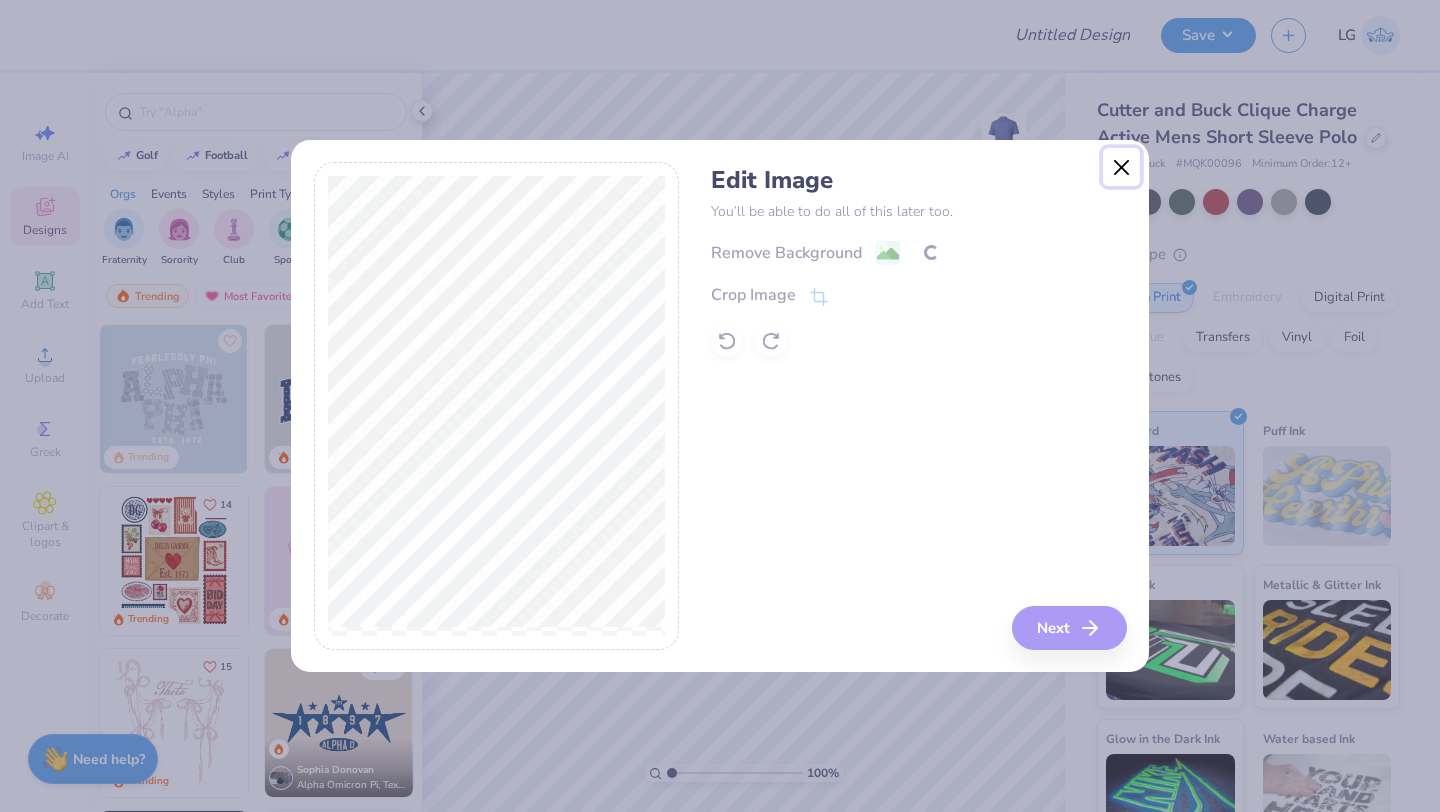 click at bounding box center [1122, 167] 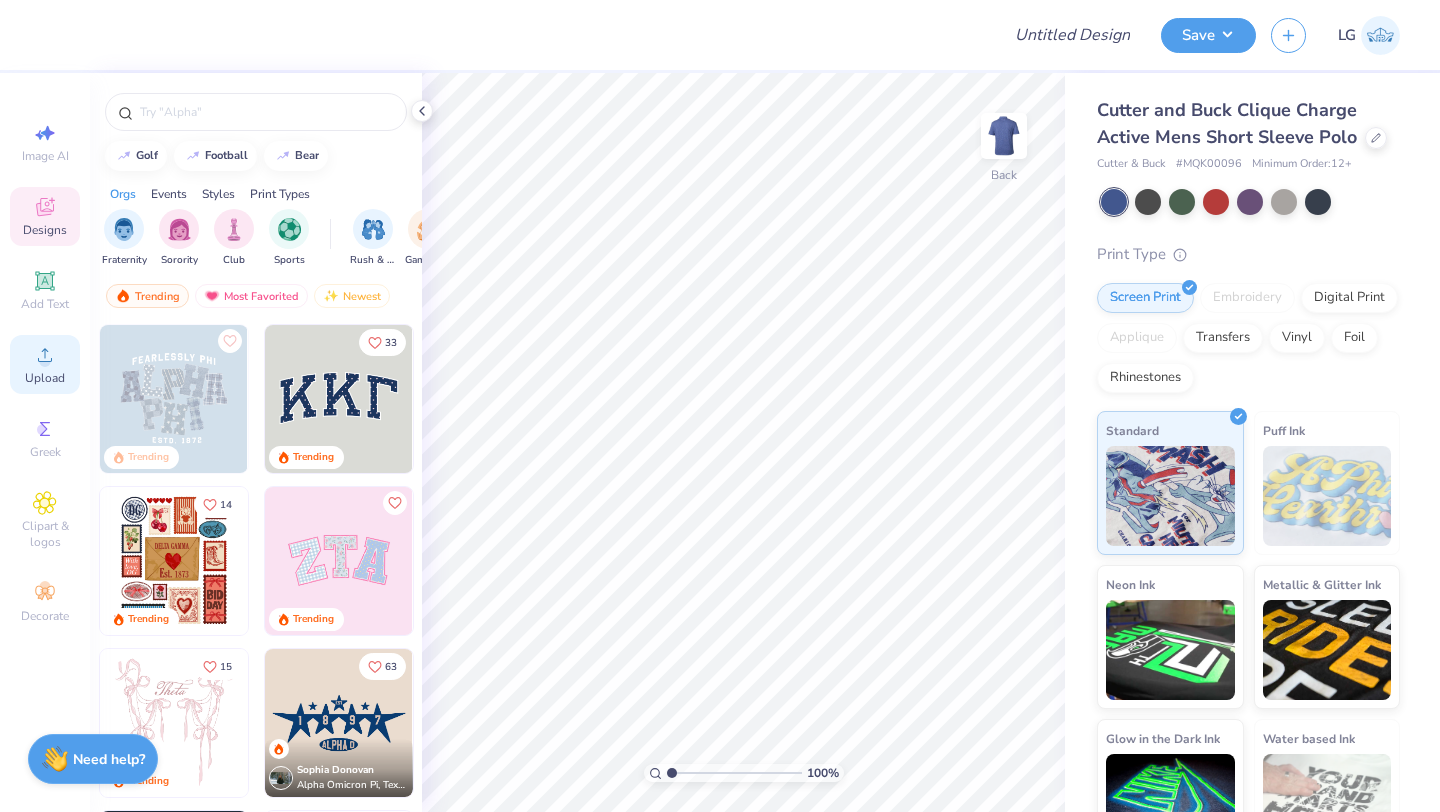 click 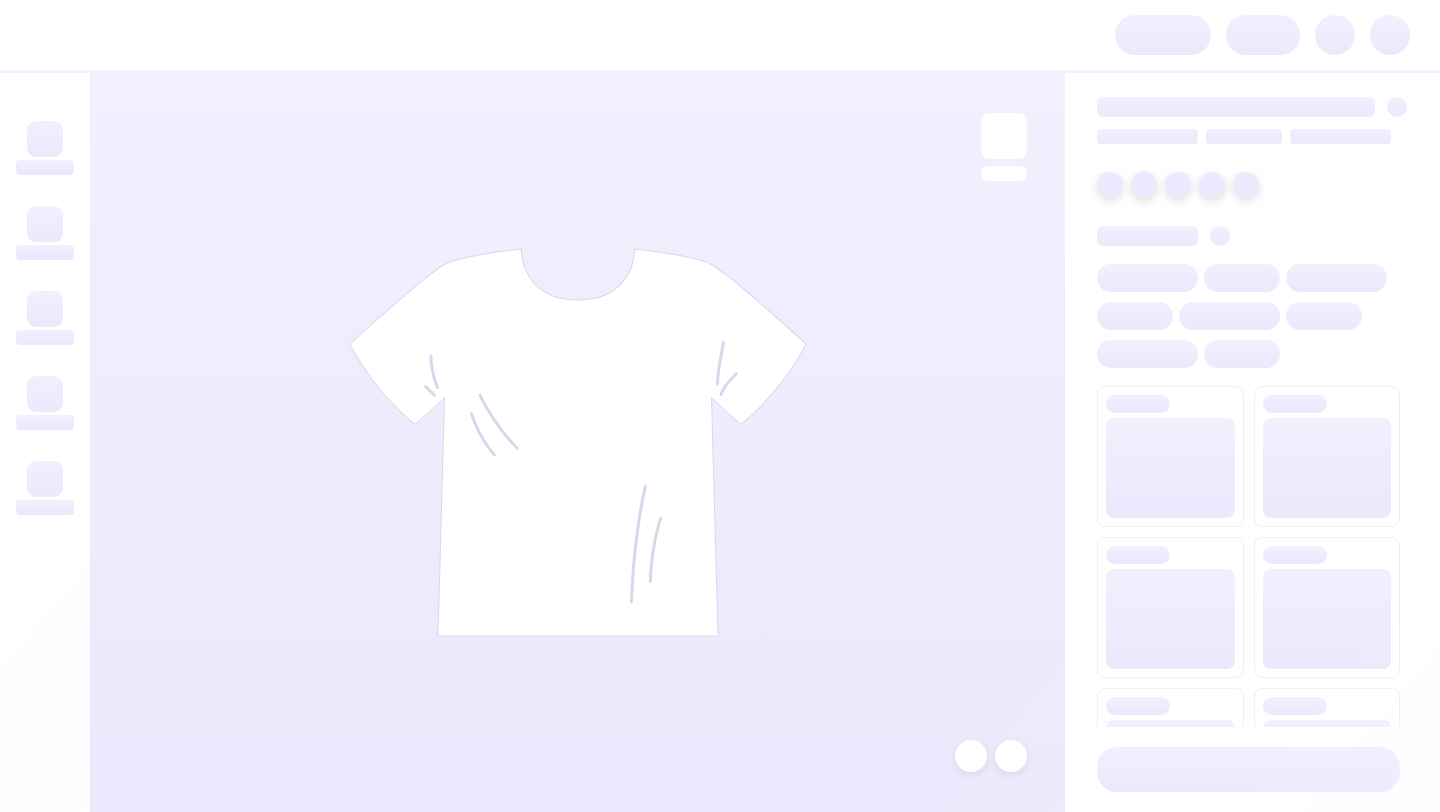 scroll, scrollTop: 0, scrollLeft: 0, axis: both 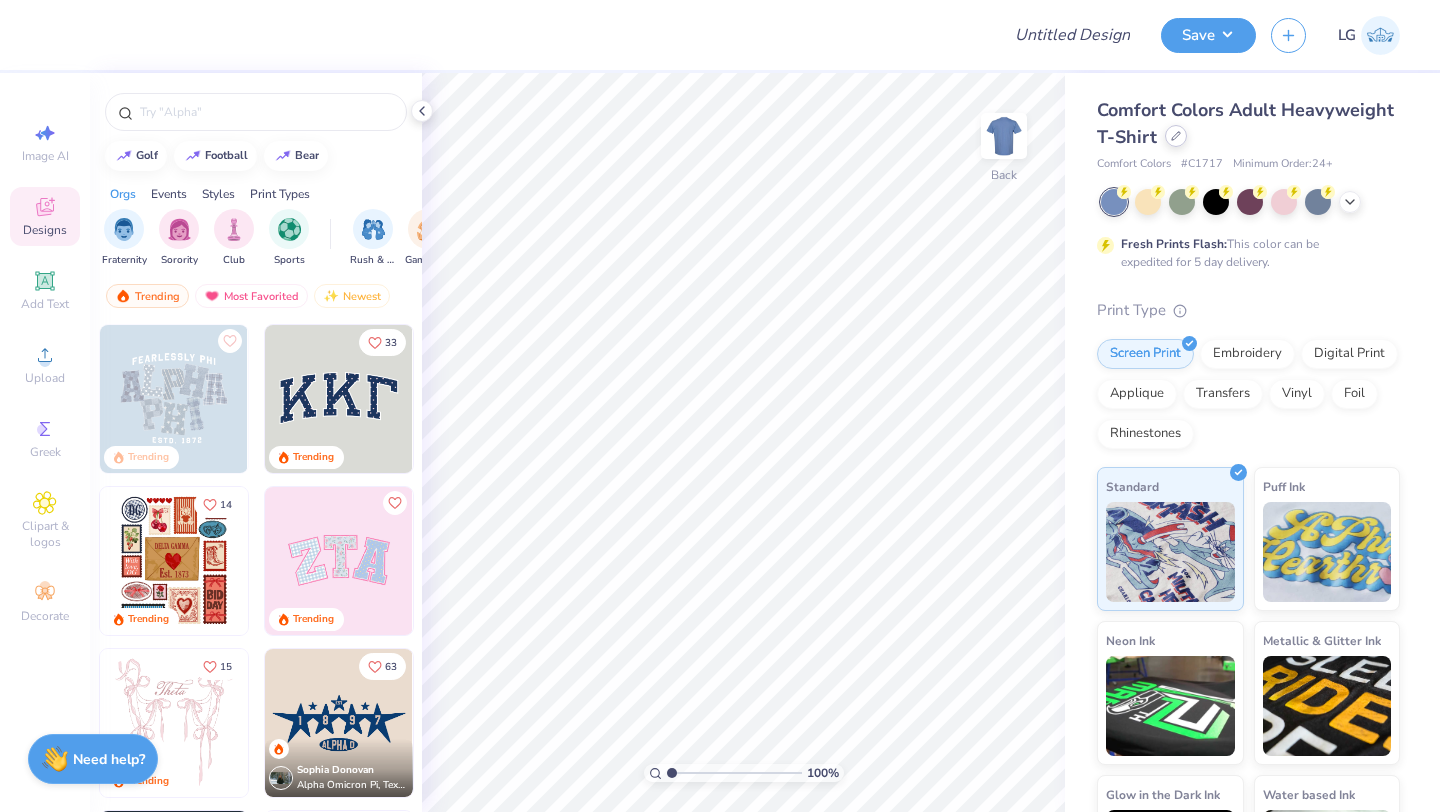 click at bounding box center (1176, 136) 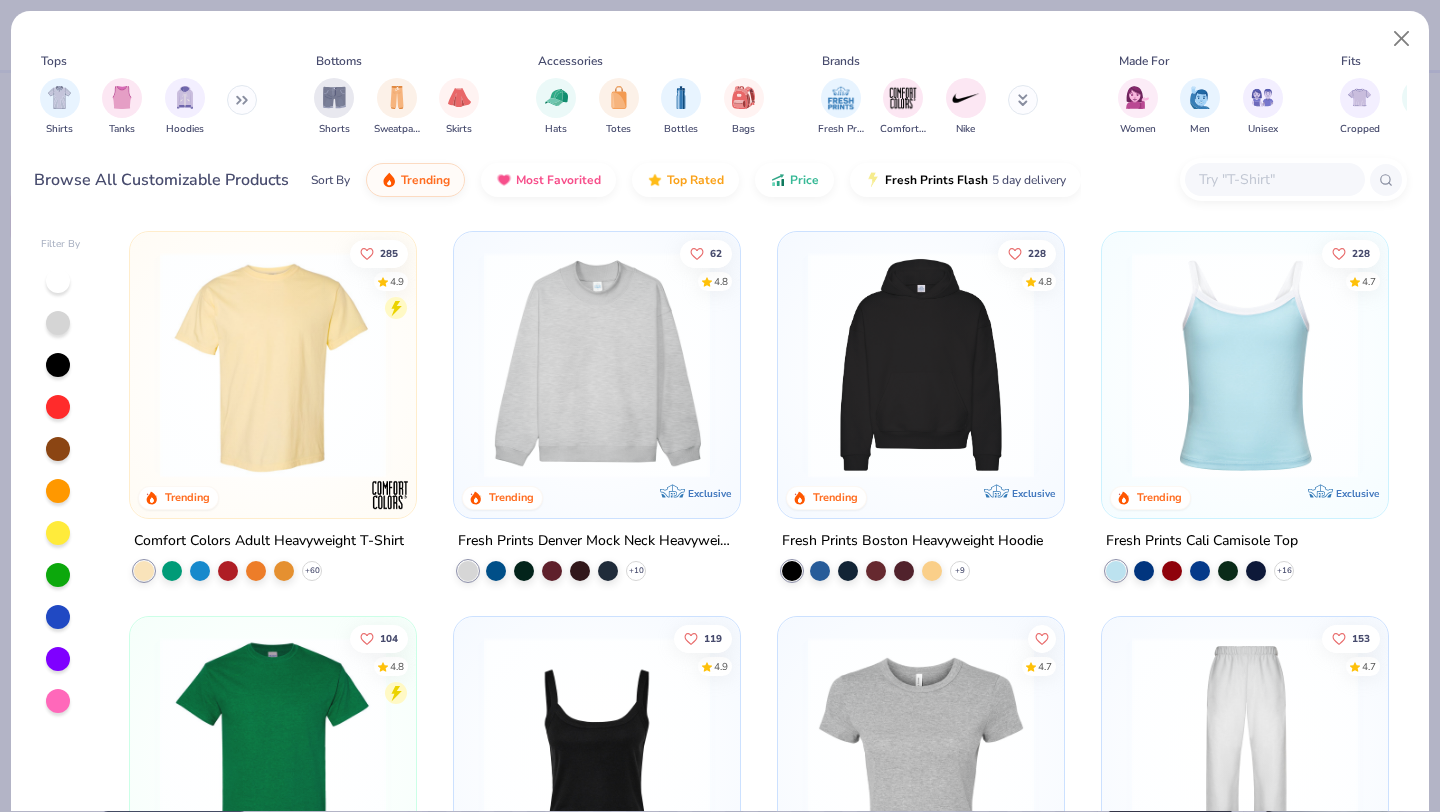 click at bounding box center (242, 100) 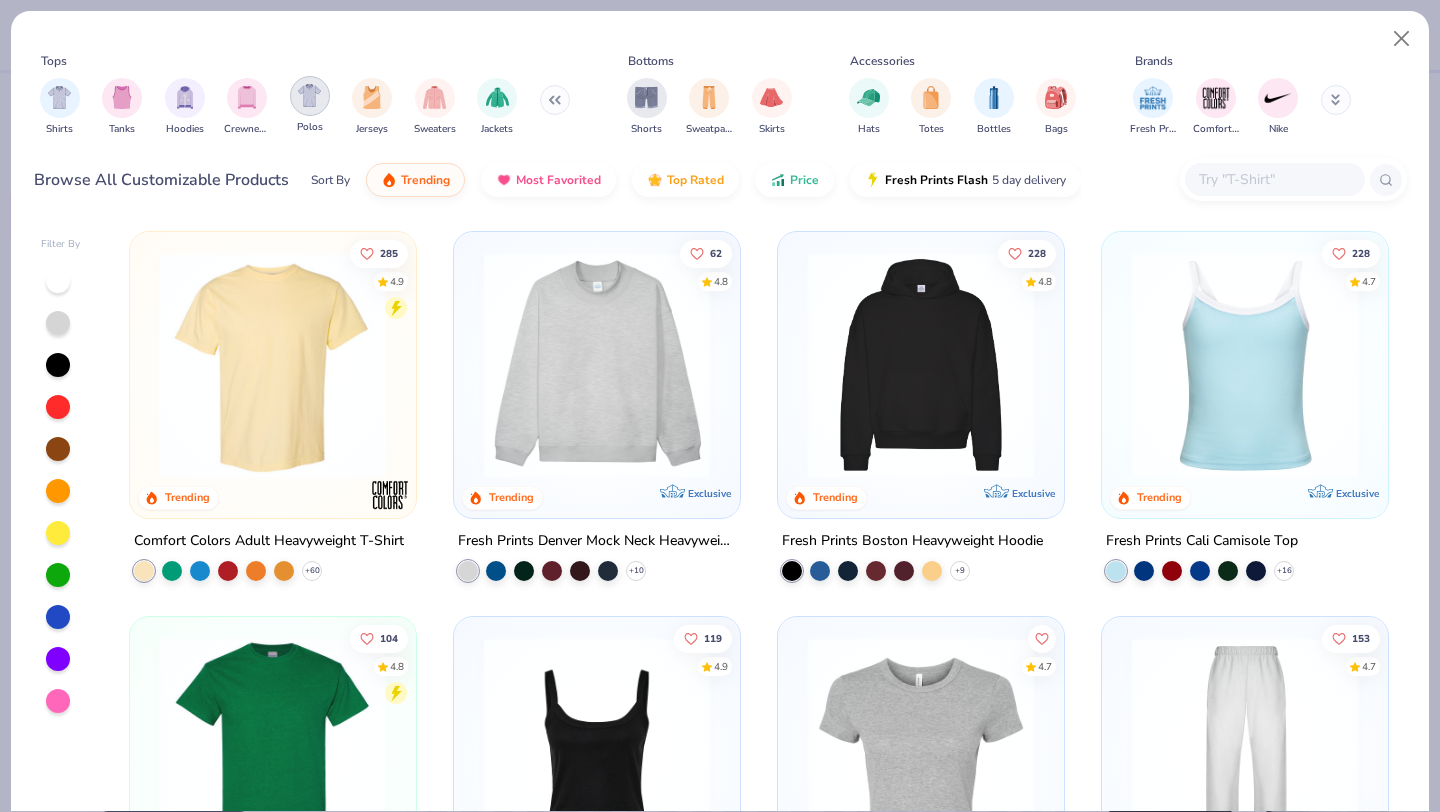 click at bounding box center (309, 95) 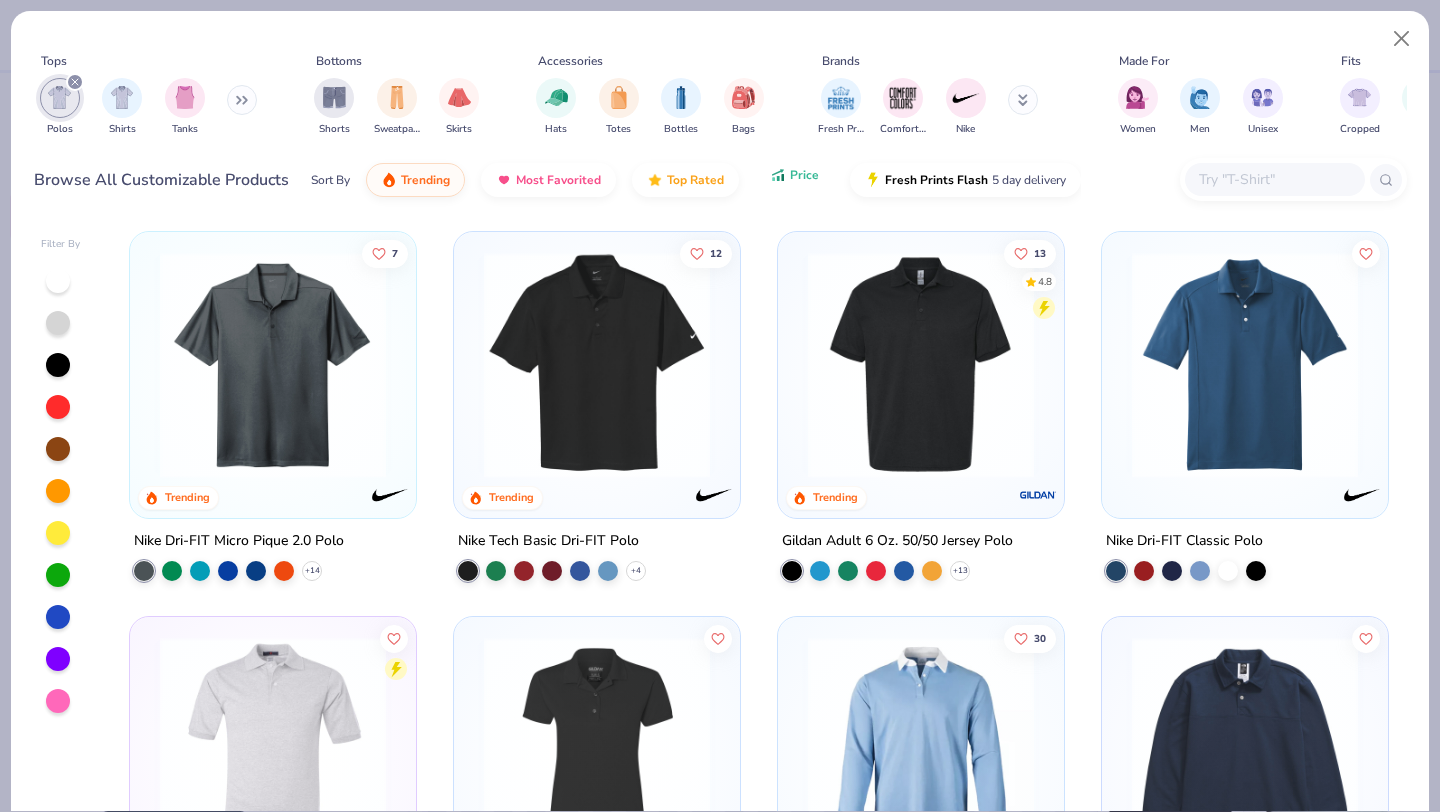 click on "Price" at bounding box center [804, 175] 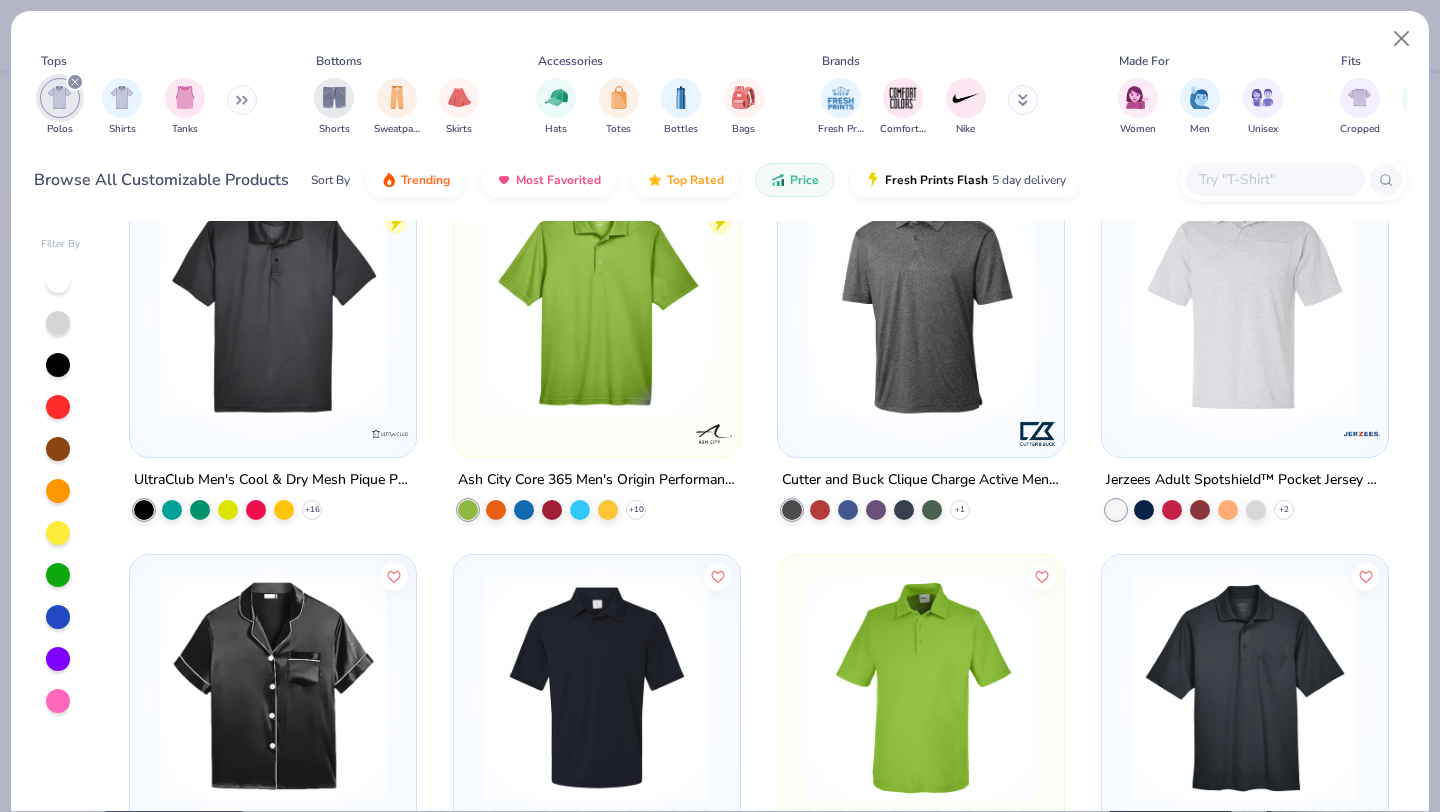 scroll, scrollTop: 828, scrollLeft: 0, axis: vertical 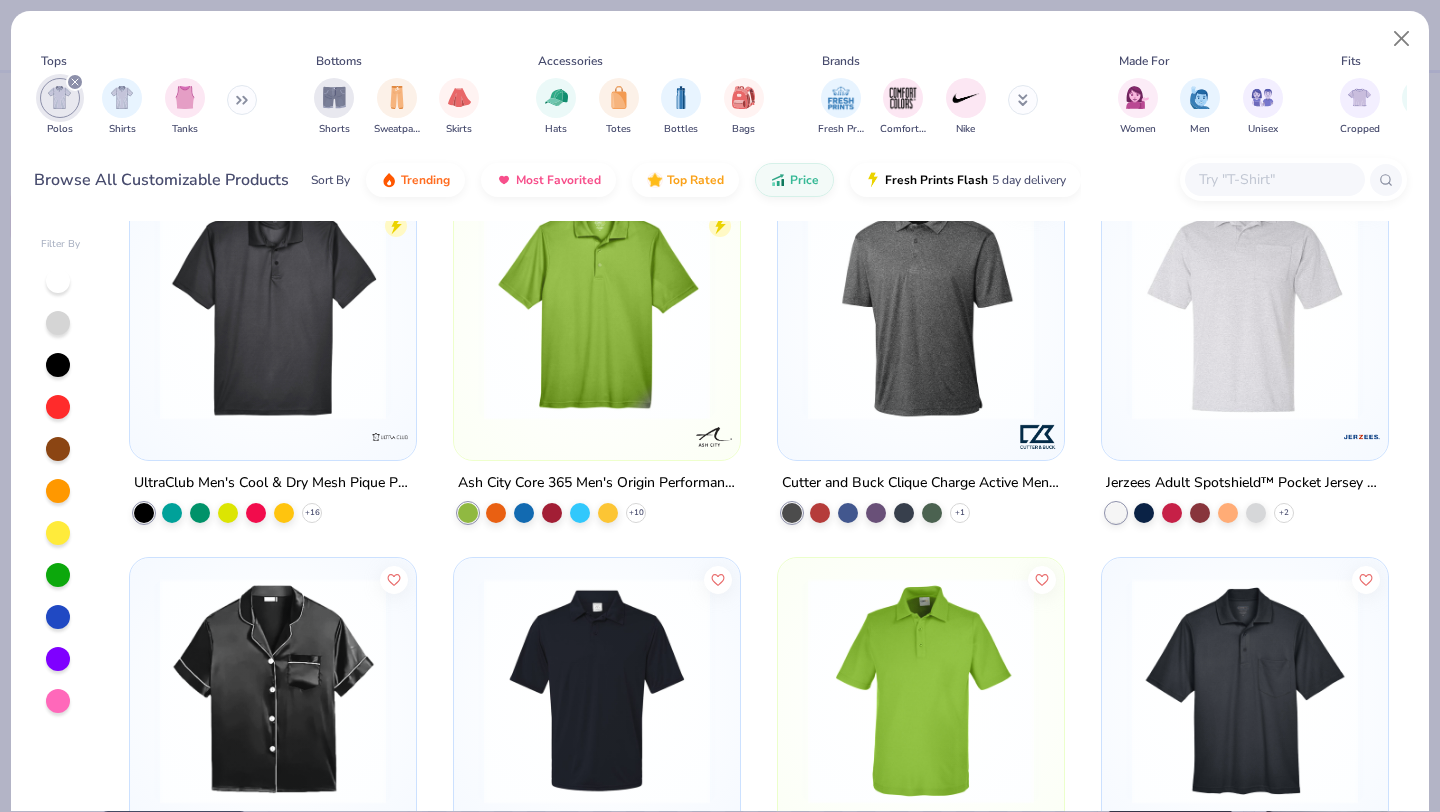 click at bounding box center [921, 306] 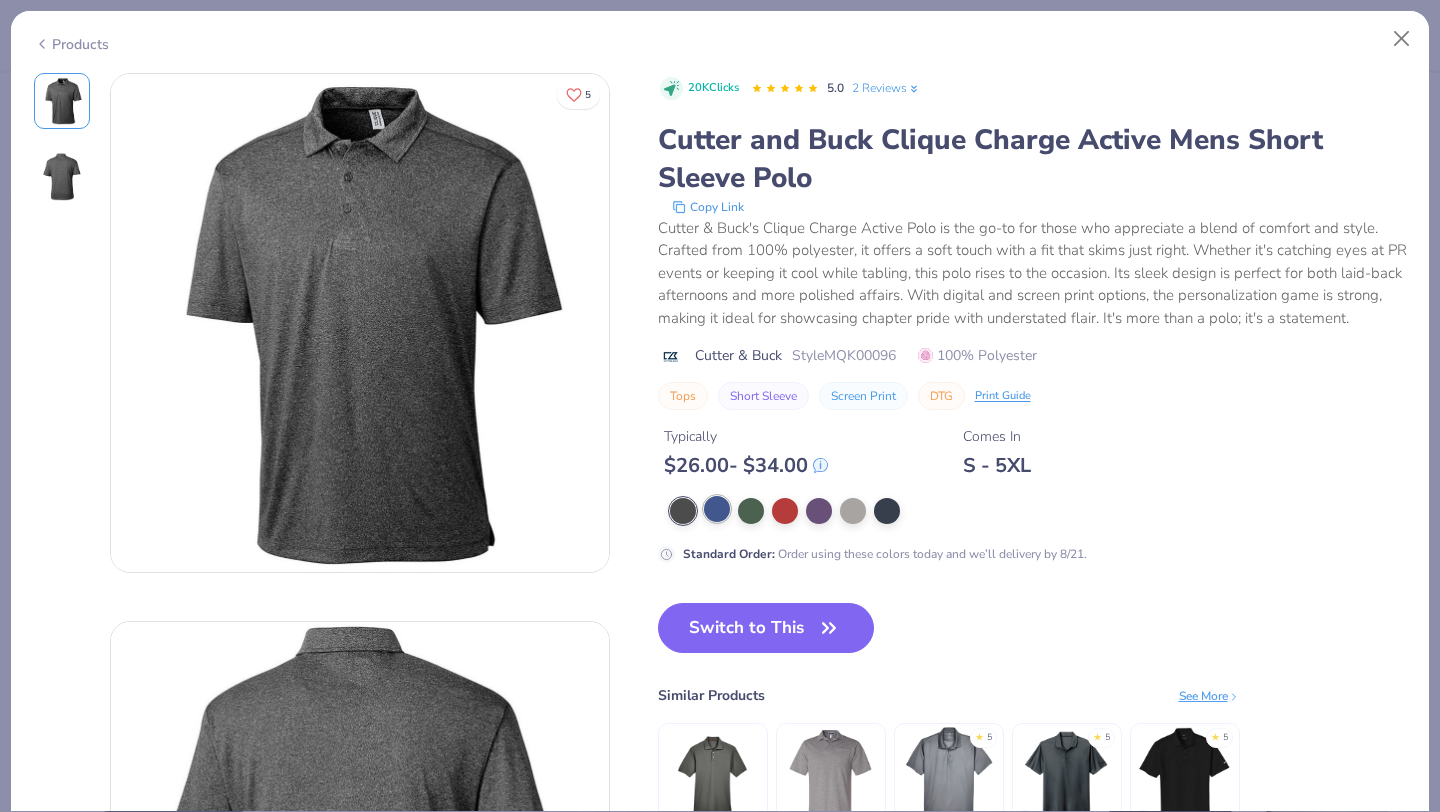 click at bounding box center [717, 509] 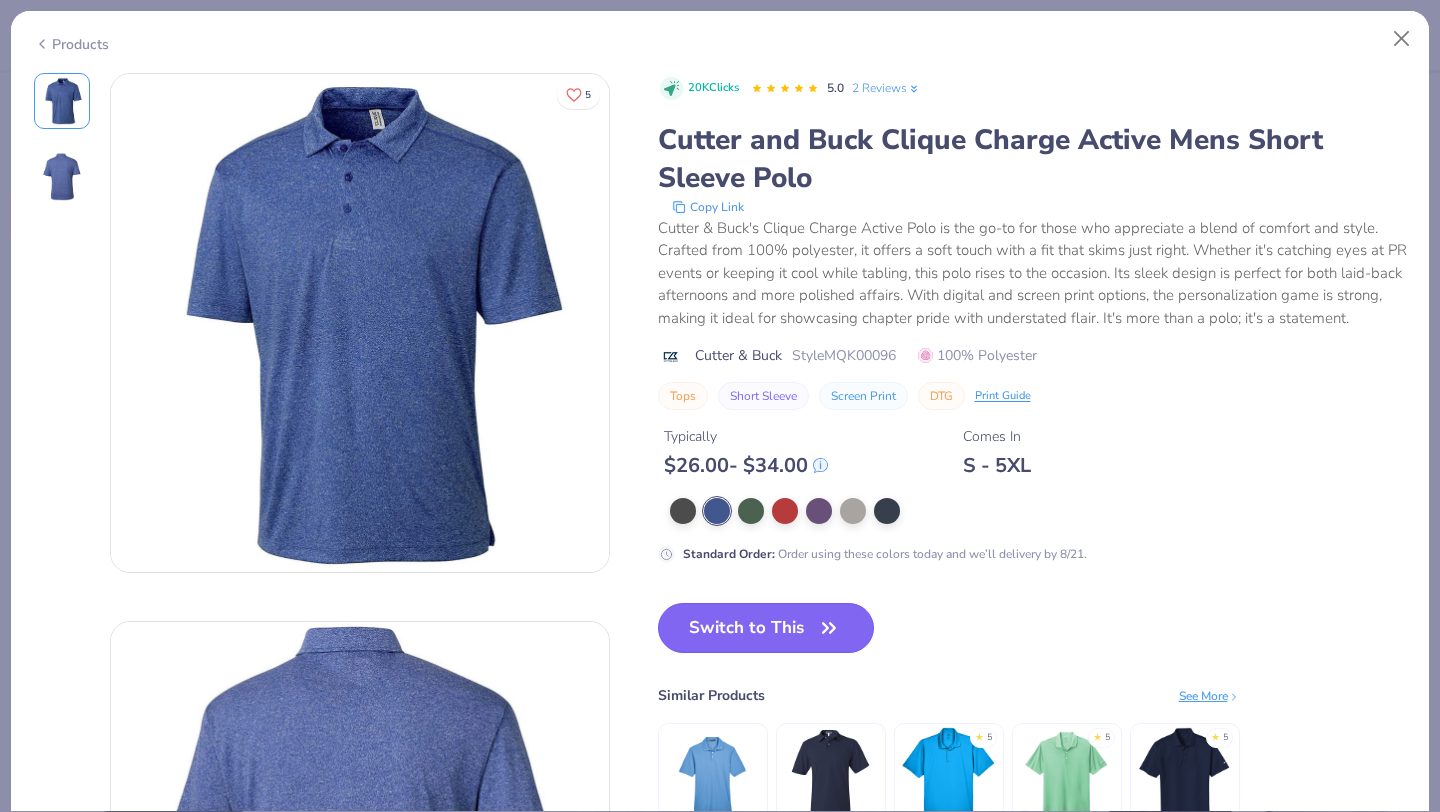 click on "Switch to This" at bounding box center (766, 628) 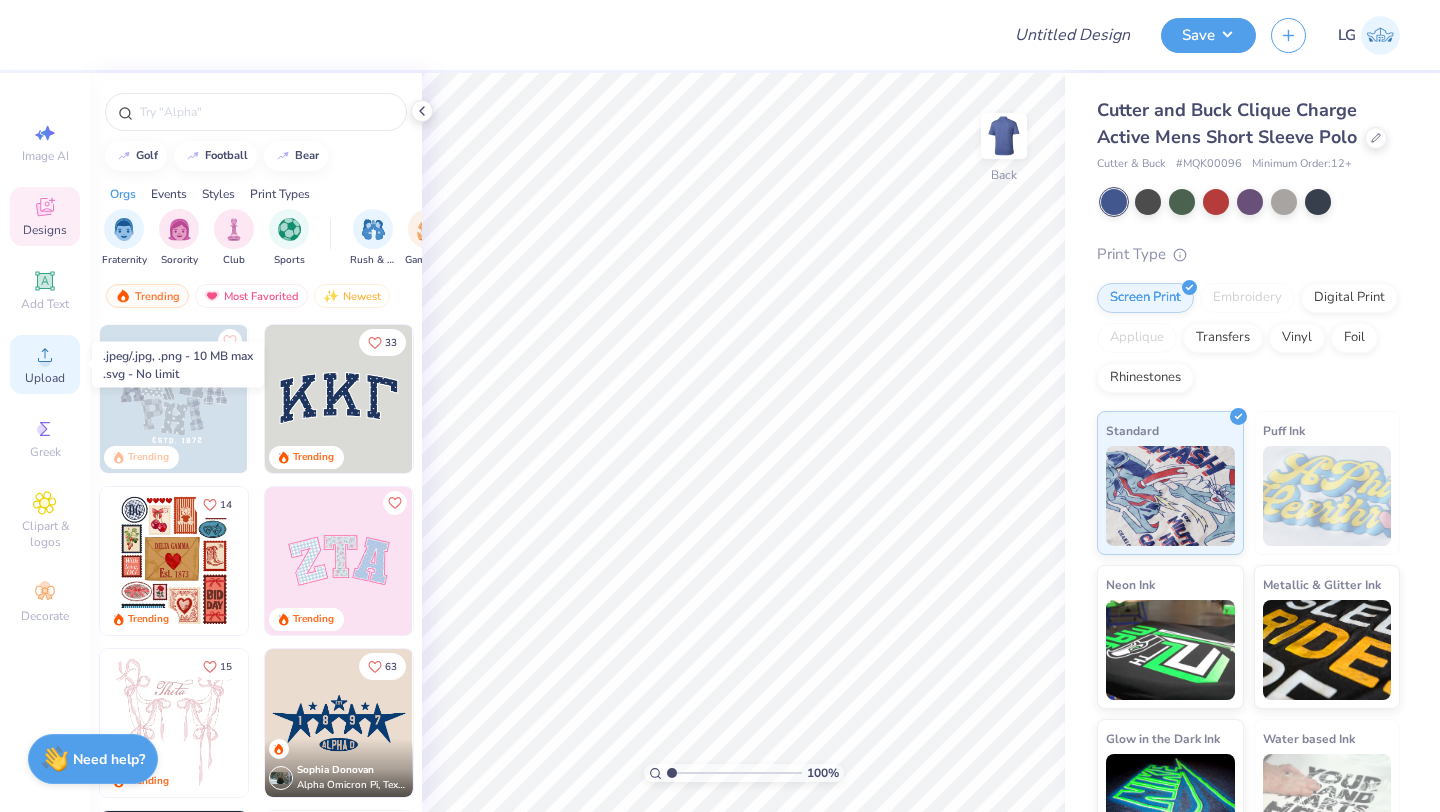 click 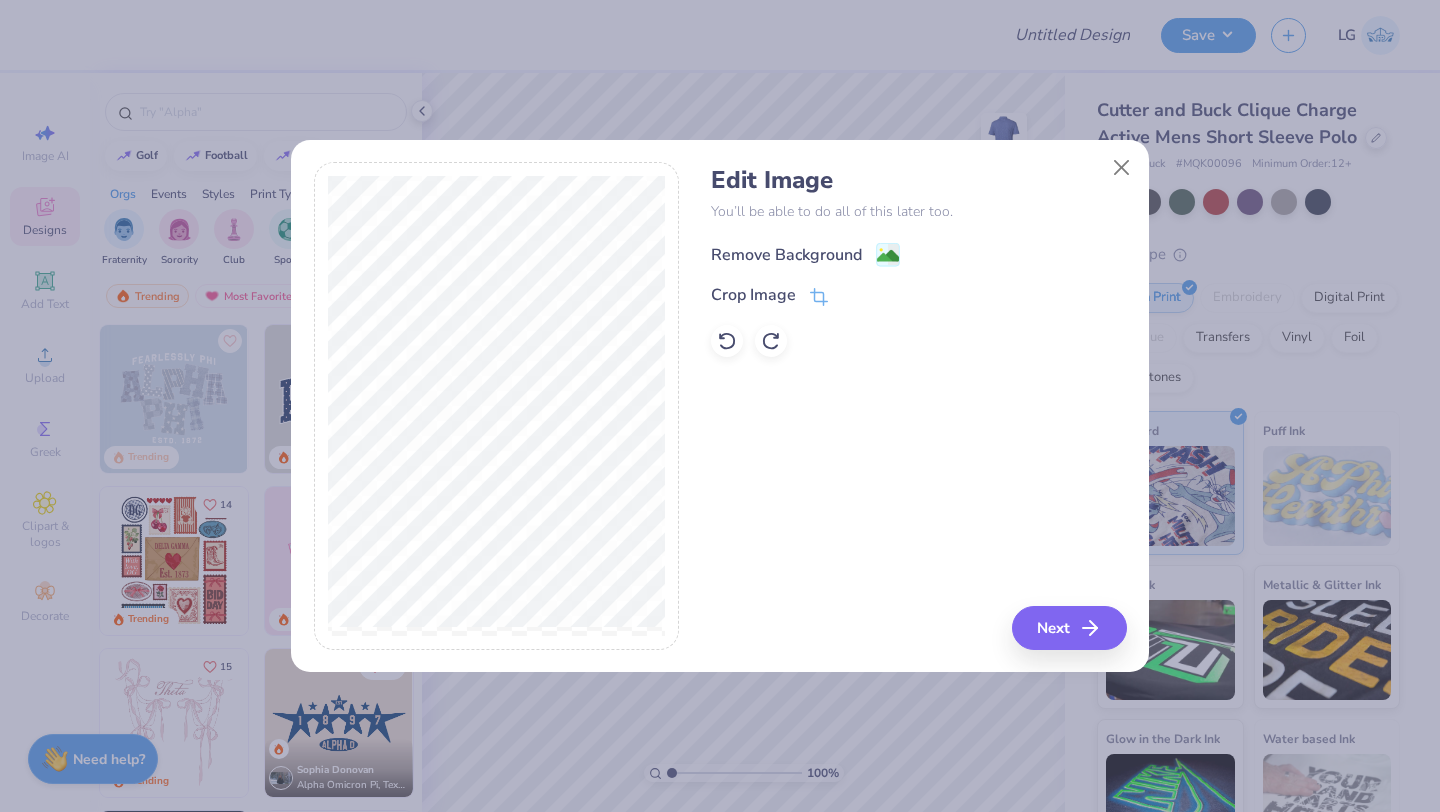 click on "Remove Background" at bounding box center [786, 255] 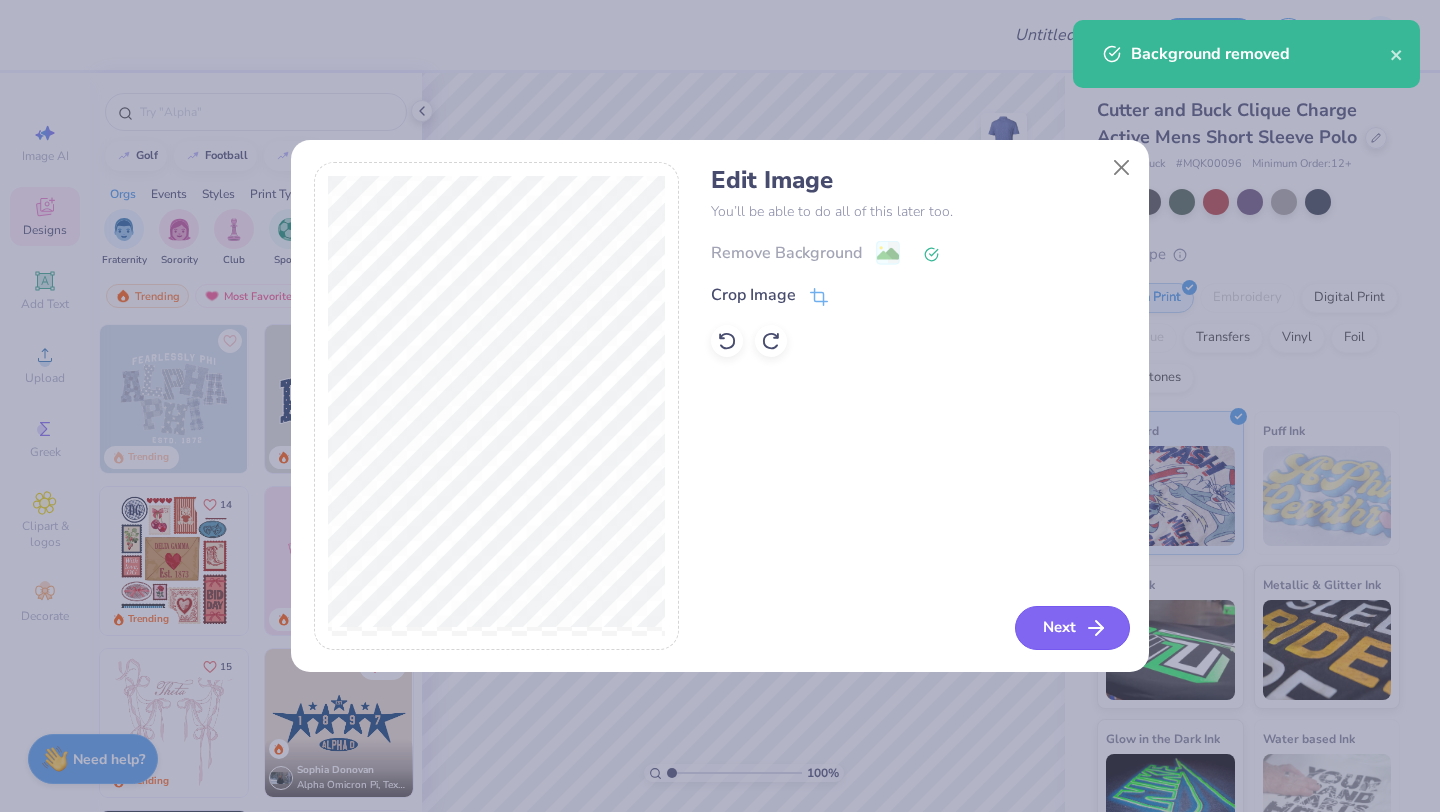 click on "Next" at bounding box center (1072, 628) 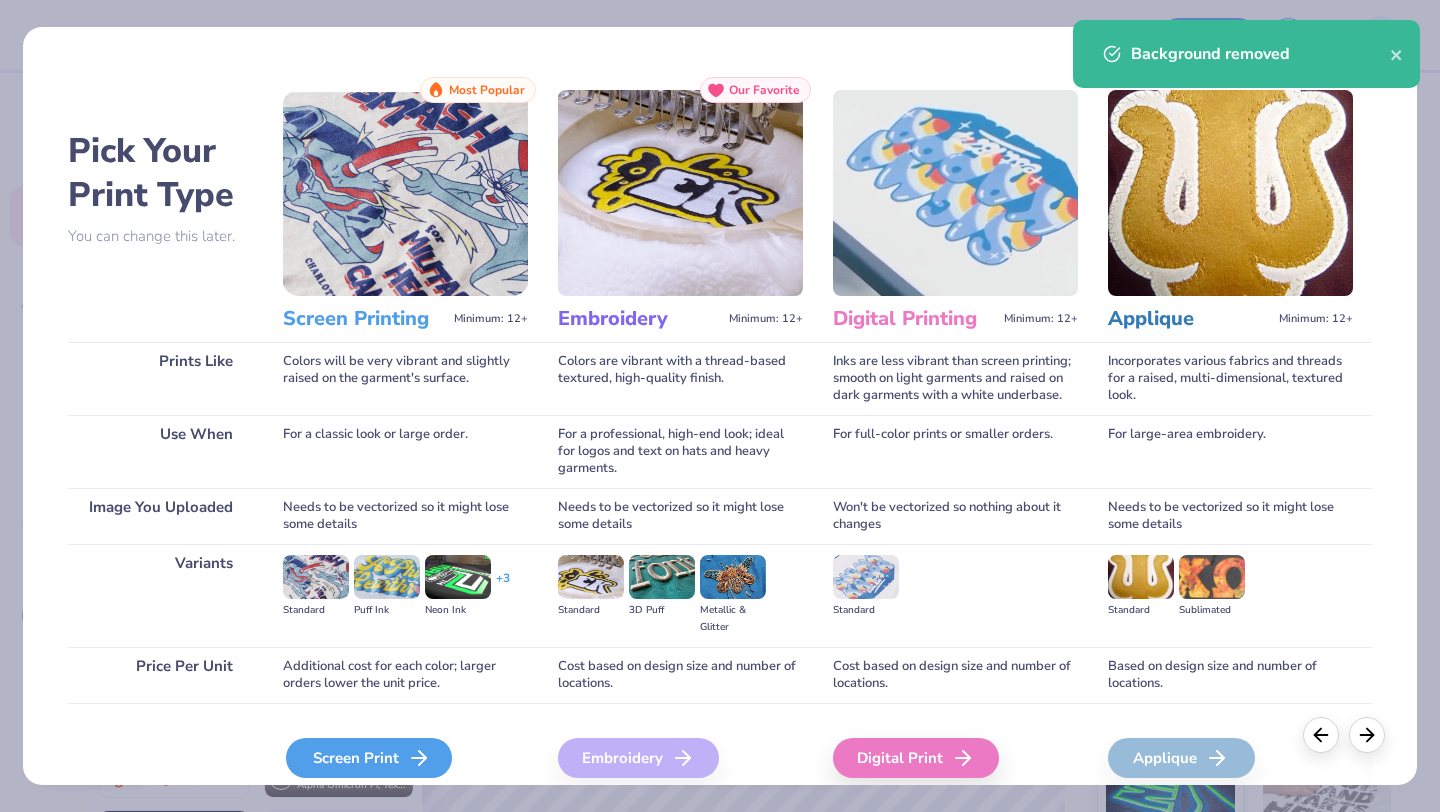 click on "Screen Print" at bounding box center (369, 758) 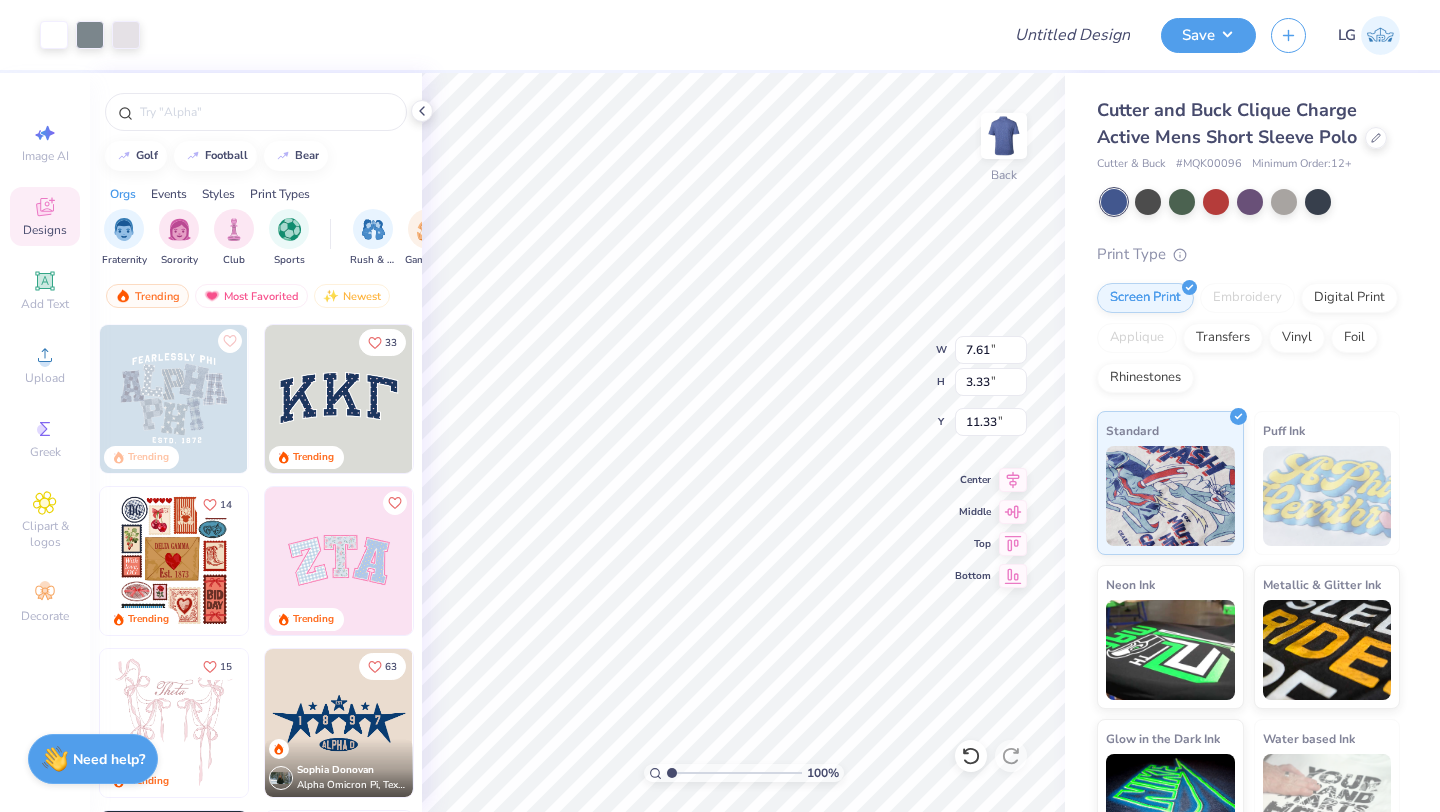 type on "5.31" 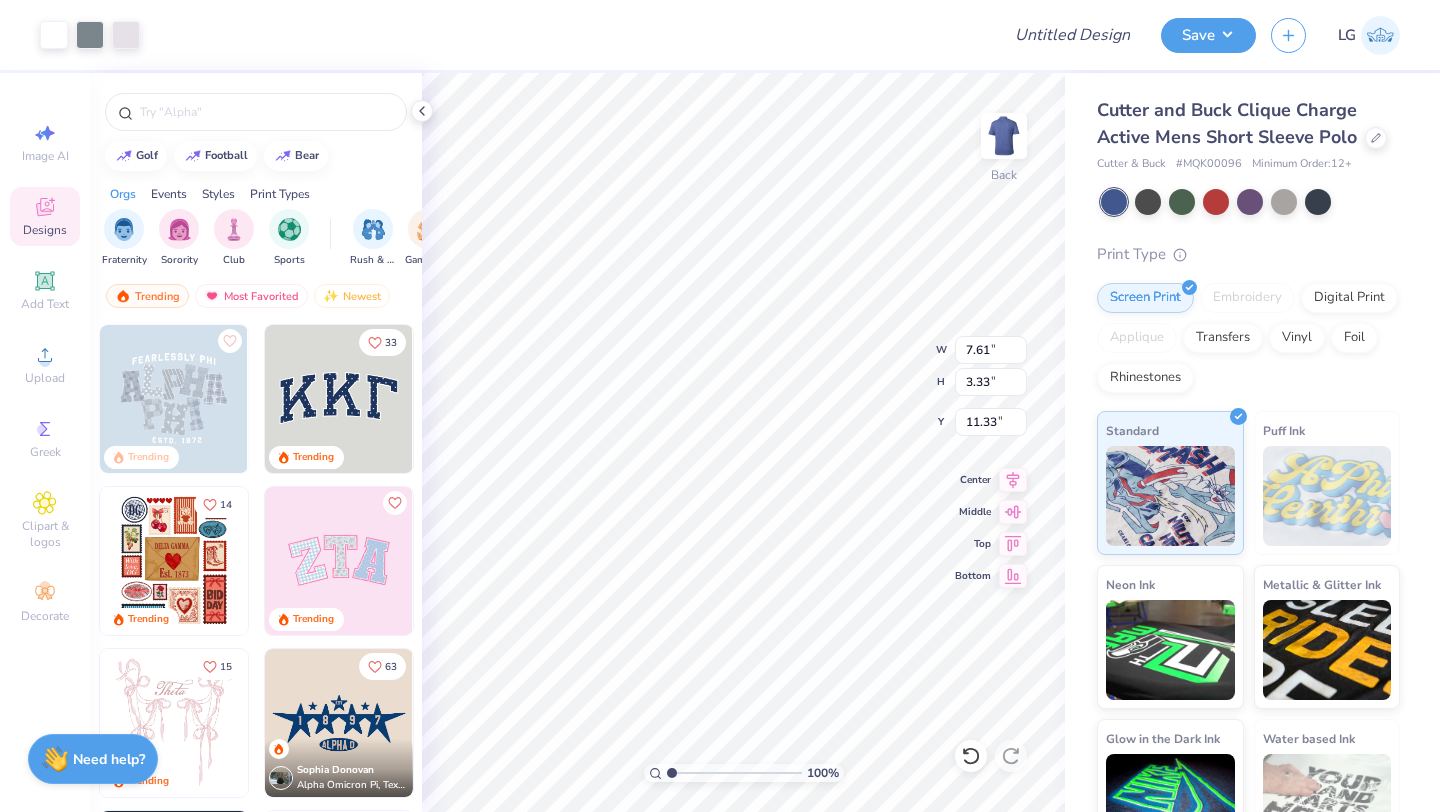 type on "2.32" 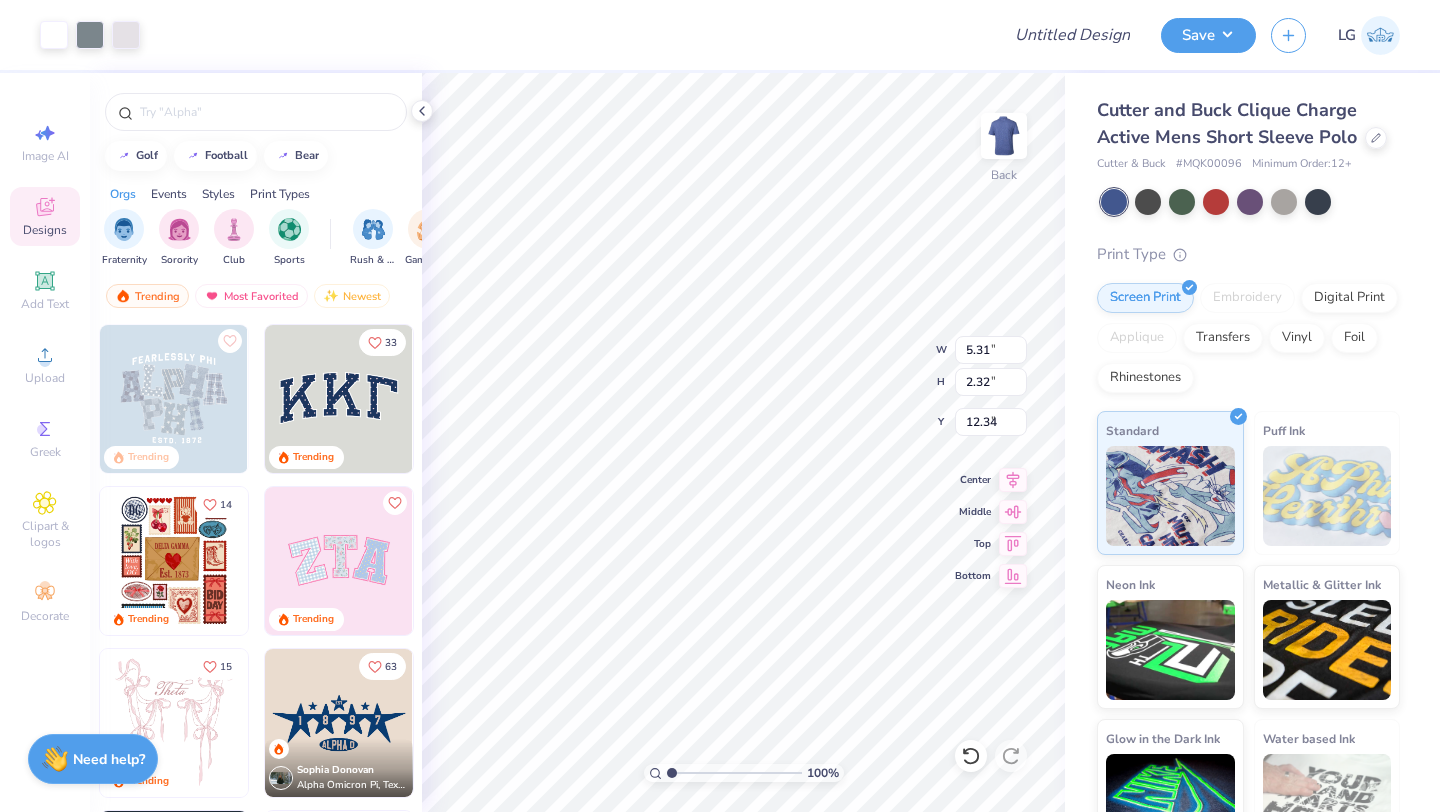 type on "3.00" 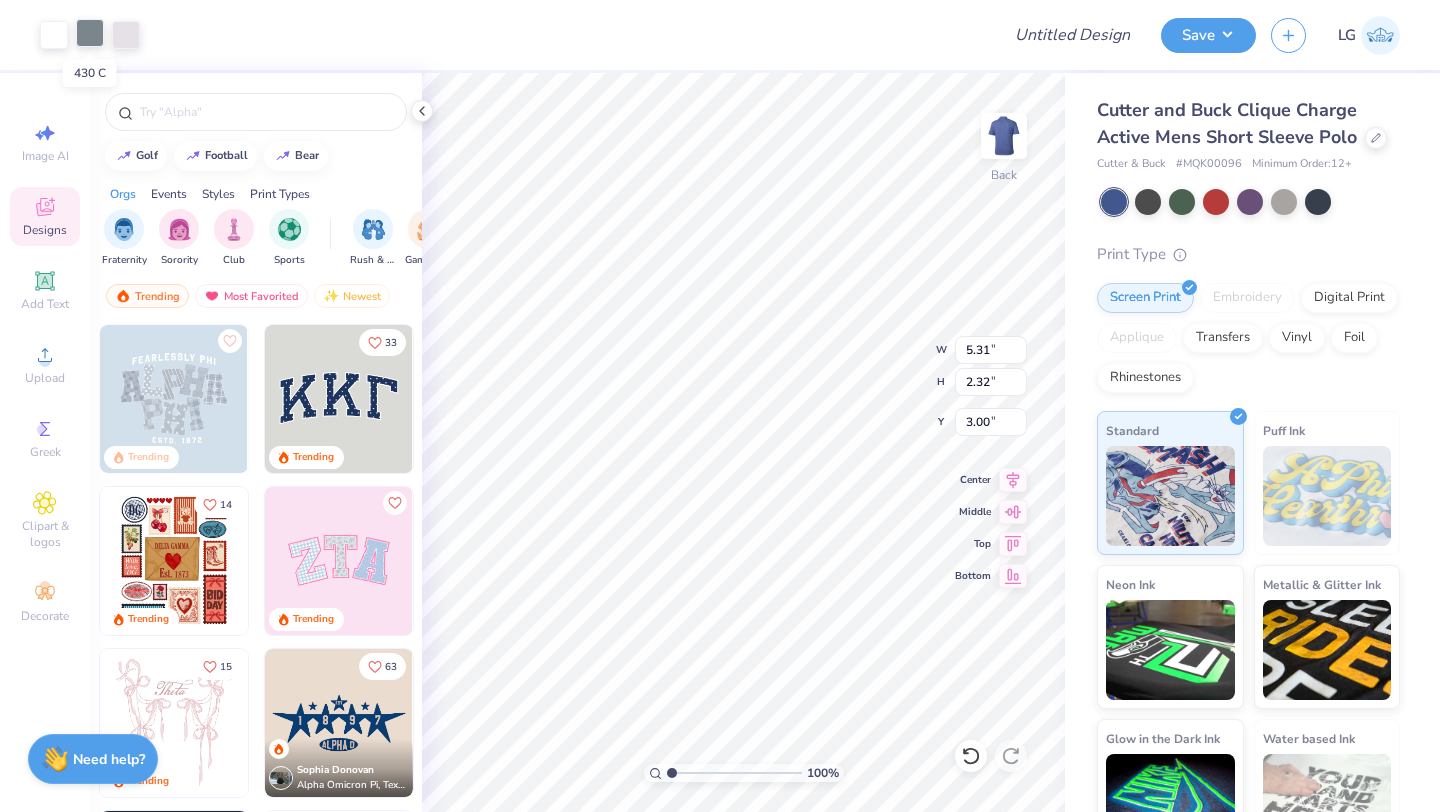 click at bounding box center (90, 33) 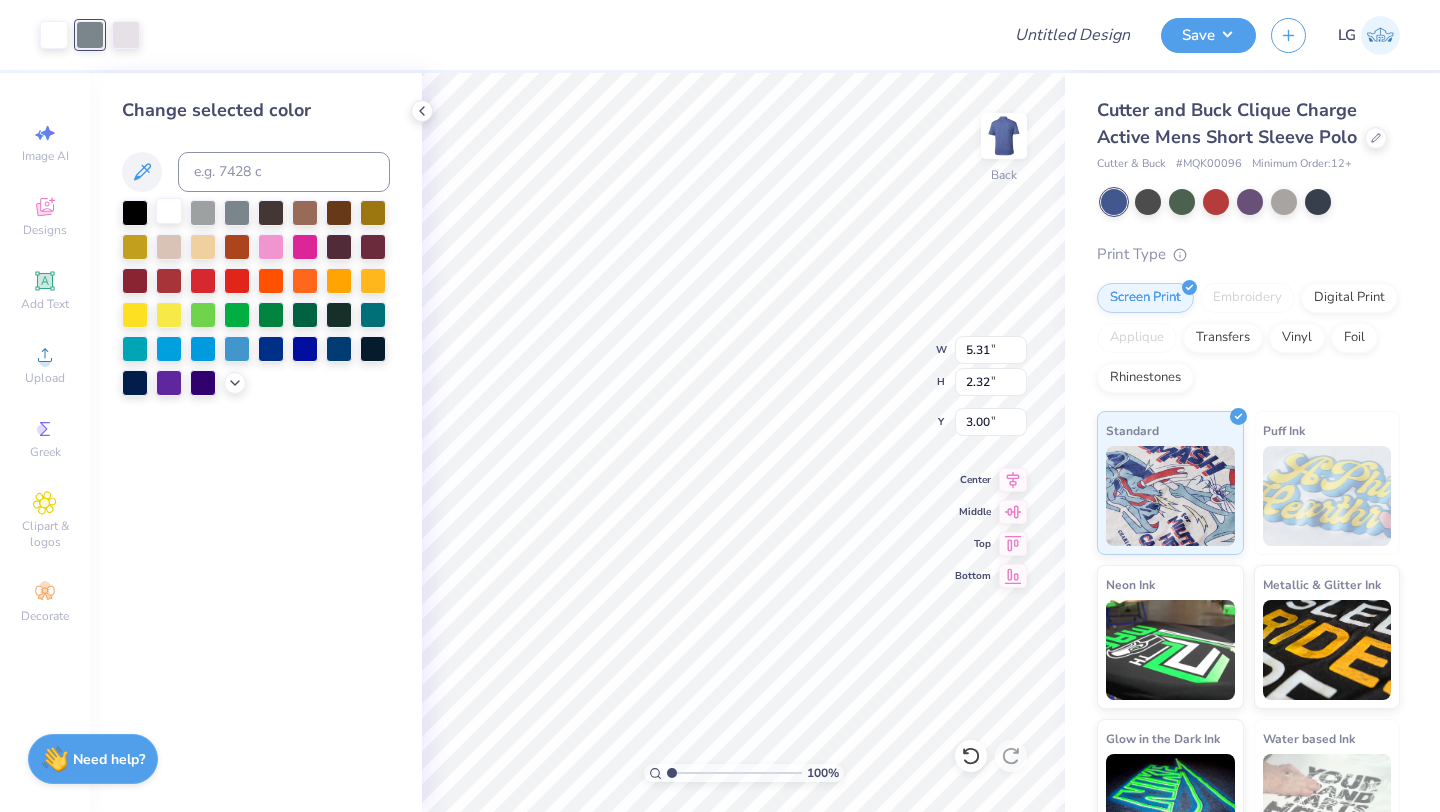 click at bounding box center (169, 211) 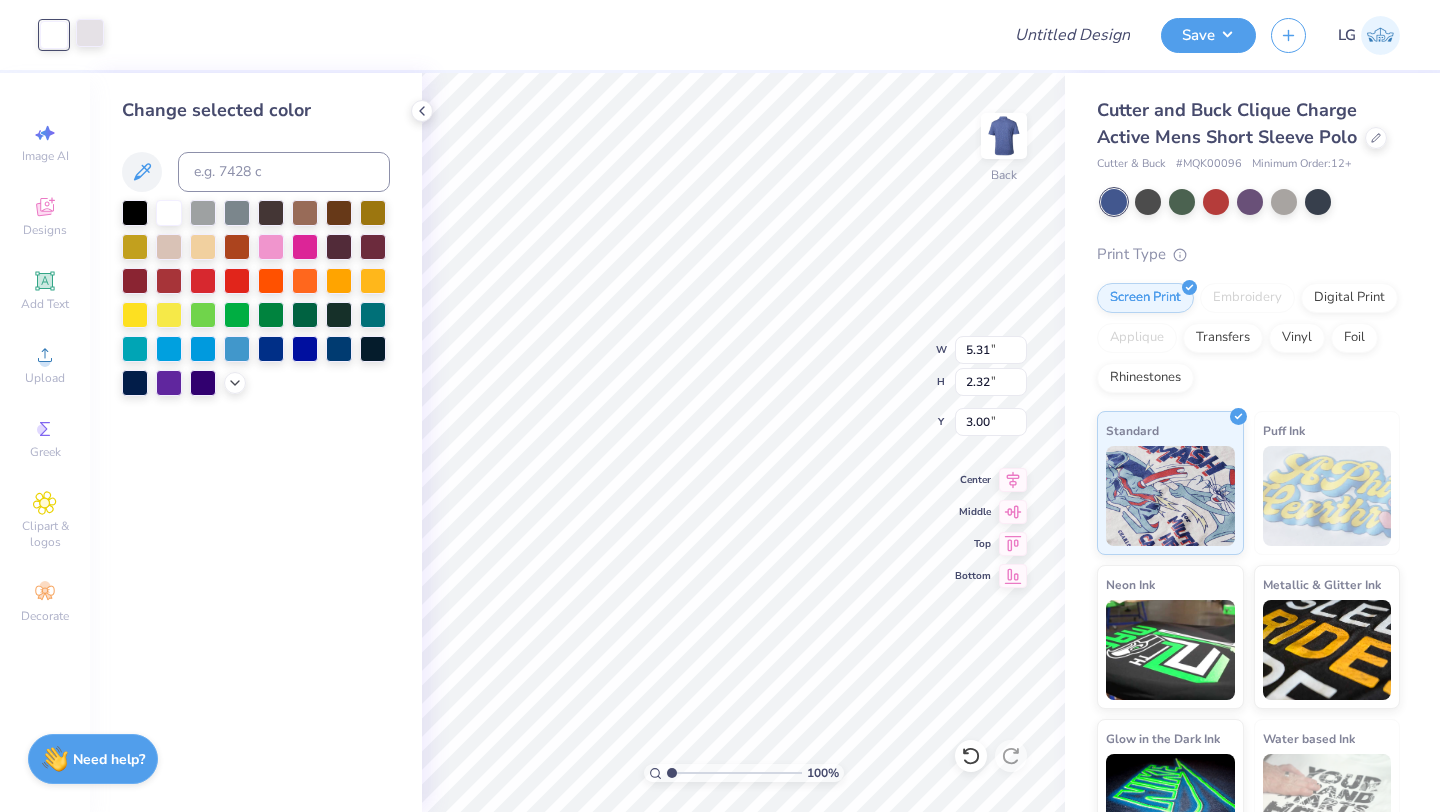 click at bounding box center [90, 33] 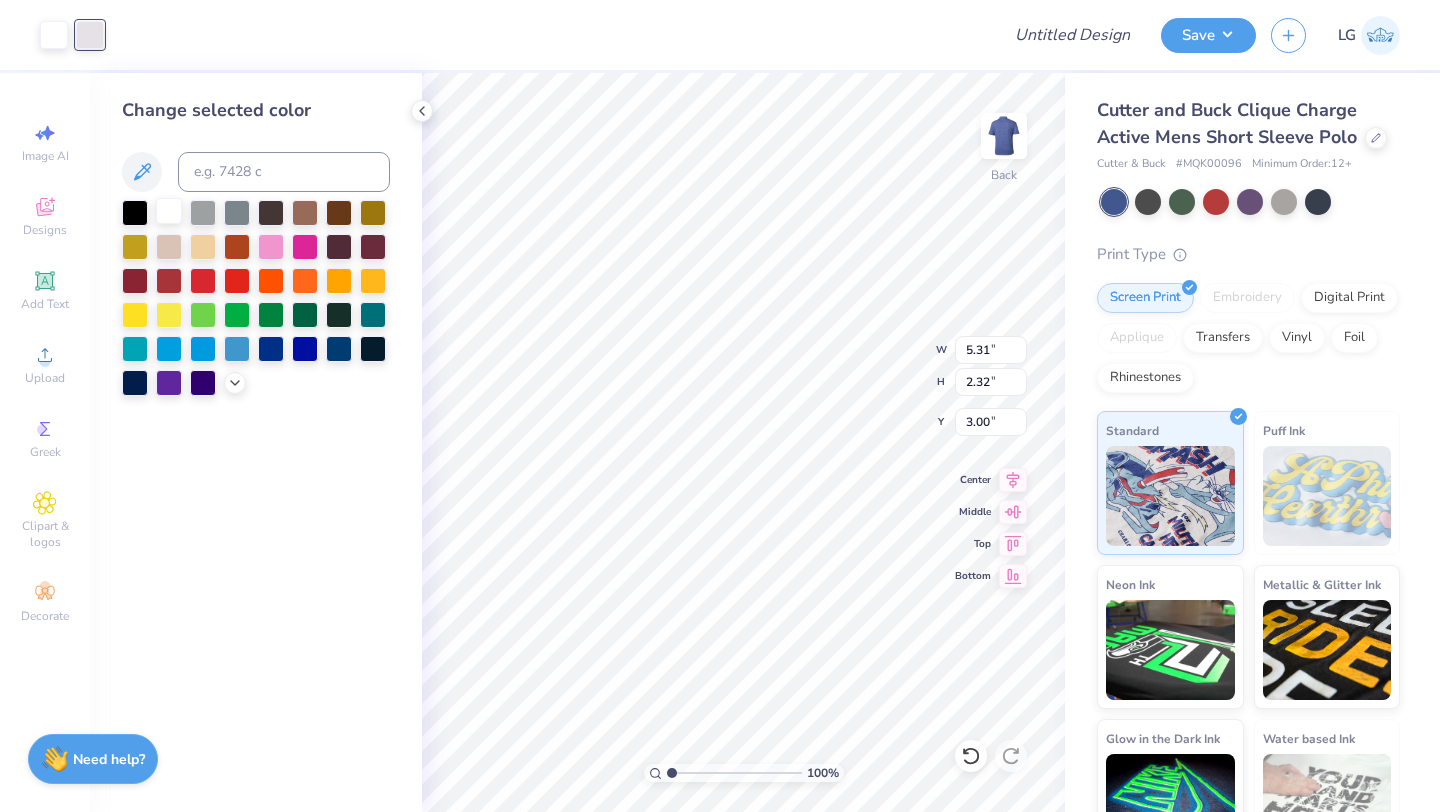 click at bounding box center (169, 211) 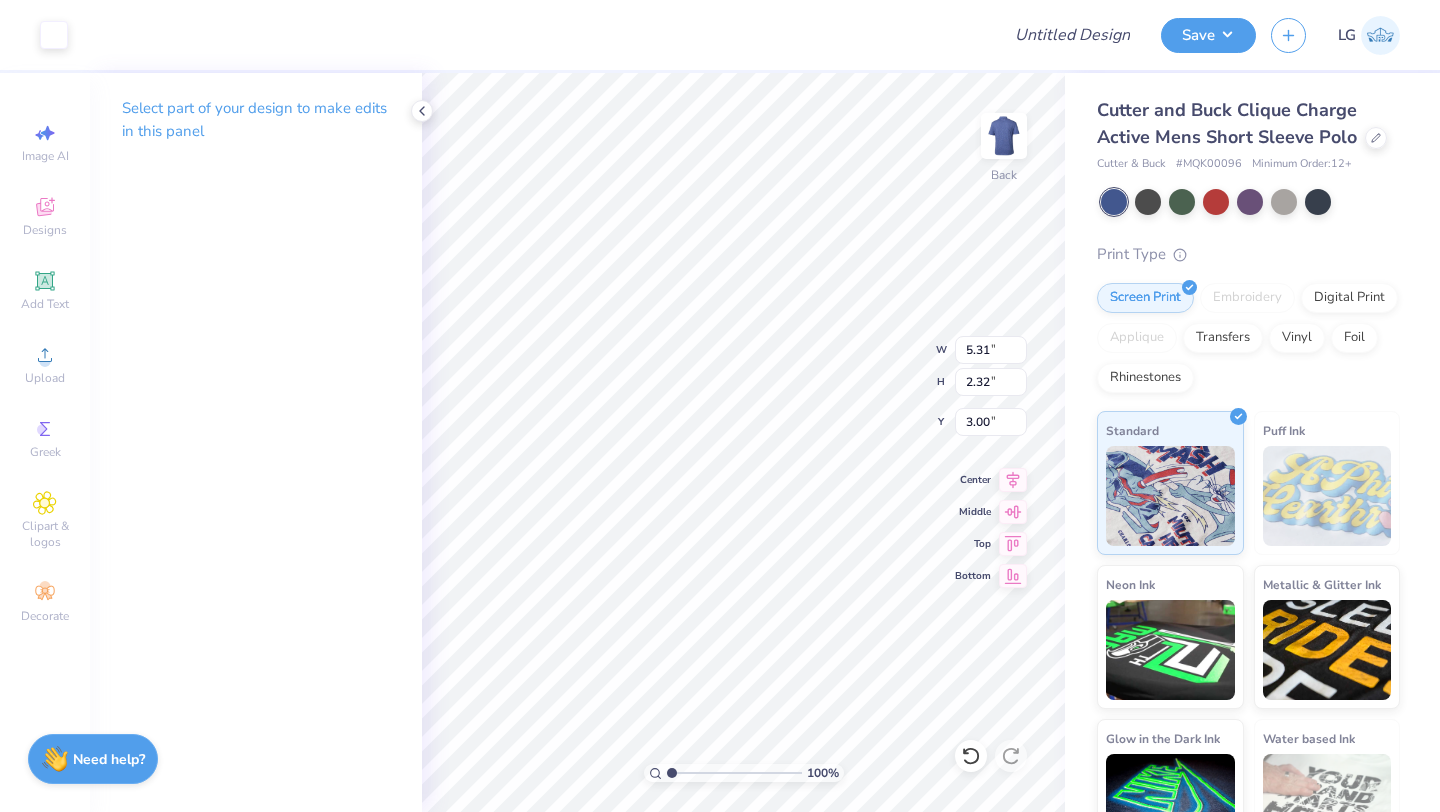 type on "4.70" 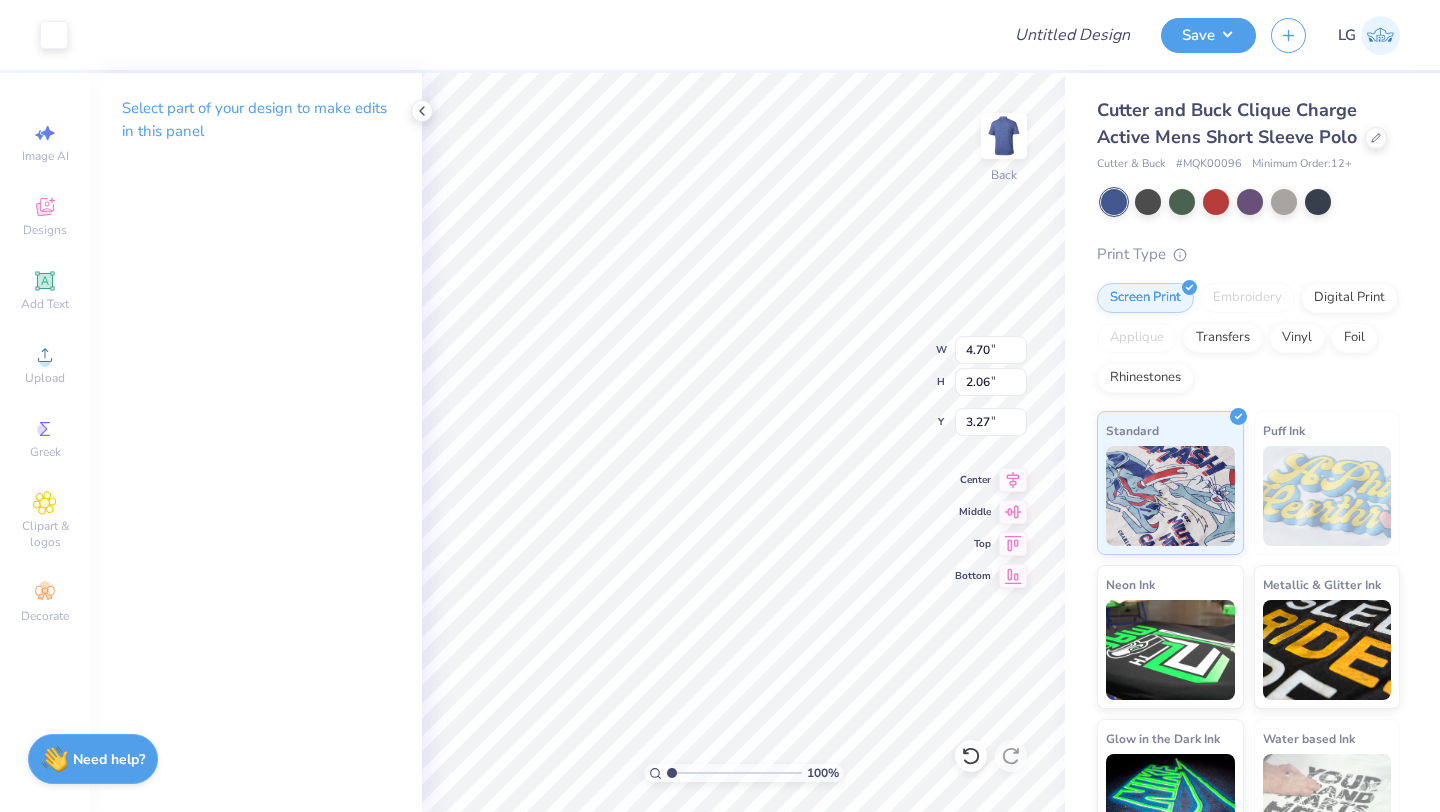 type on "3.00" 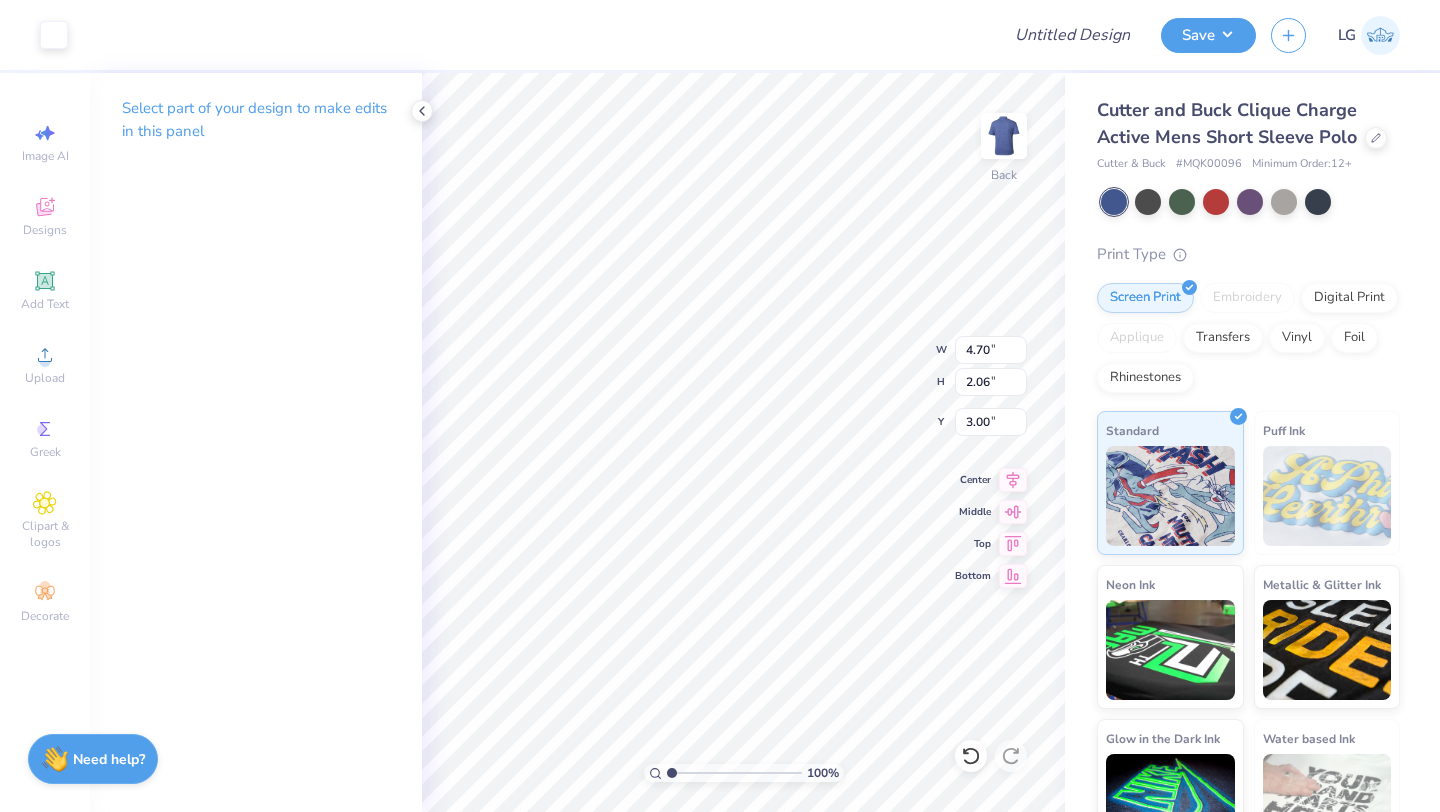 type on "3.37" 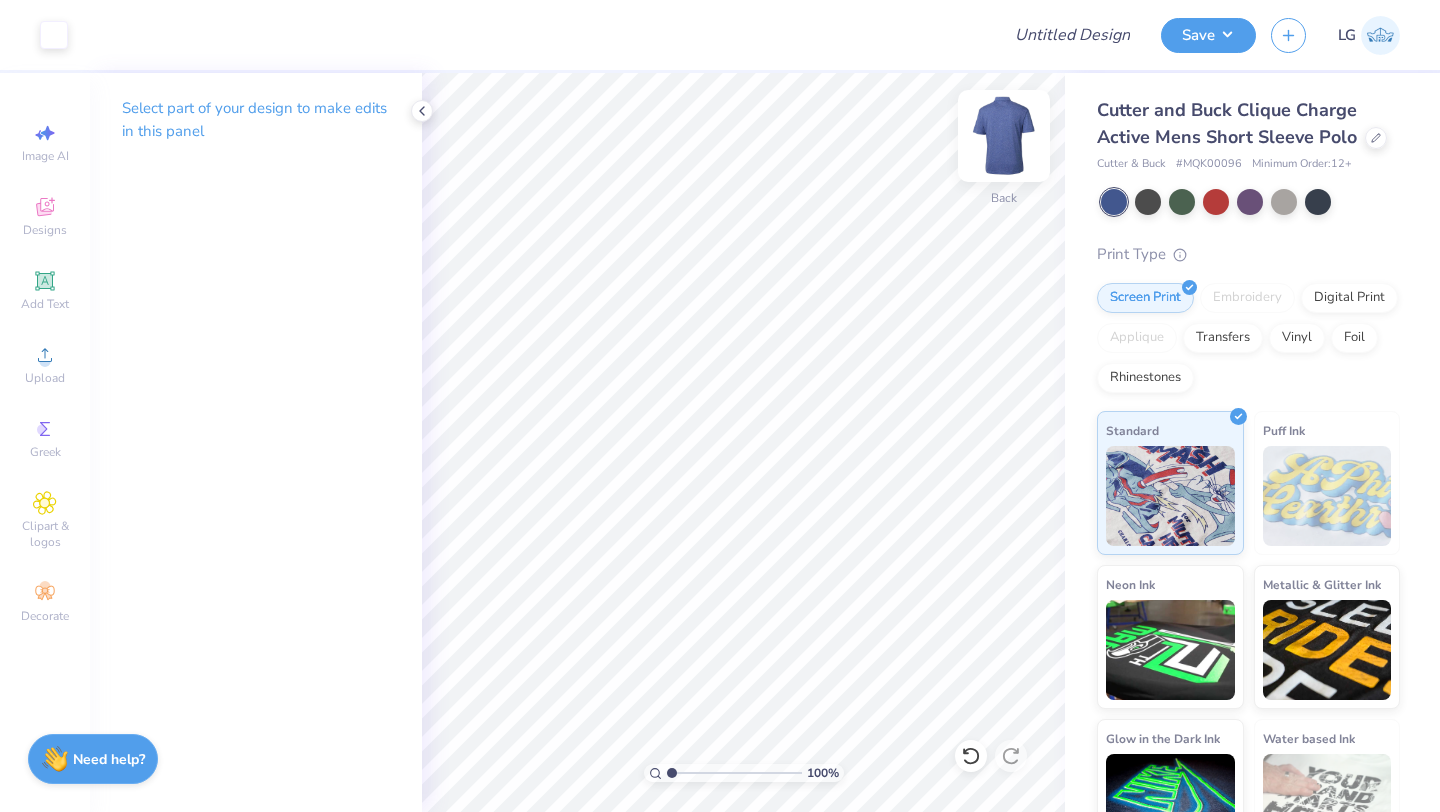 click at bounding box center (1004, 136) 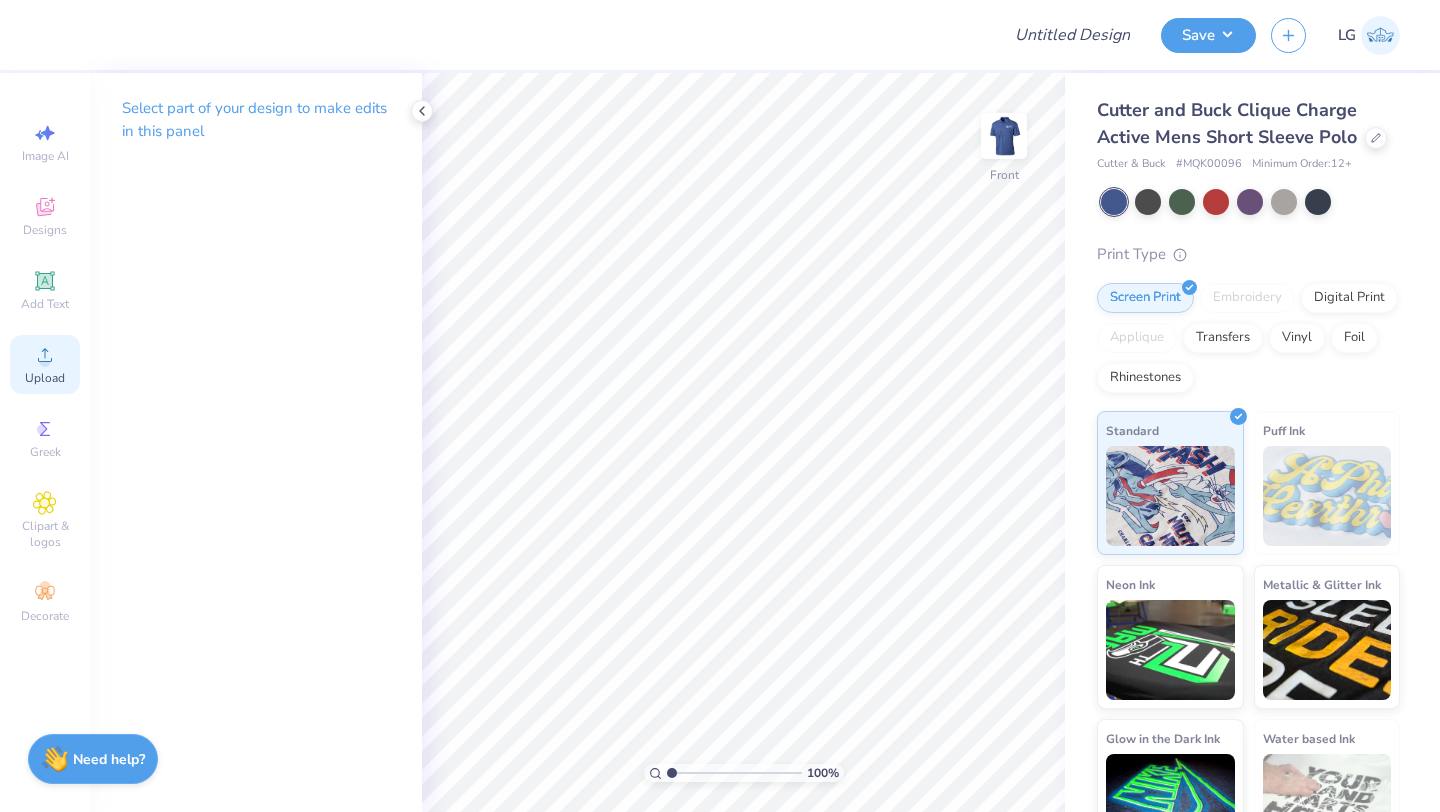 click on "Upload" at bounding box center [45, 378] 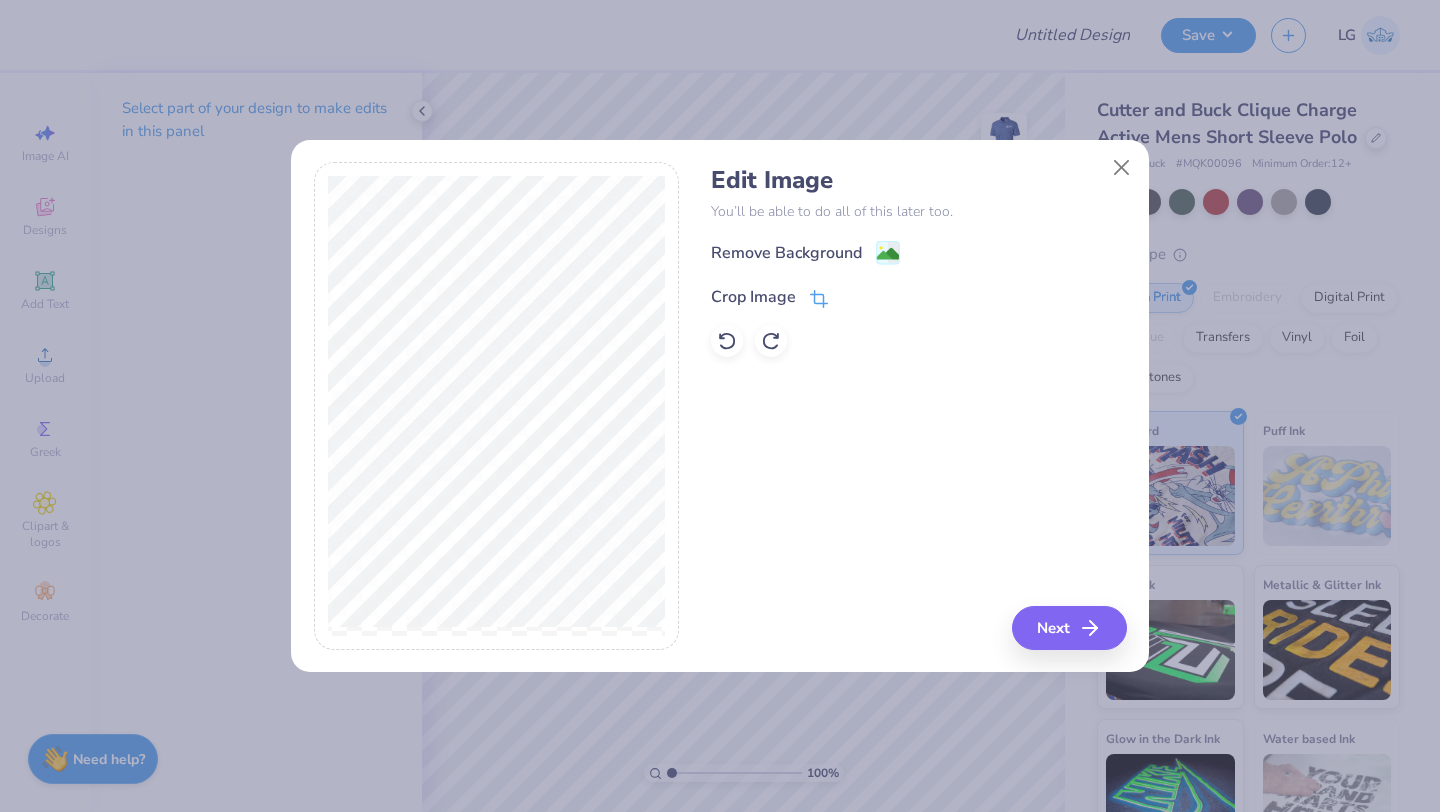 click on "Crop Image" at bounding box center (753, 297) 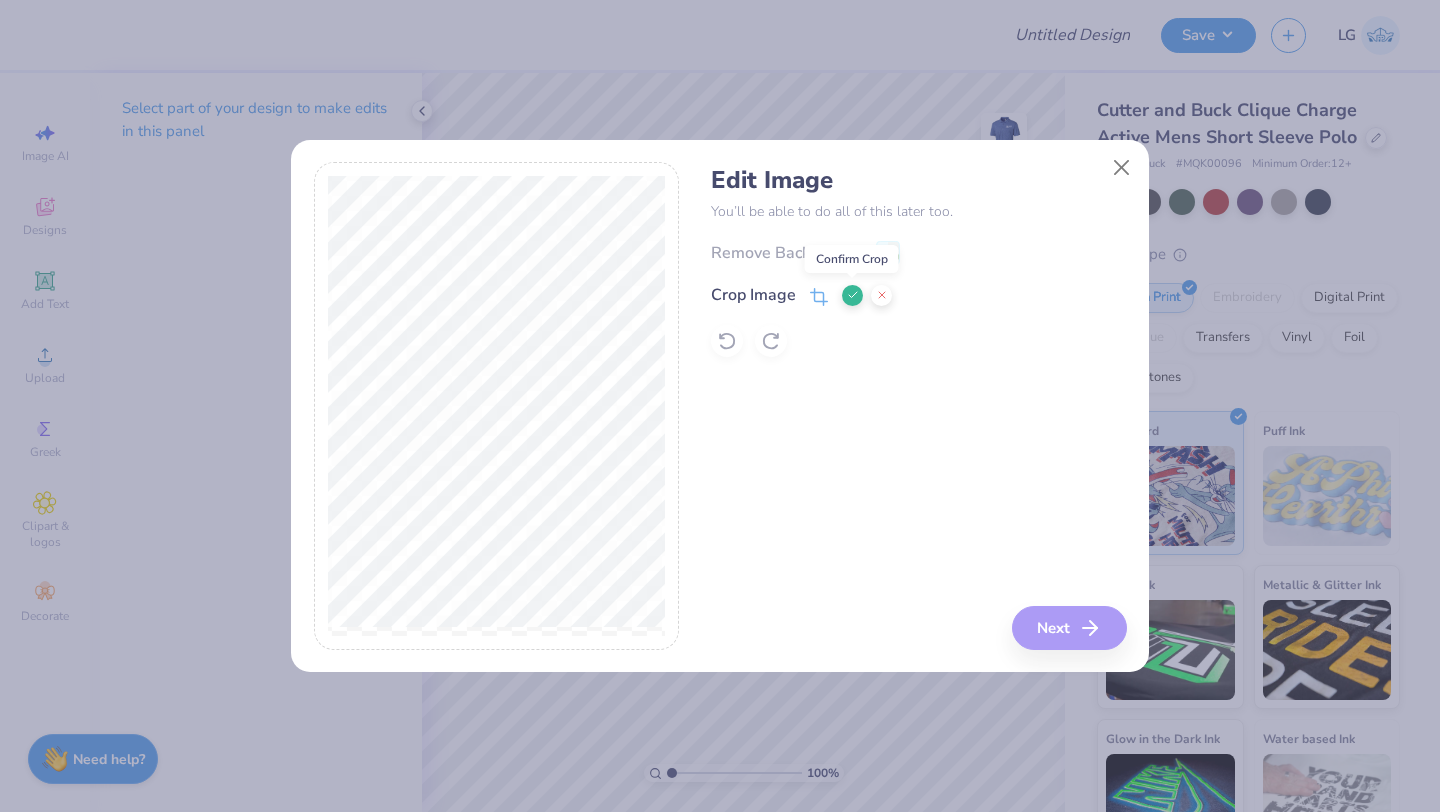 click at bounding box center [852, 295] 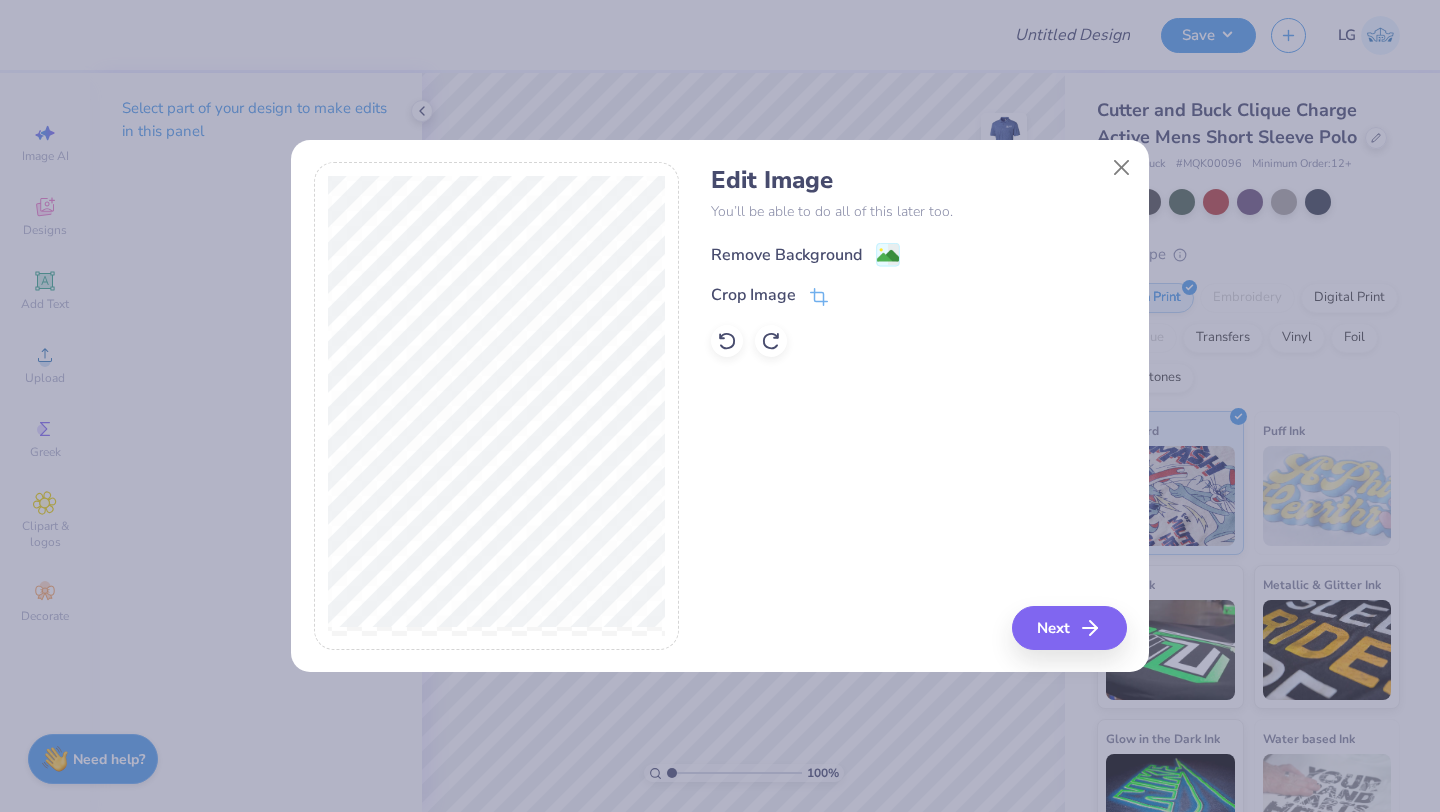 click on "Remove Background" at bounding box center (786, 255) 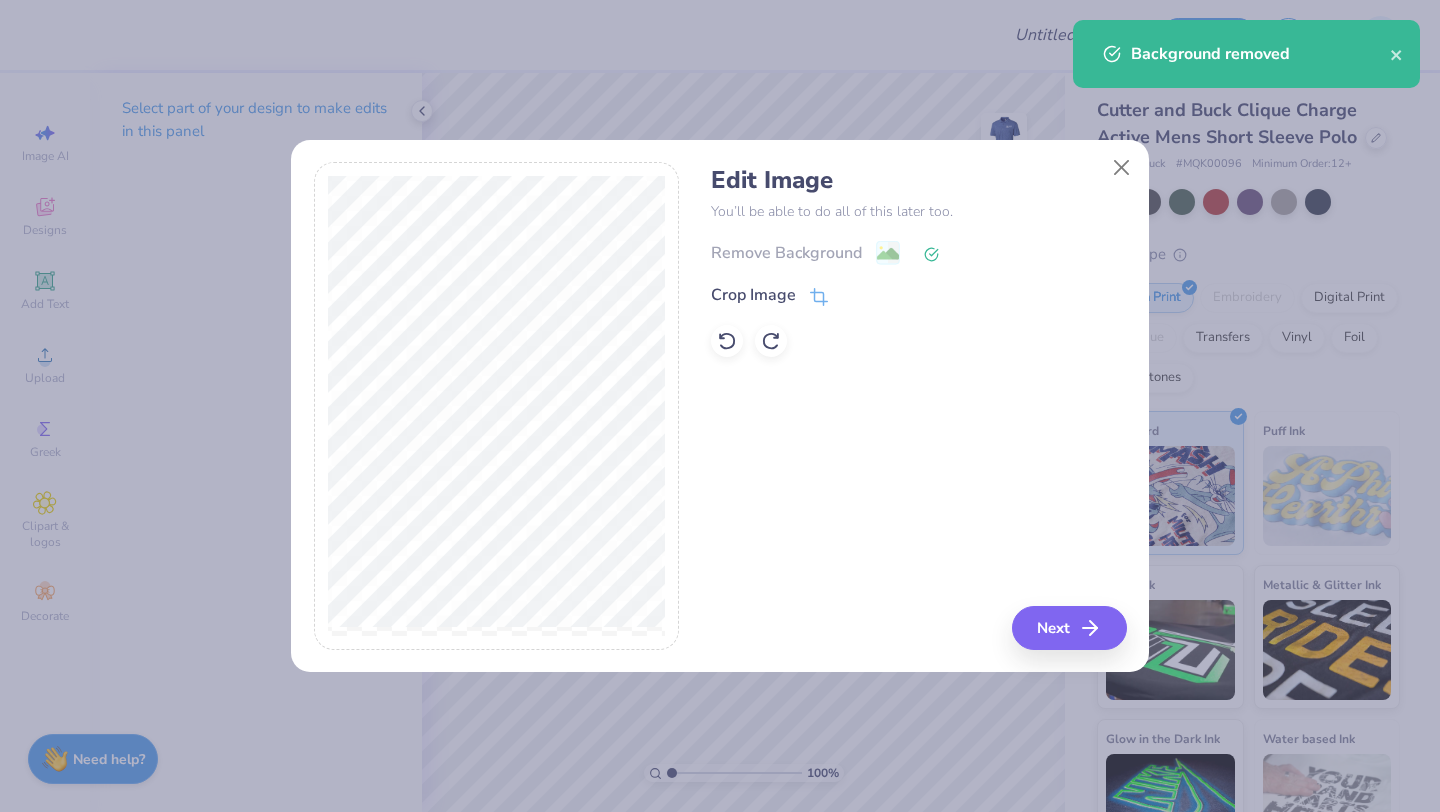 click on "Edit Image You’ll be able to do all of this later too. Remove Background Crop Image Next" at bounding box center [720, 417] 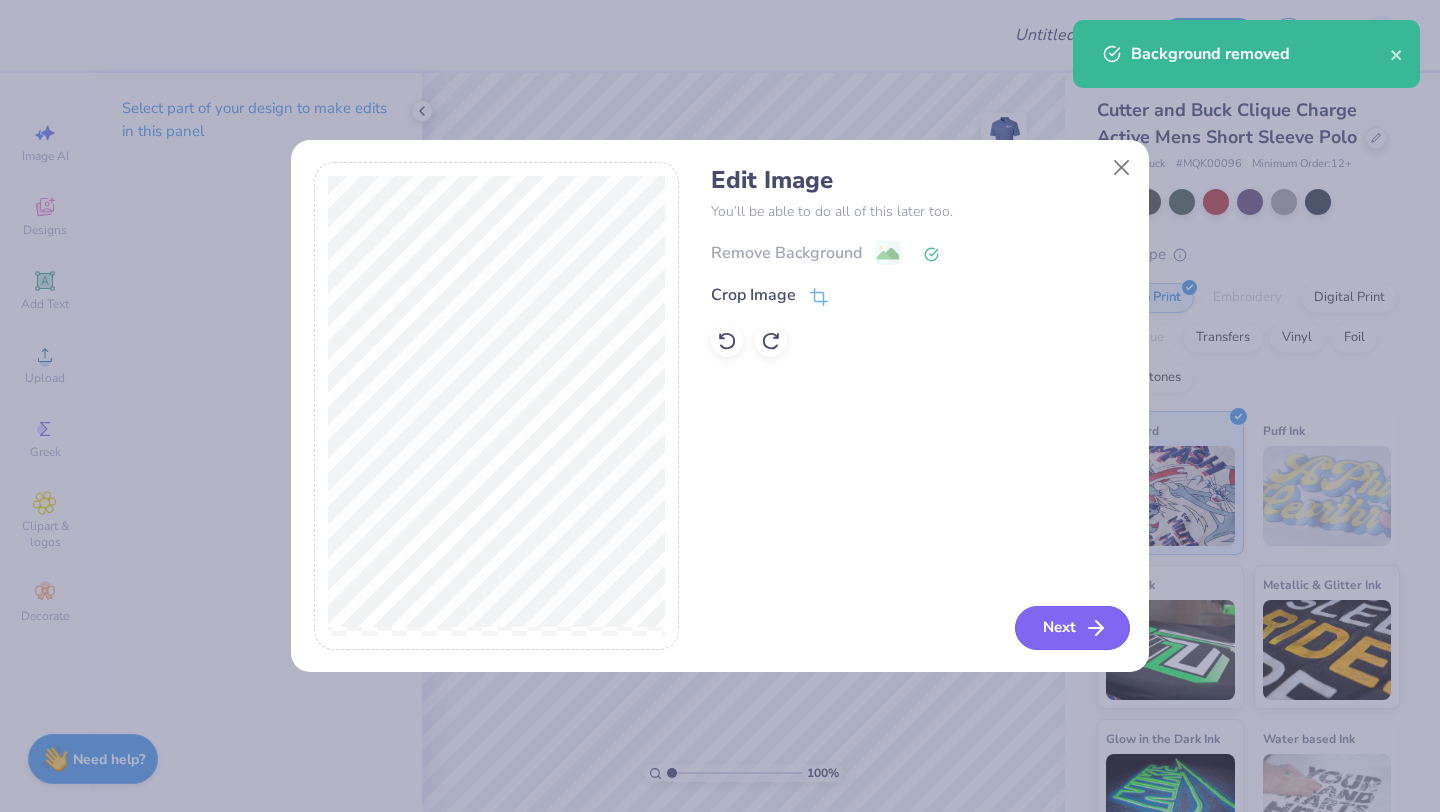click on "Next" at bounding box center [1072, 628] 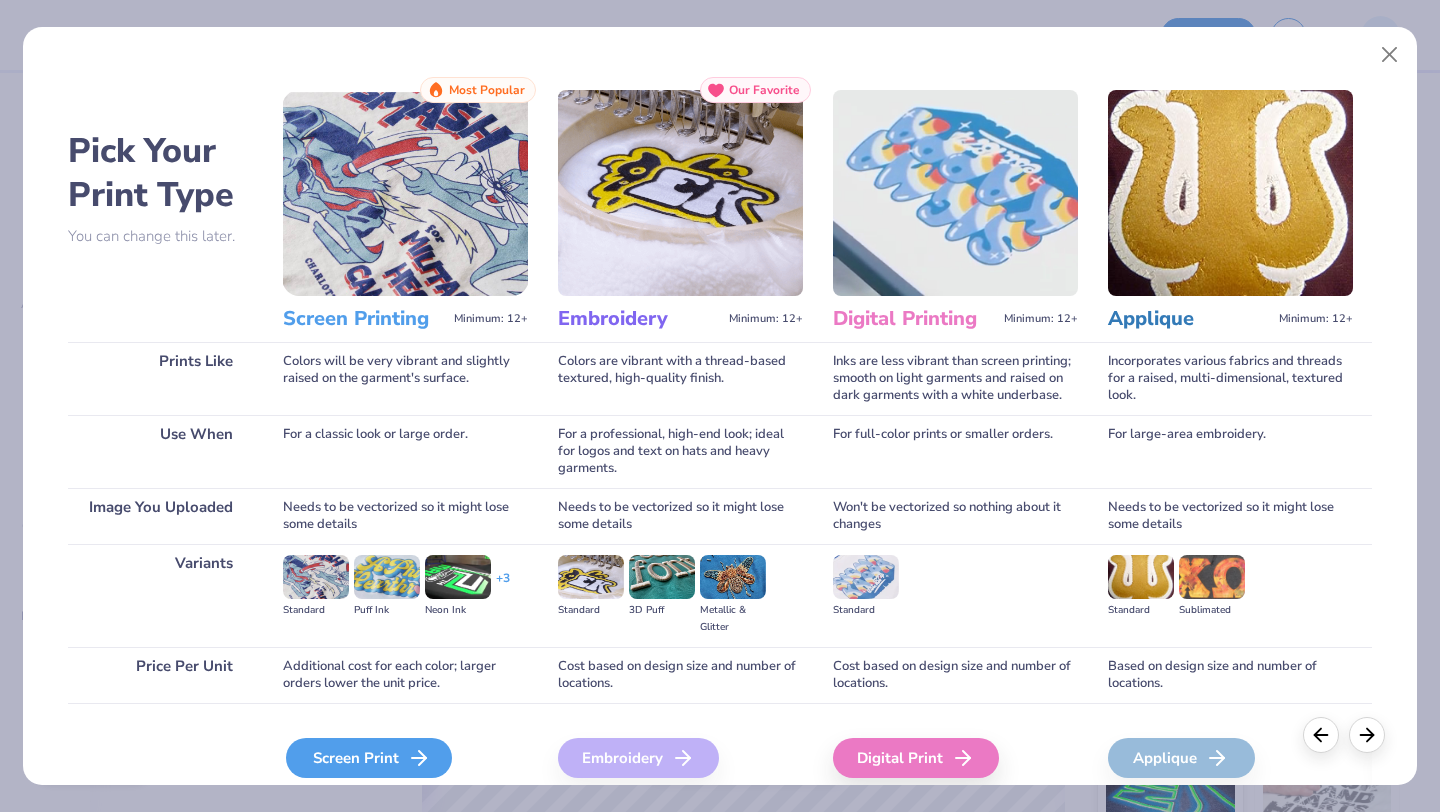click on "Screen Print" at bounding box center (369, 758) 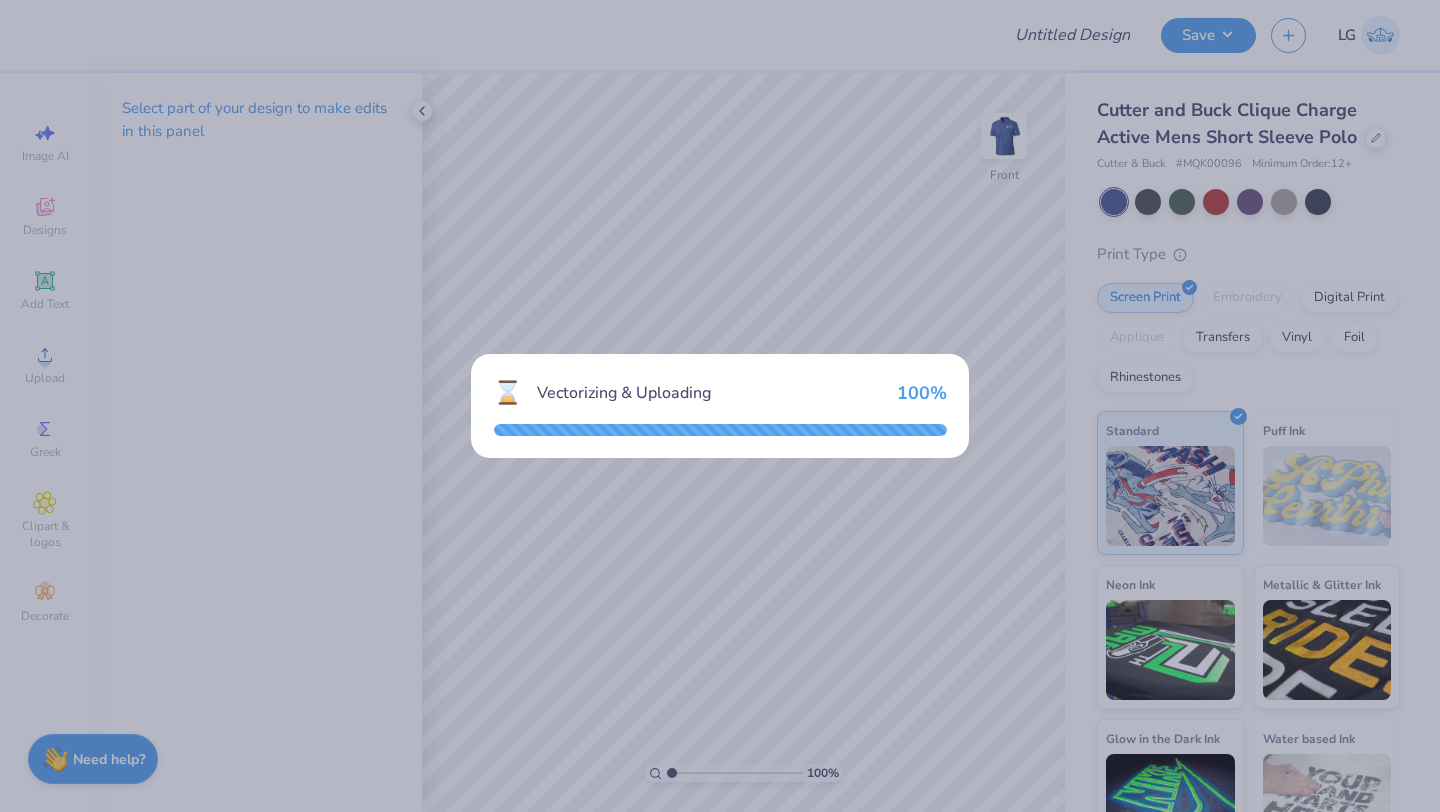 click on "Vectorizing & Uploading" at bounding box center [709, 393] 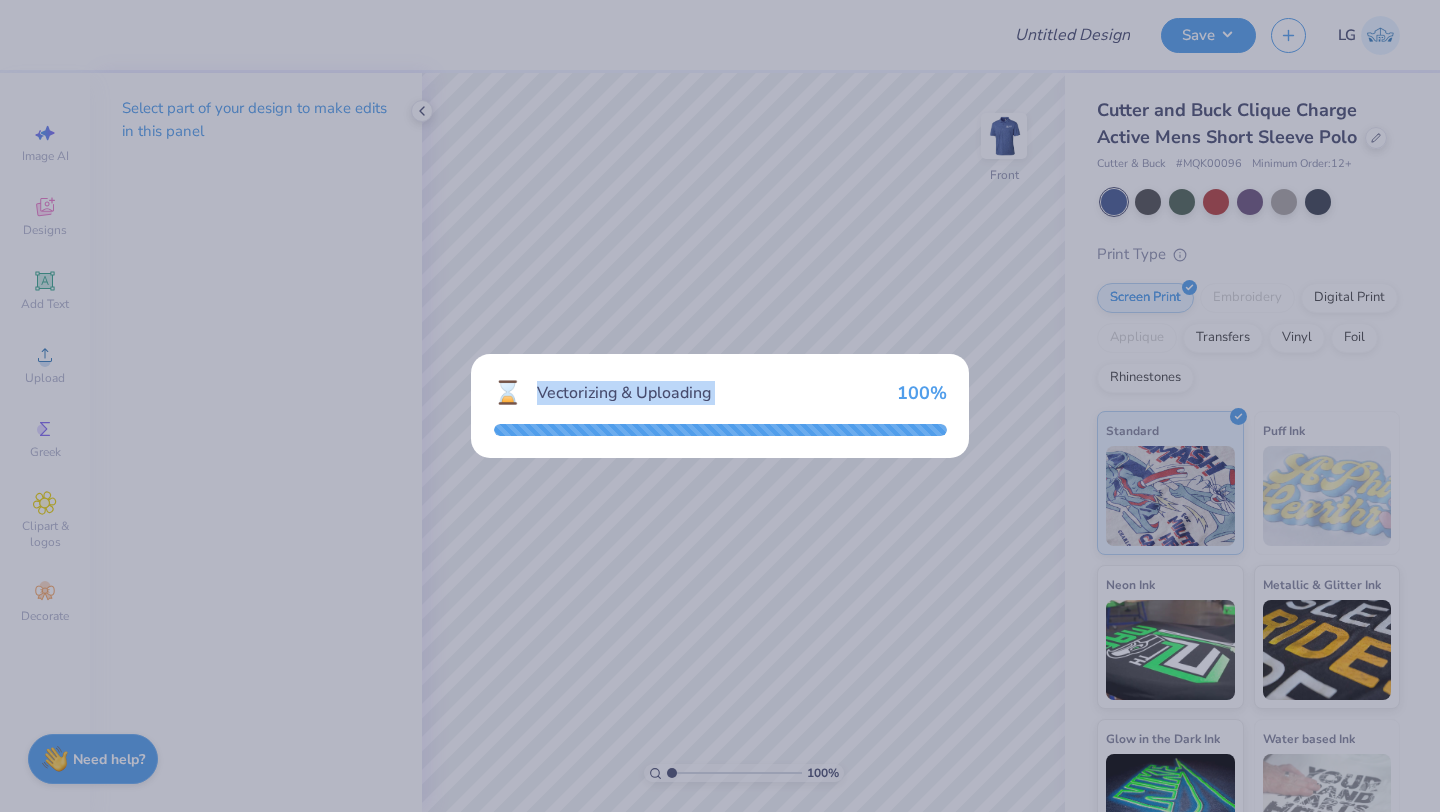click on "Vectorizing & Uploading" at bounding box center [709, 393] 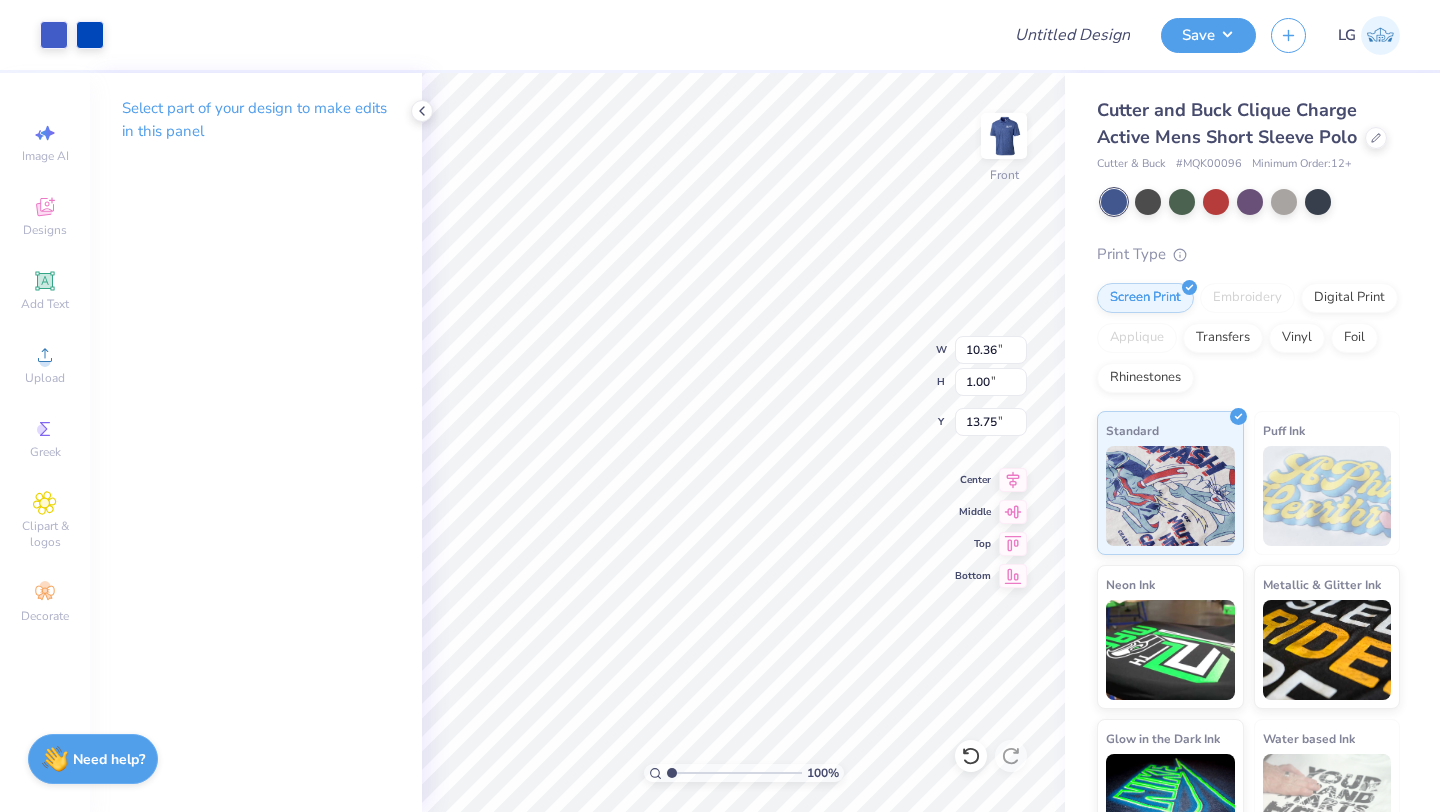 type on "3.00" 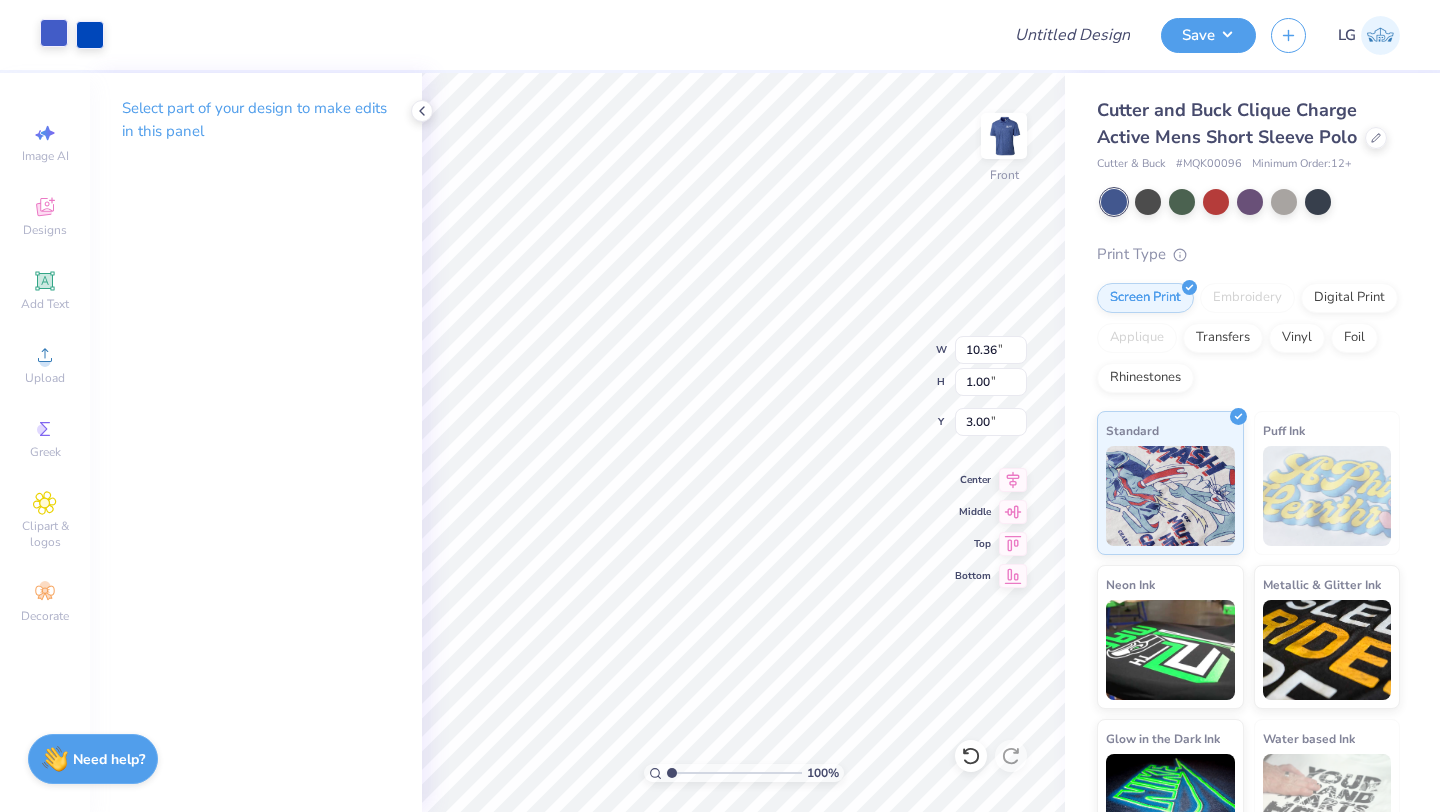 click at bounding box center [54, 33] 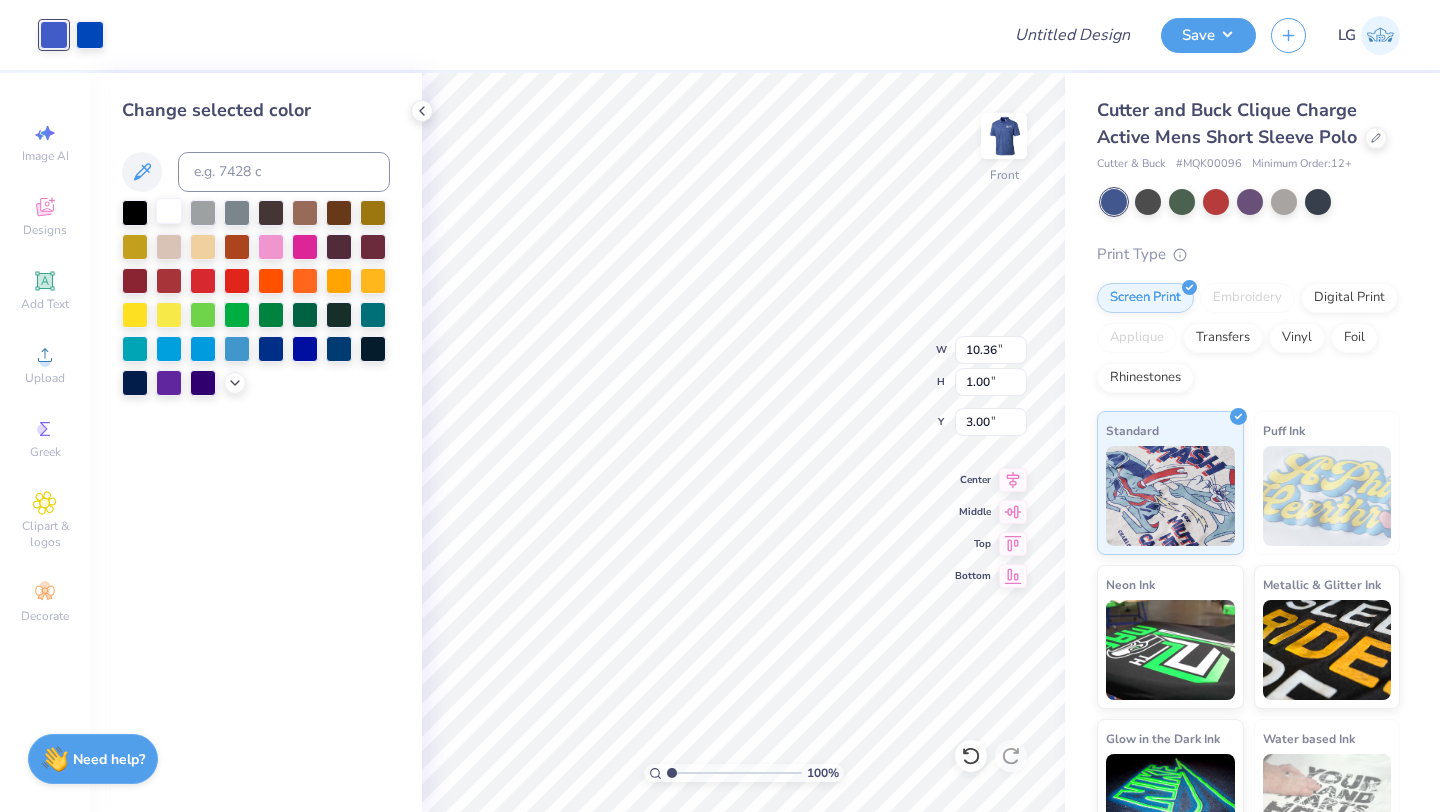 click at bounding box center (169, 211) 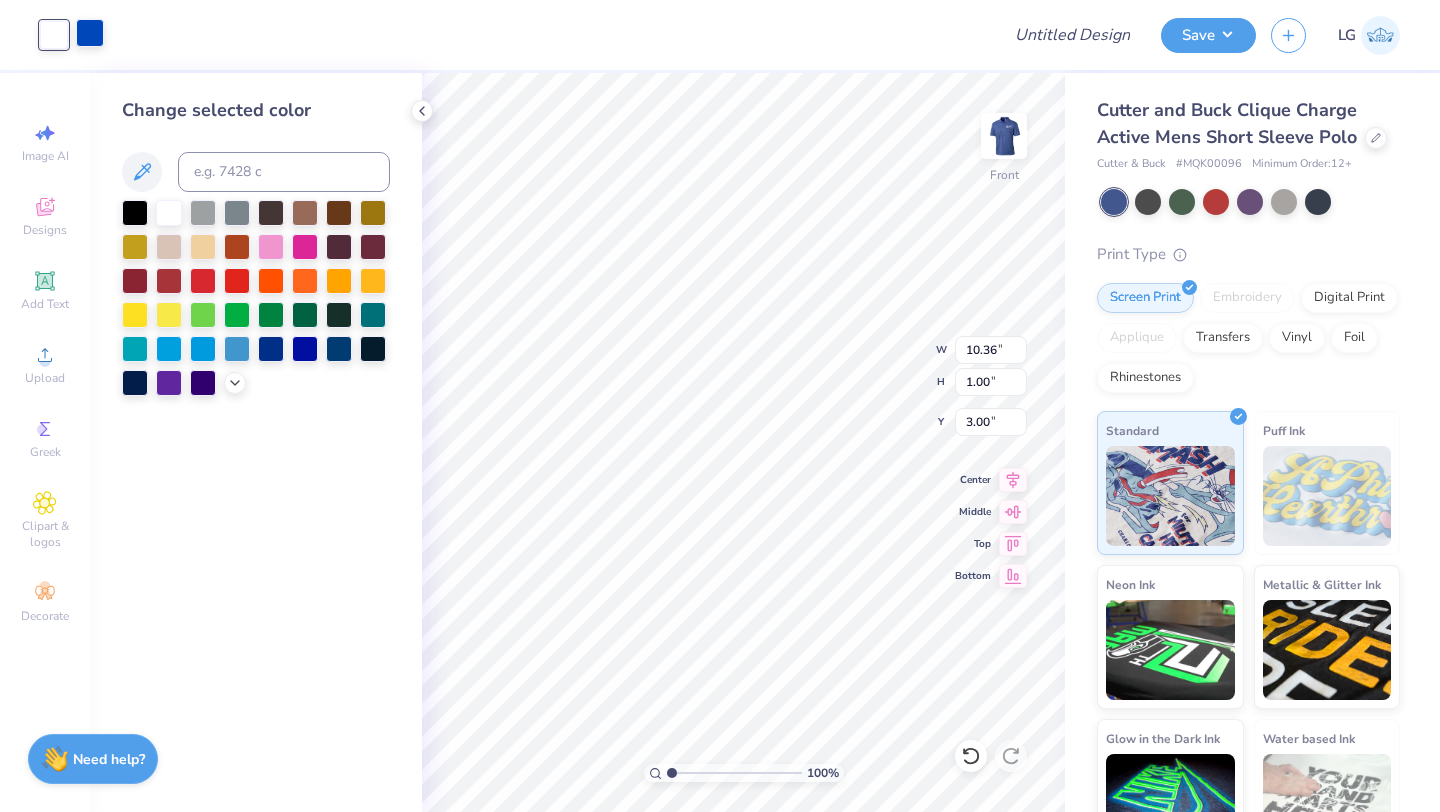 click at bounding box center (90, 33) 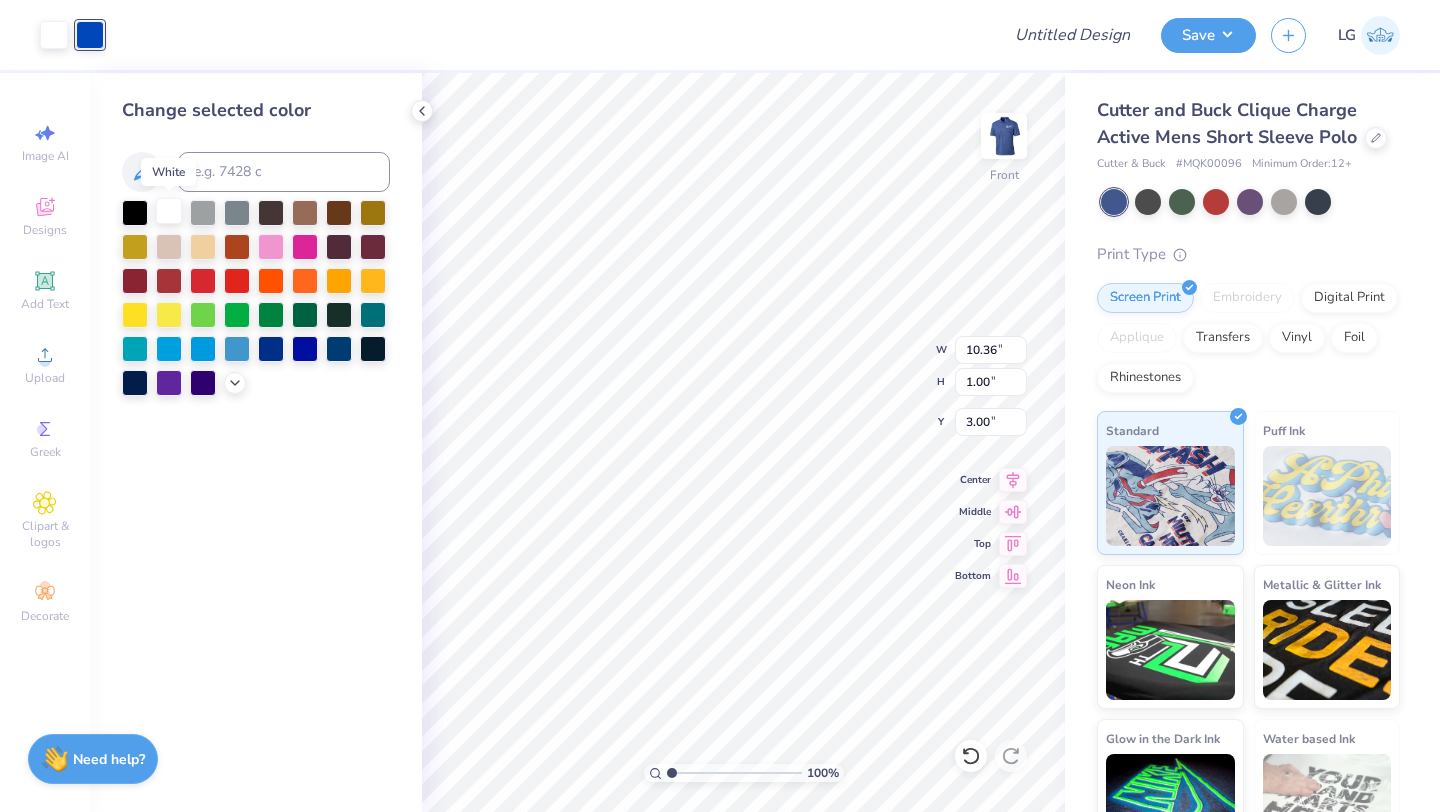 click at bounding box center [169, 211] 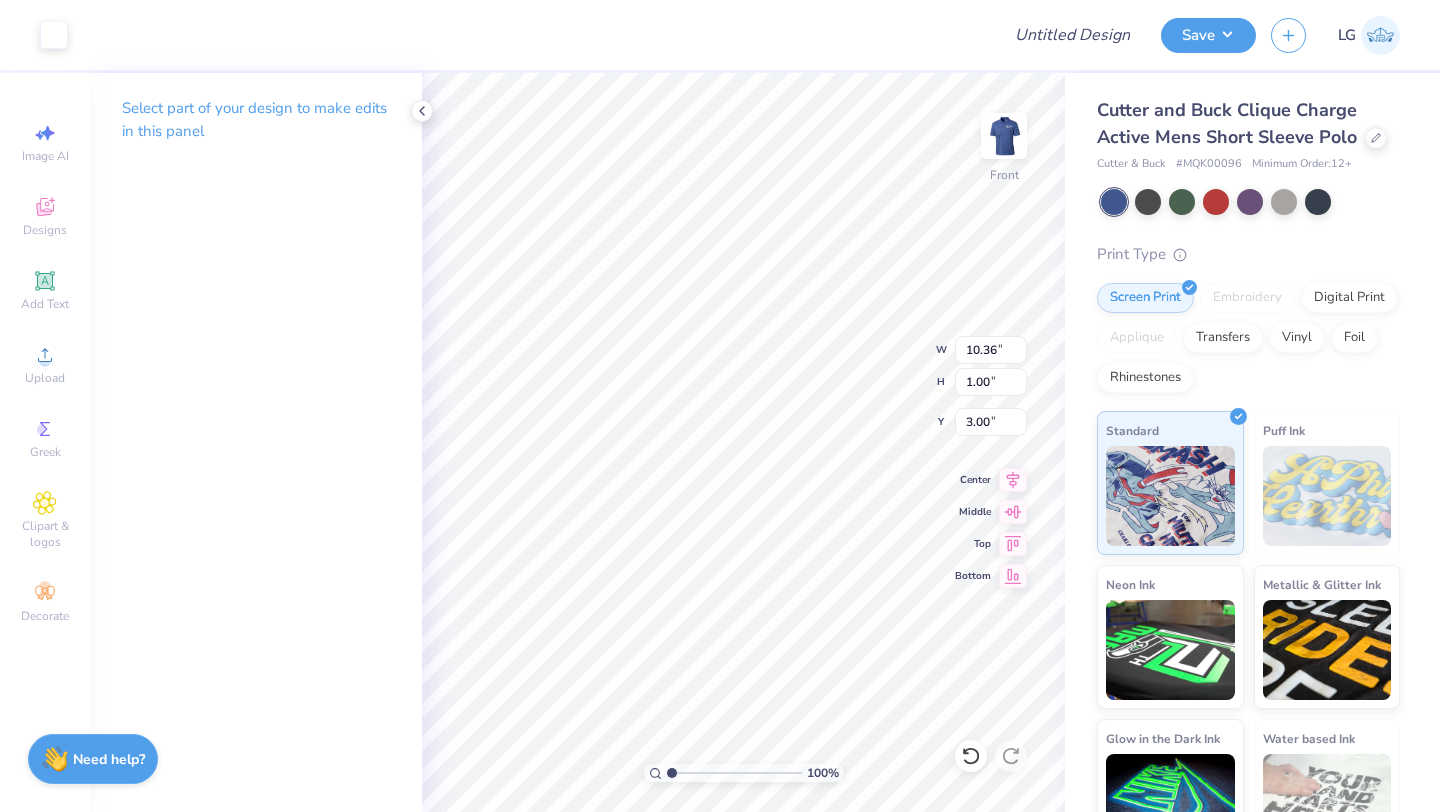 type on "12.06" 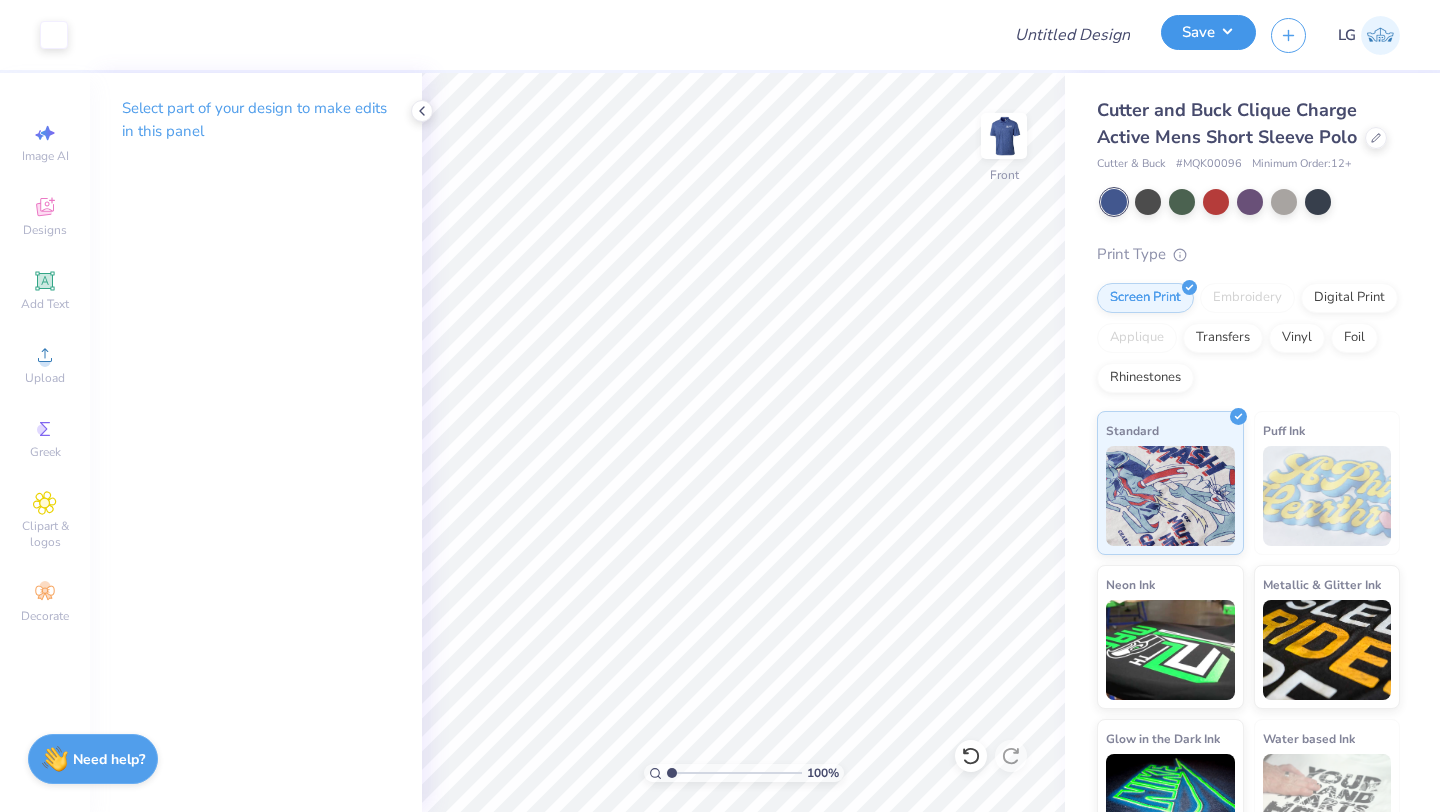 click on "Save" at bounding box center [1208, 32] 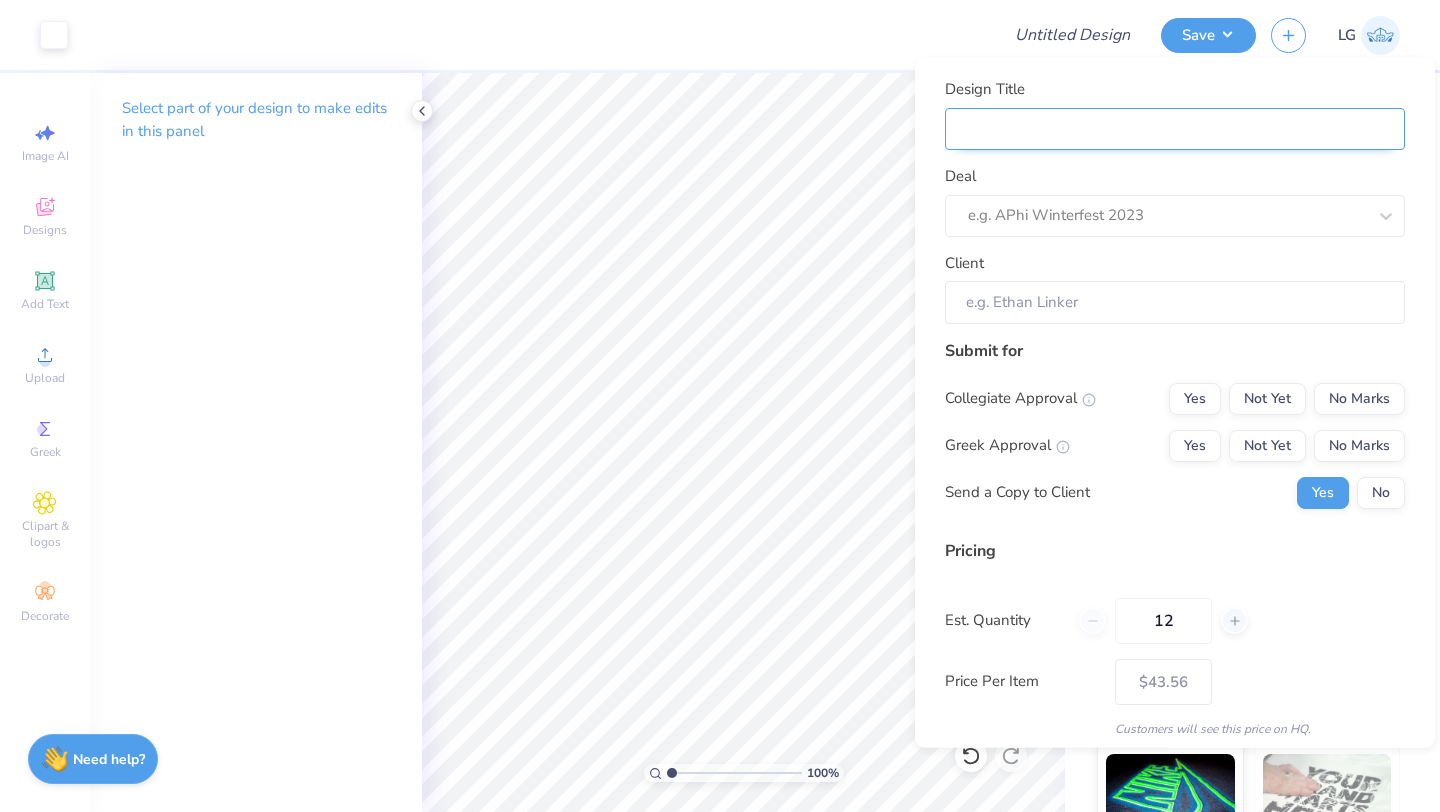 click on "Design Title" at bounding box center [1175, 128] 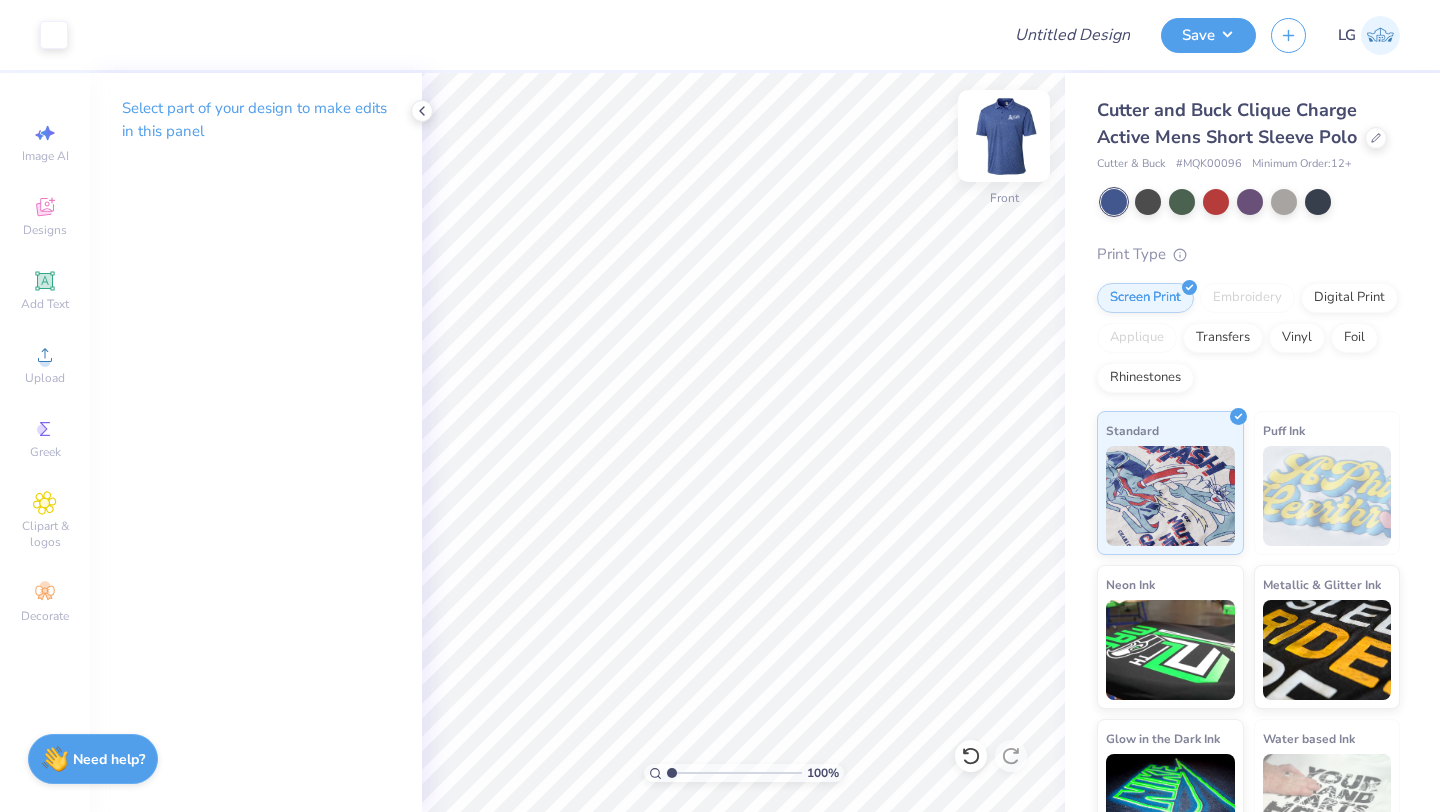 click at bounding box center (1004, 136) 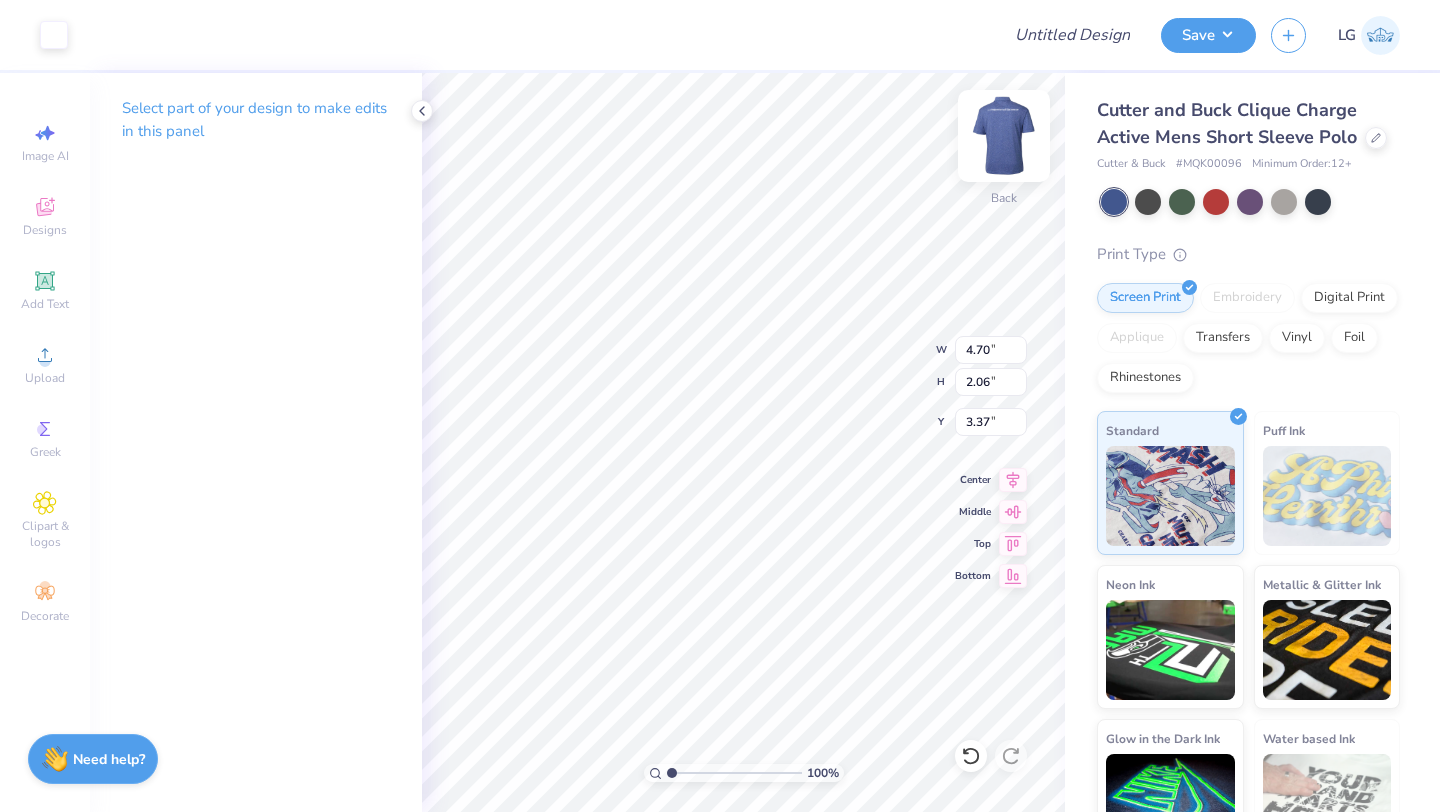 type on "3.00" 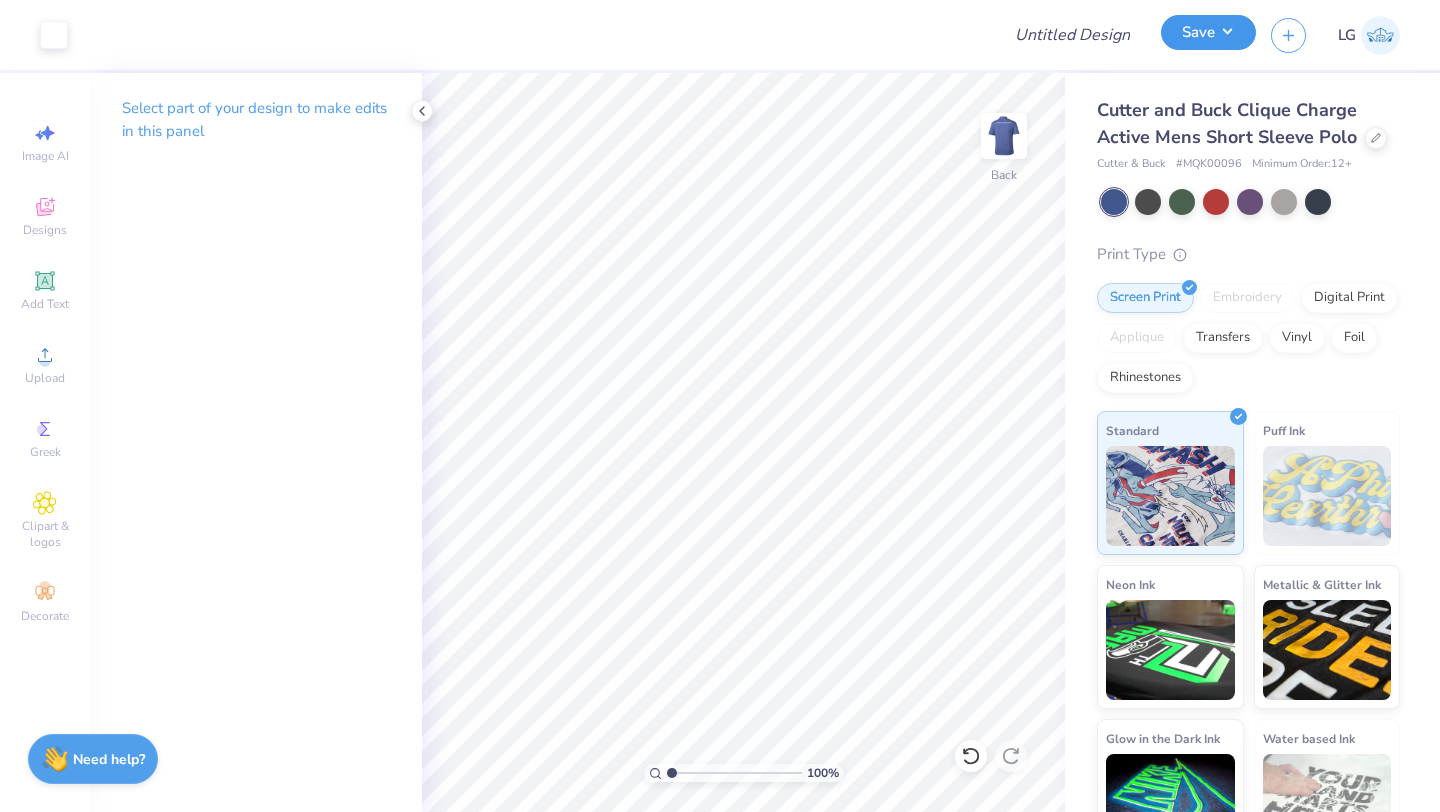 click on "Save" at bounding box center (1208, 32) 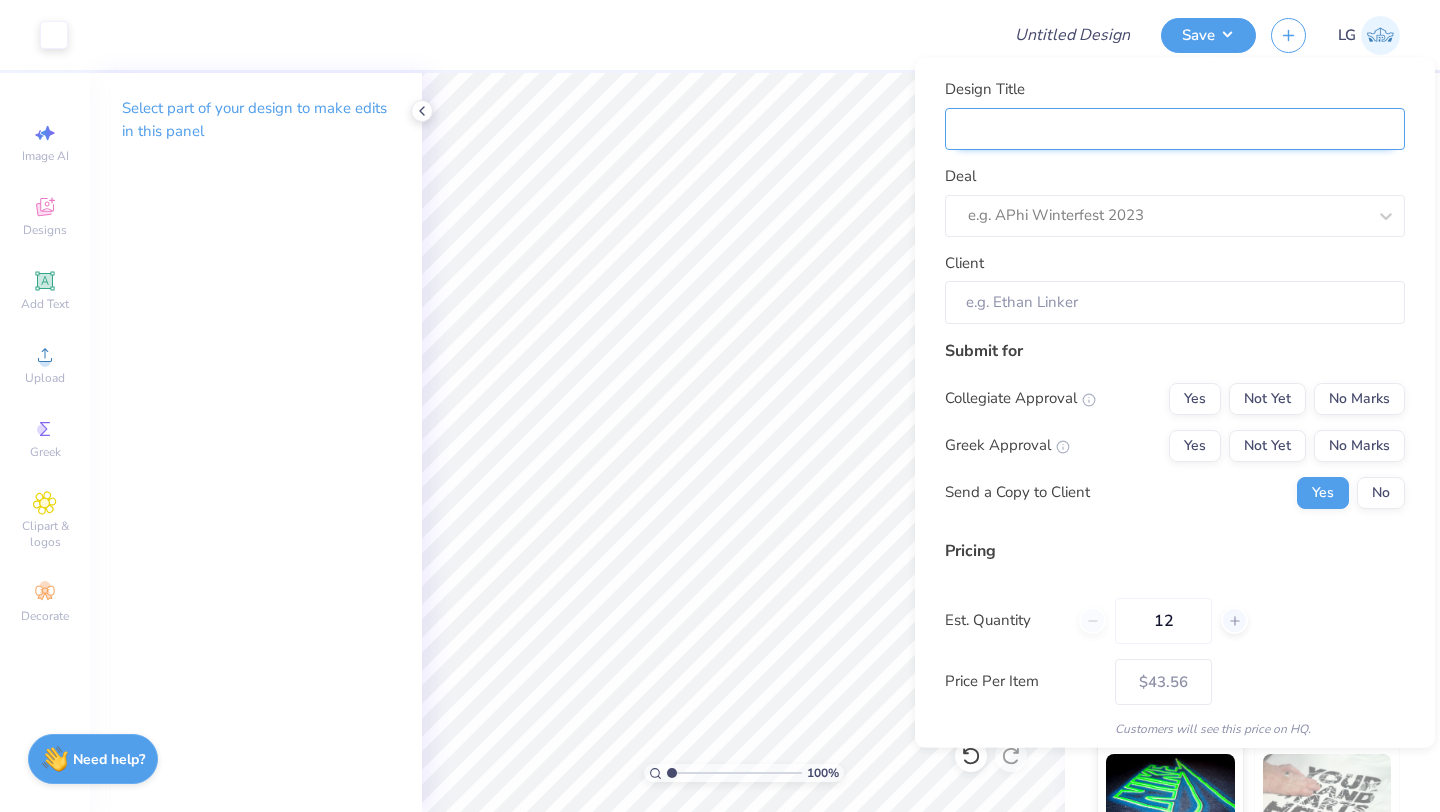 click on "Design Title" at bounding box center [1175, 128] 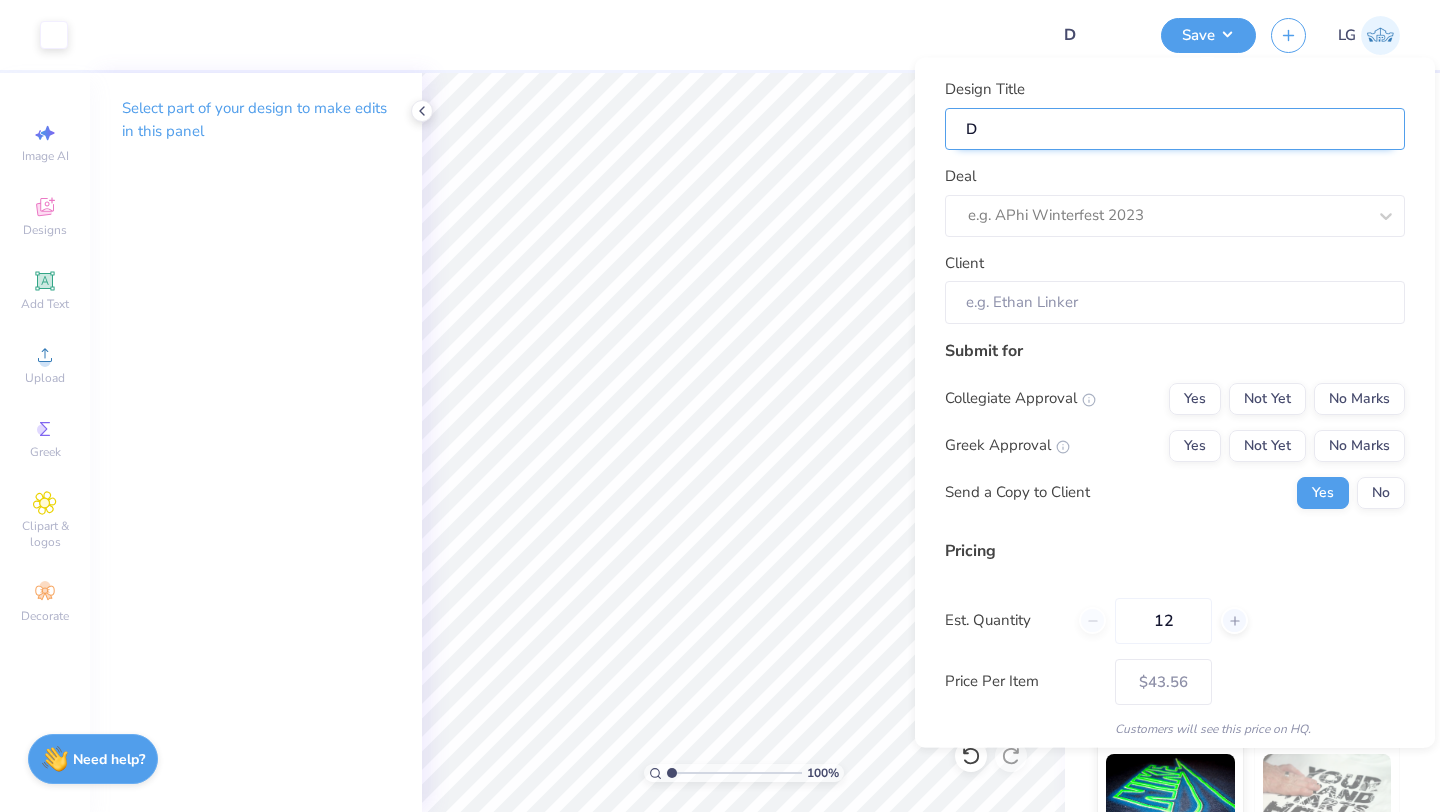 type on "De" 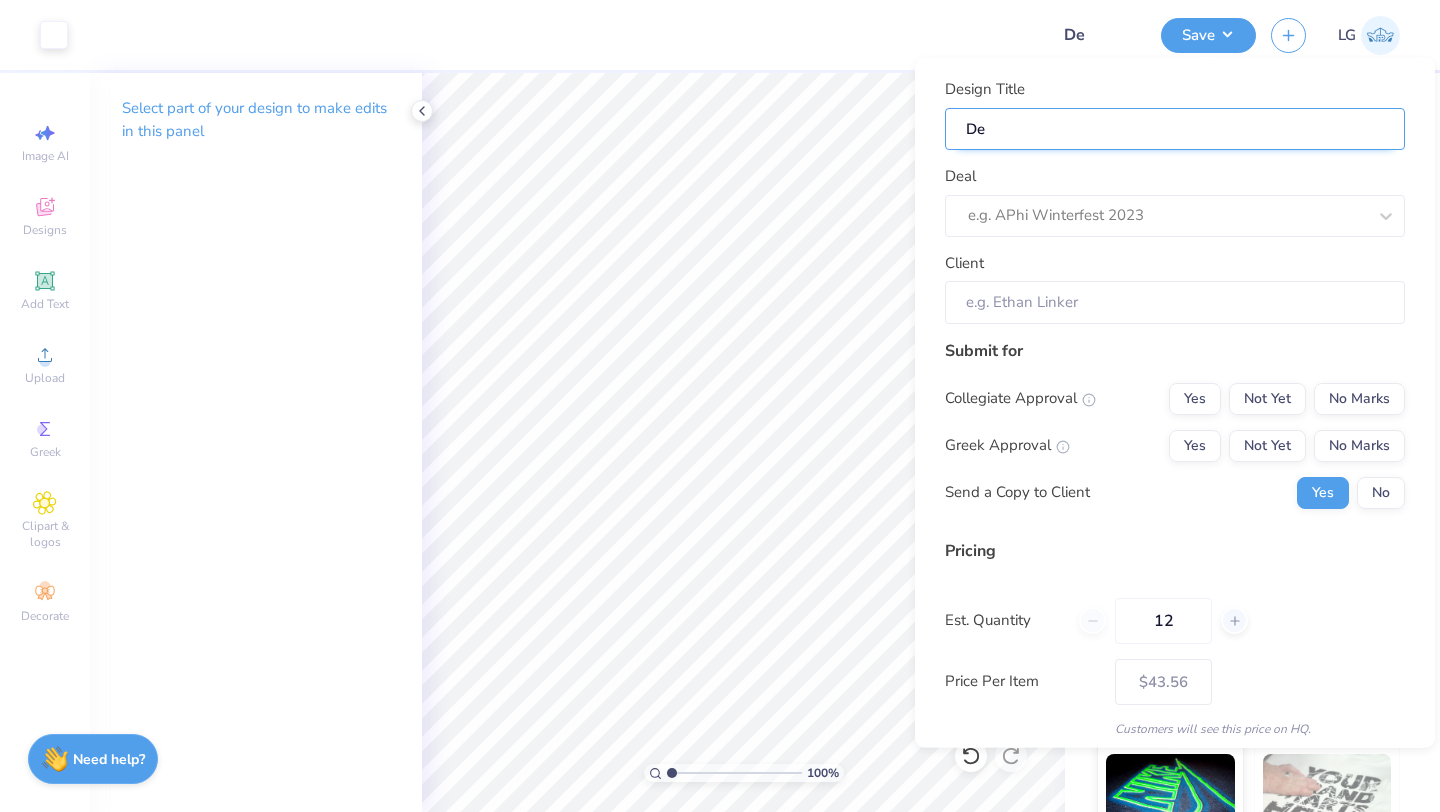 type on "Des" 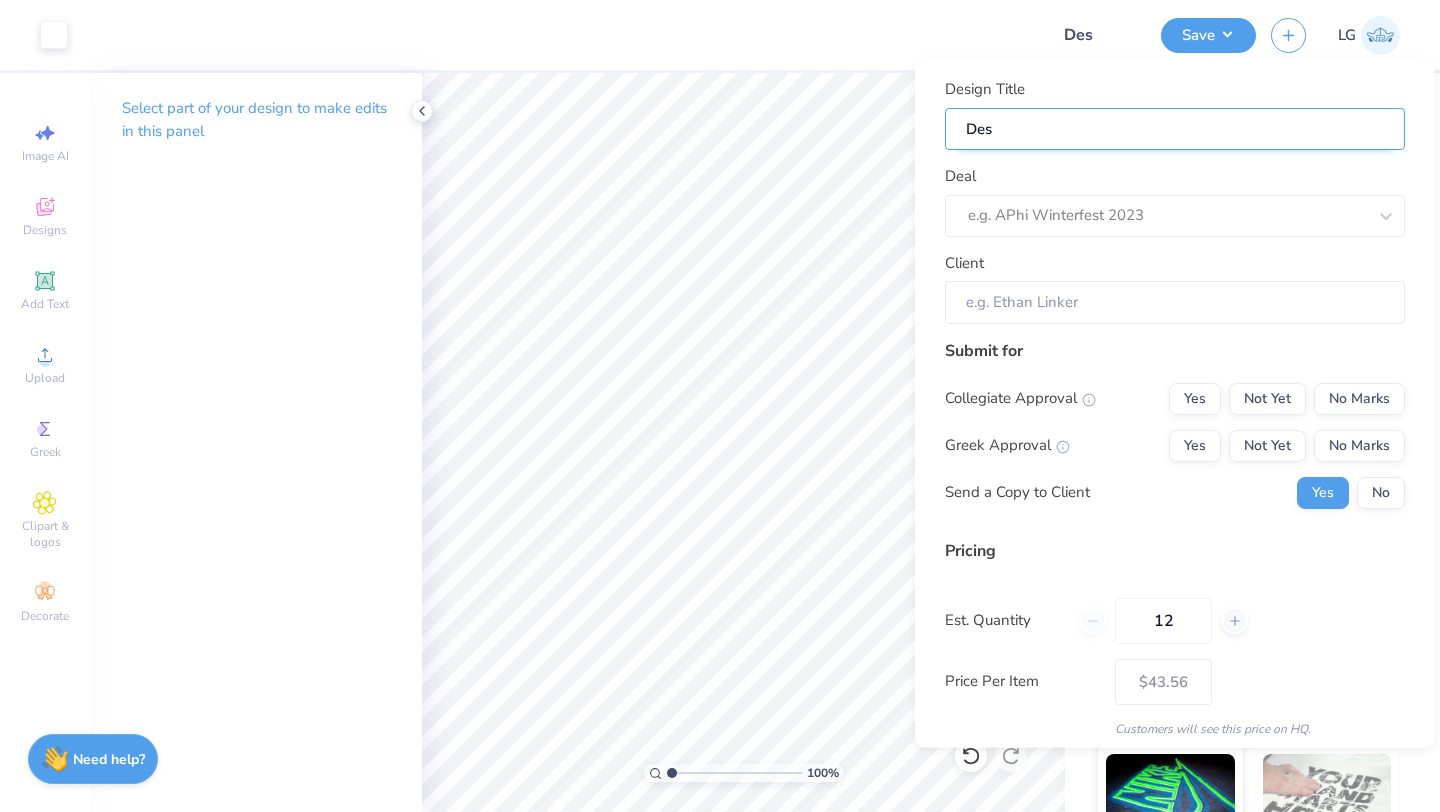 type on "De" 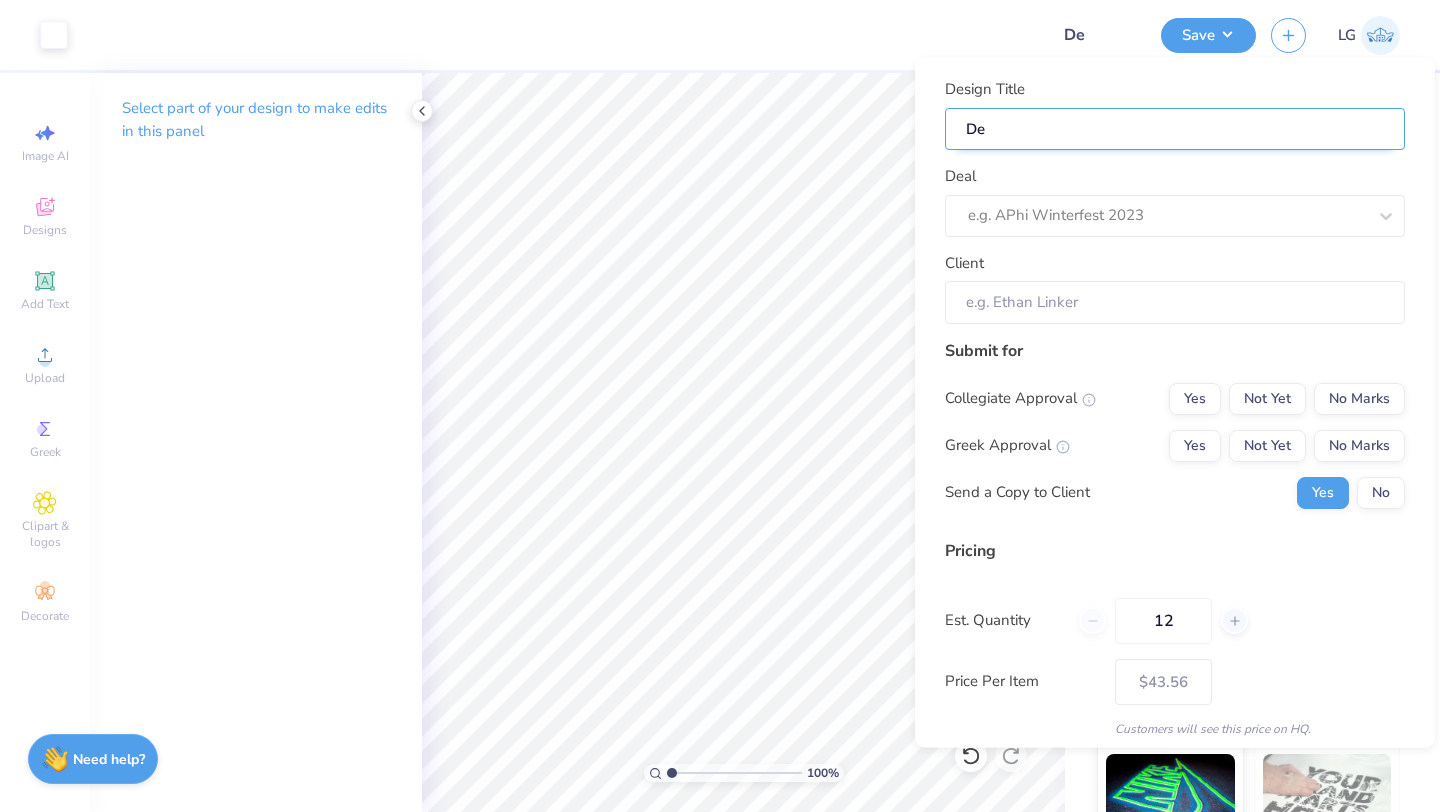 type on "D" 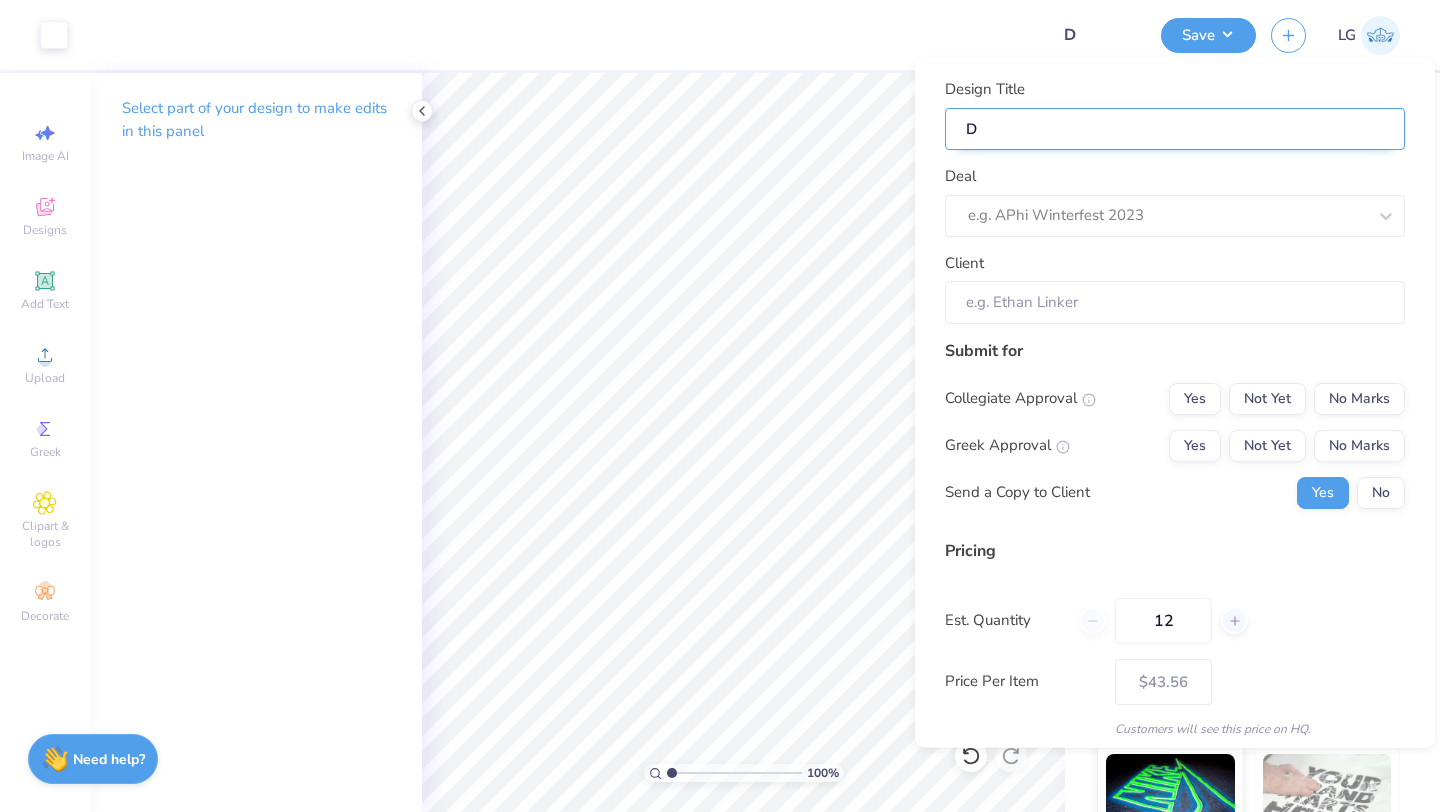 type 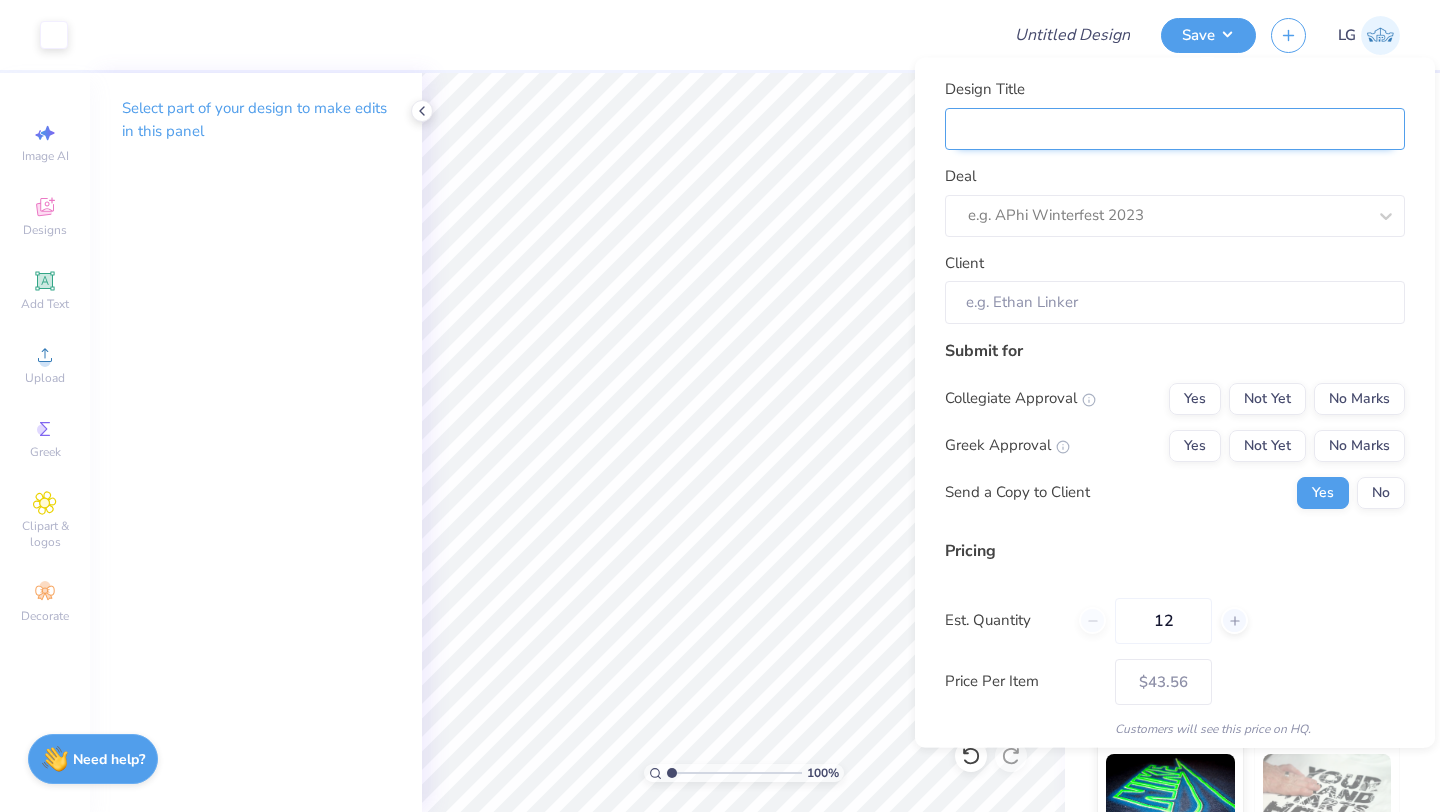 type on "A" 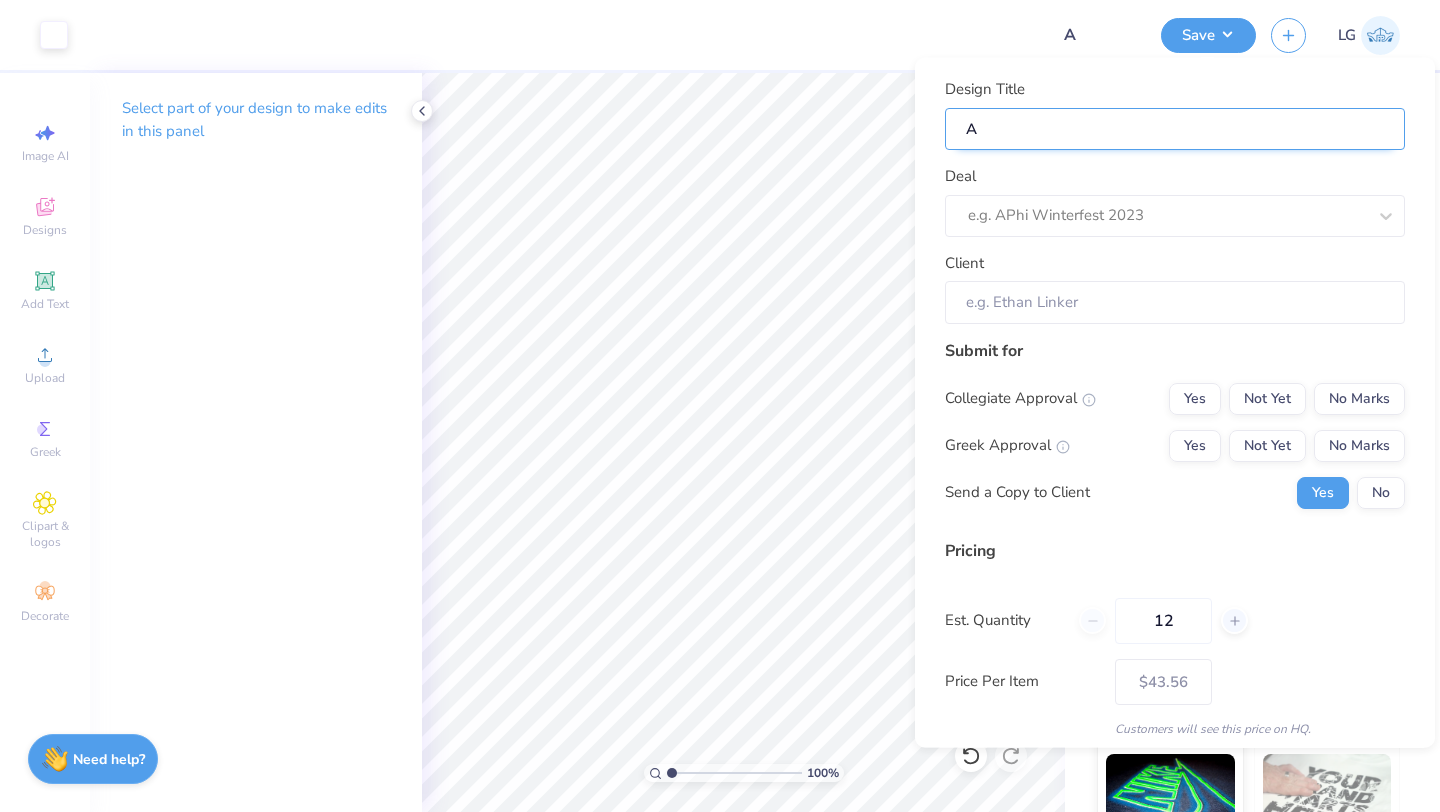 type on "At" 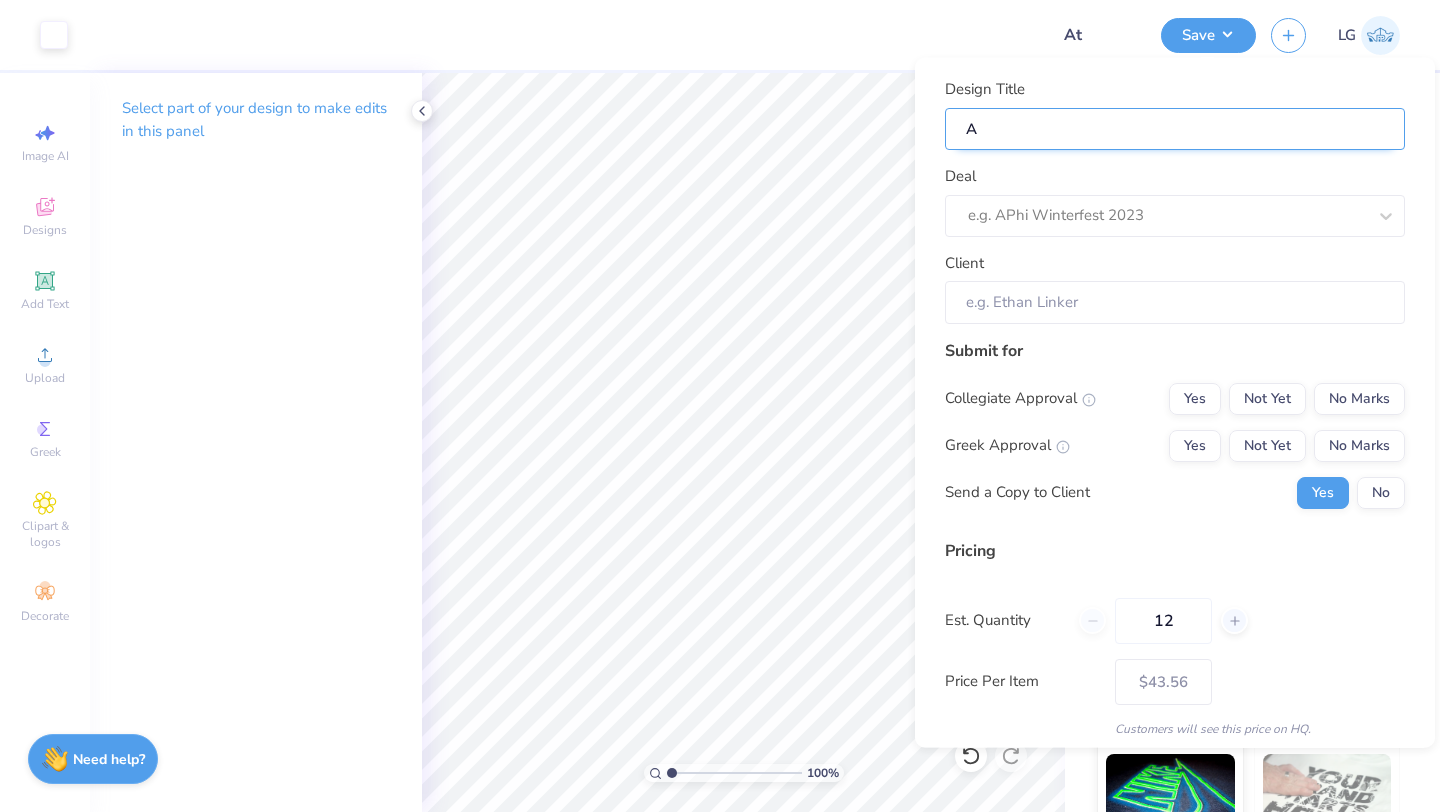 type on "At" 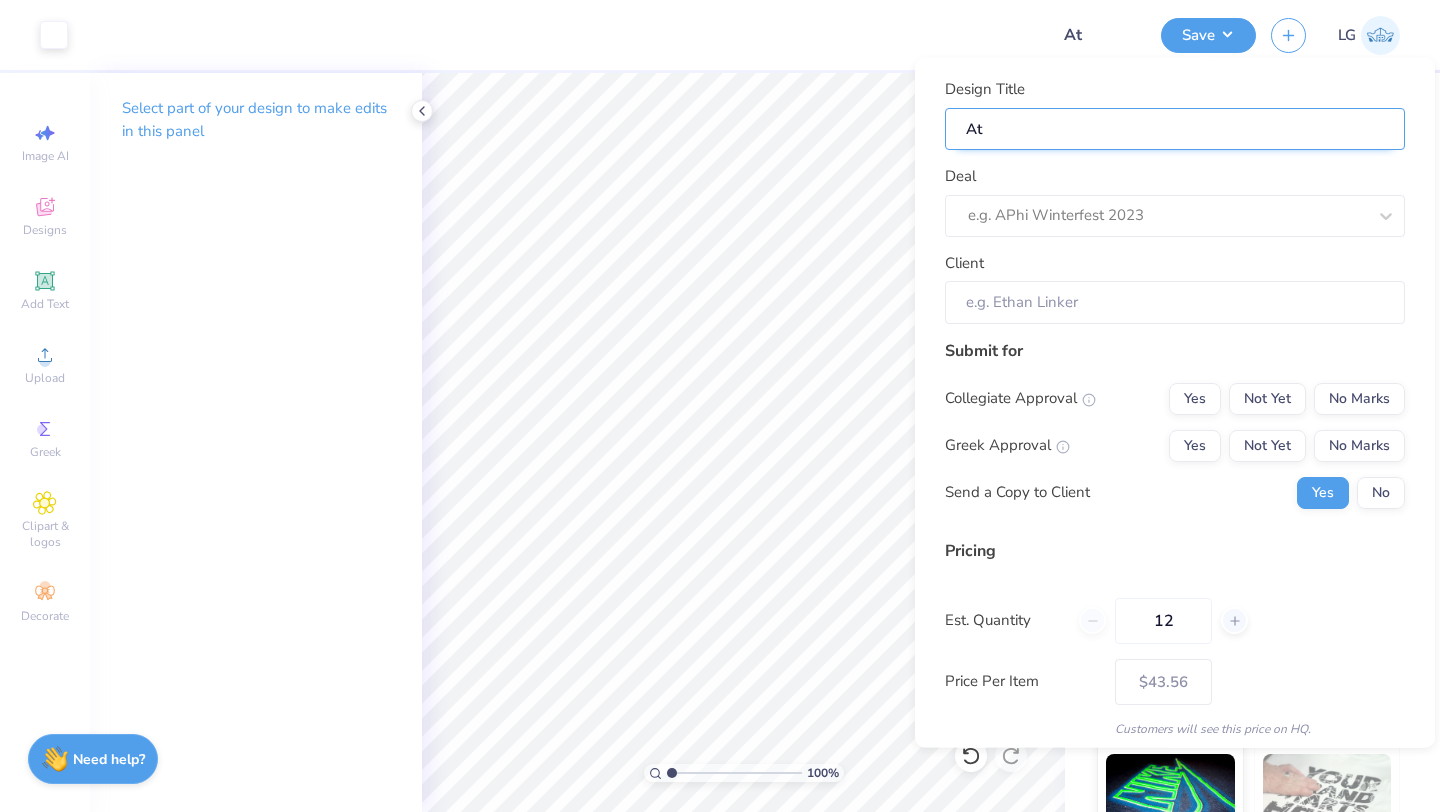 type on "Atl" 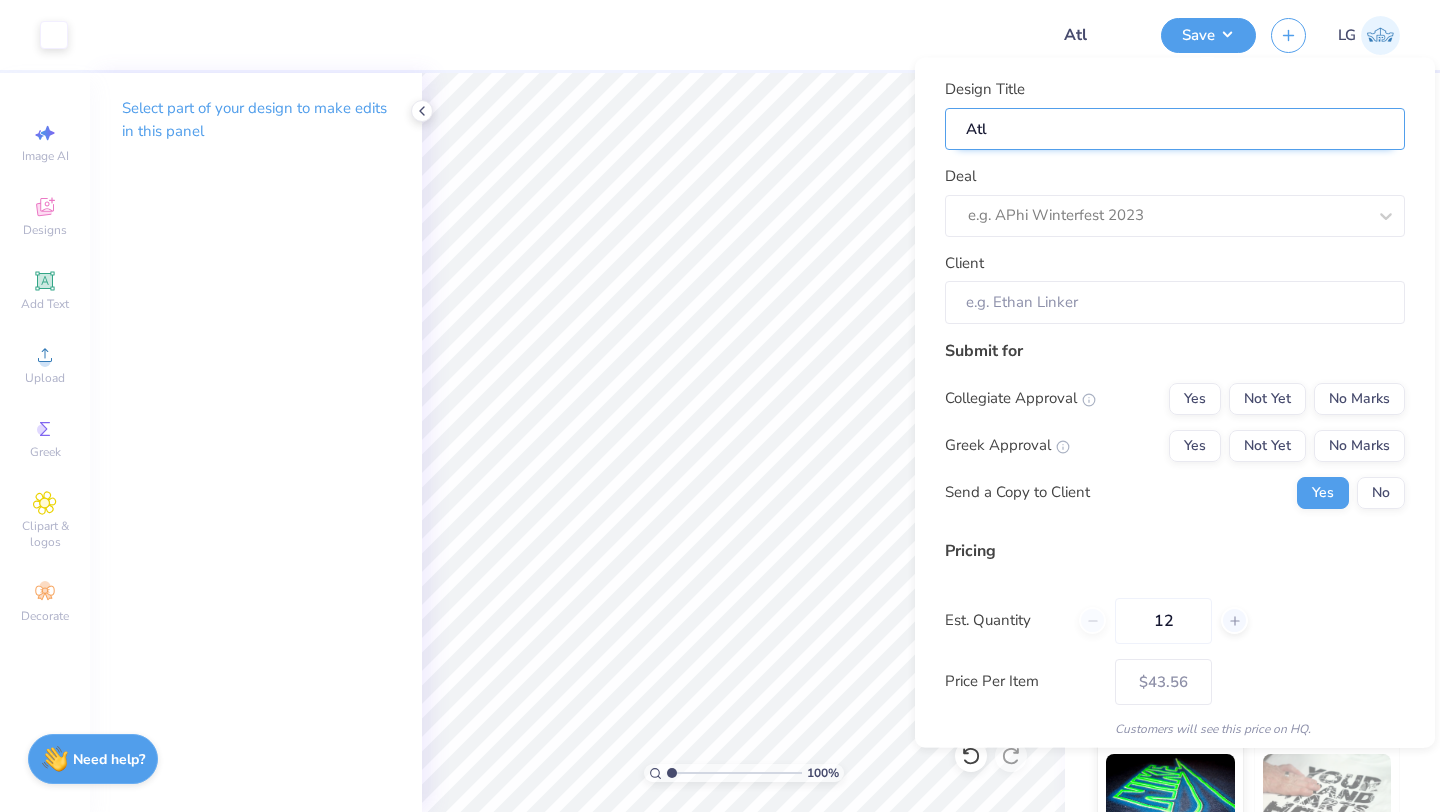 type on "Atla" 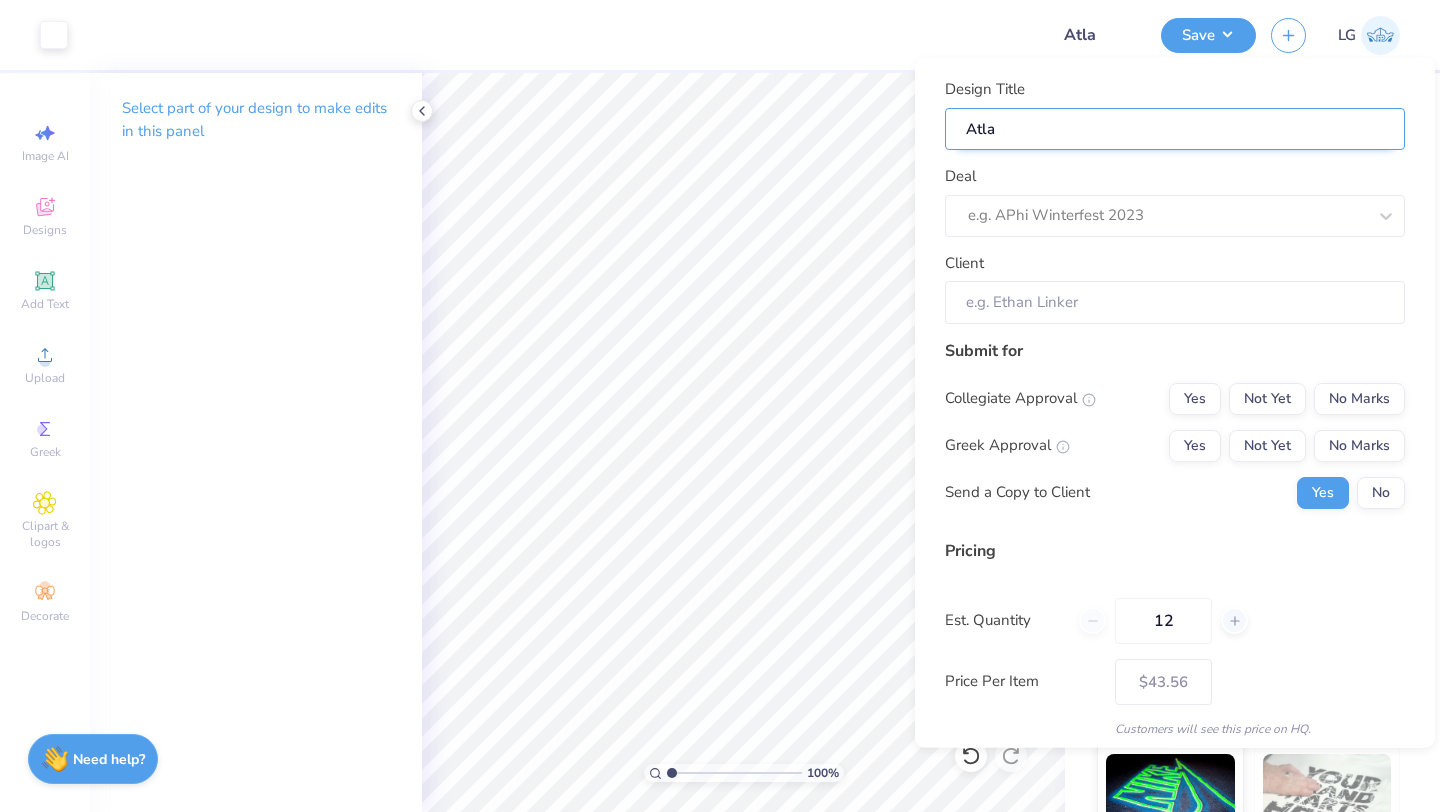 type on "Atlas" 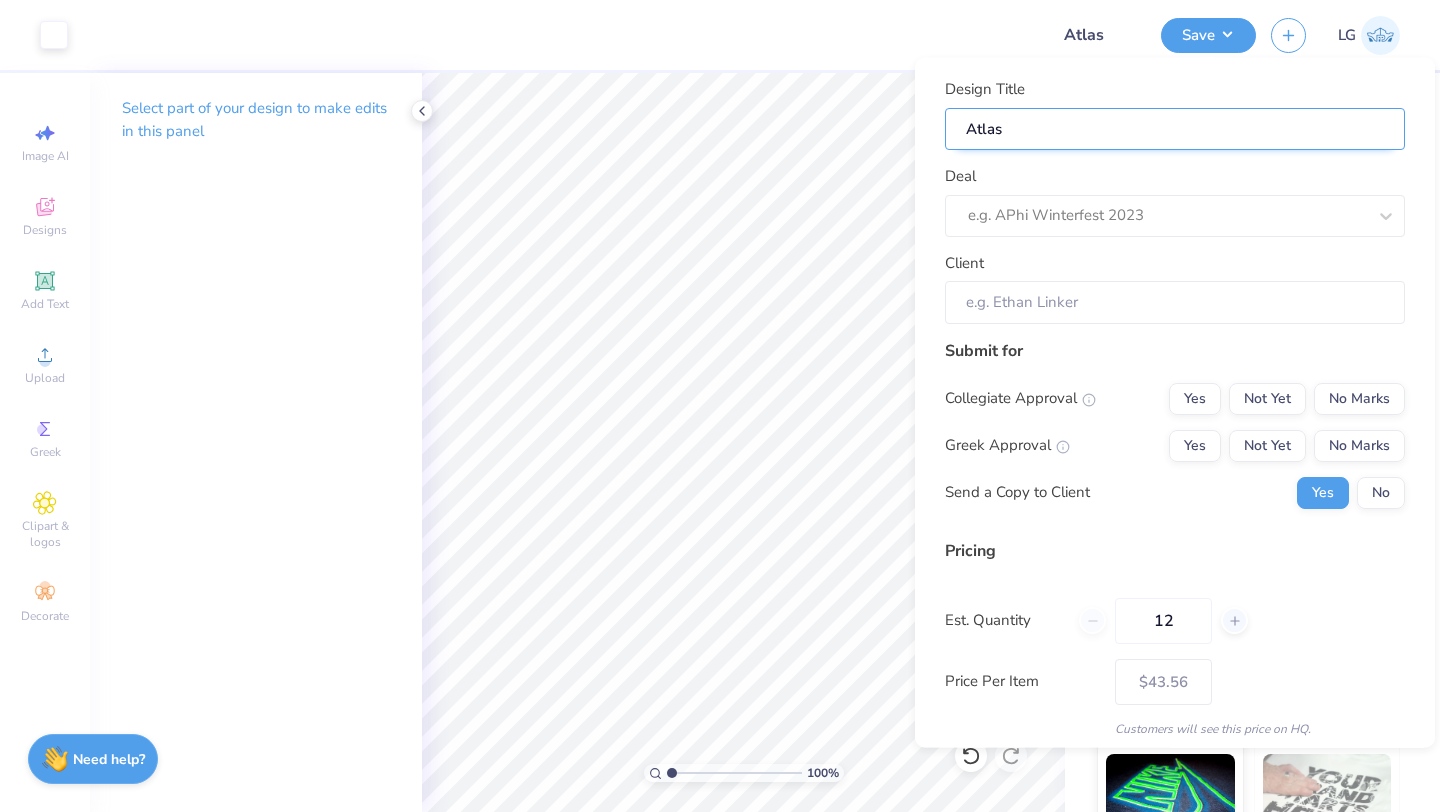 type on "Atlas" 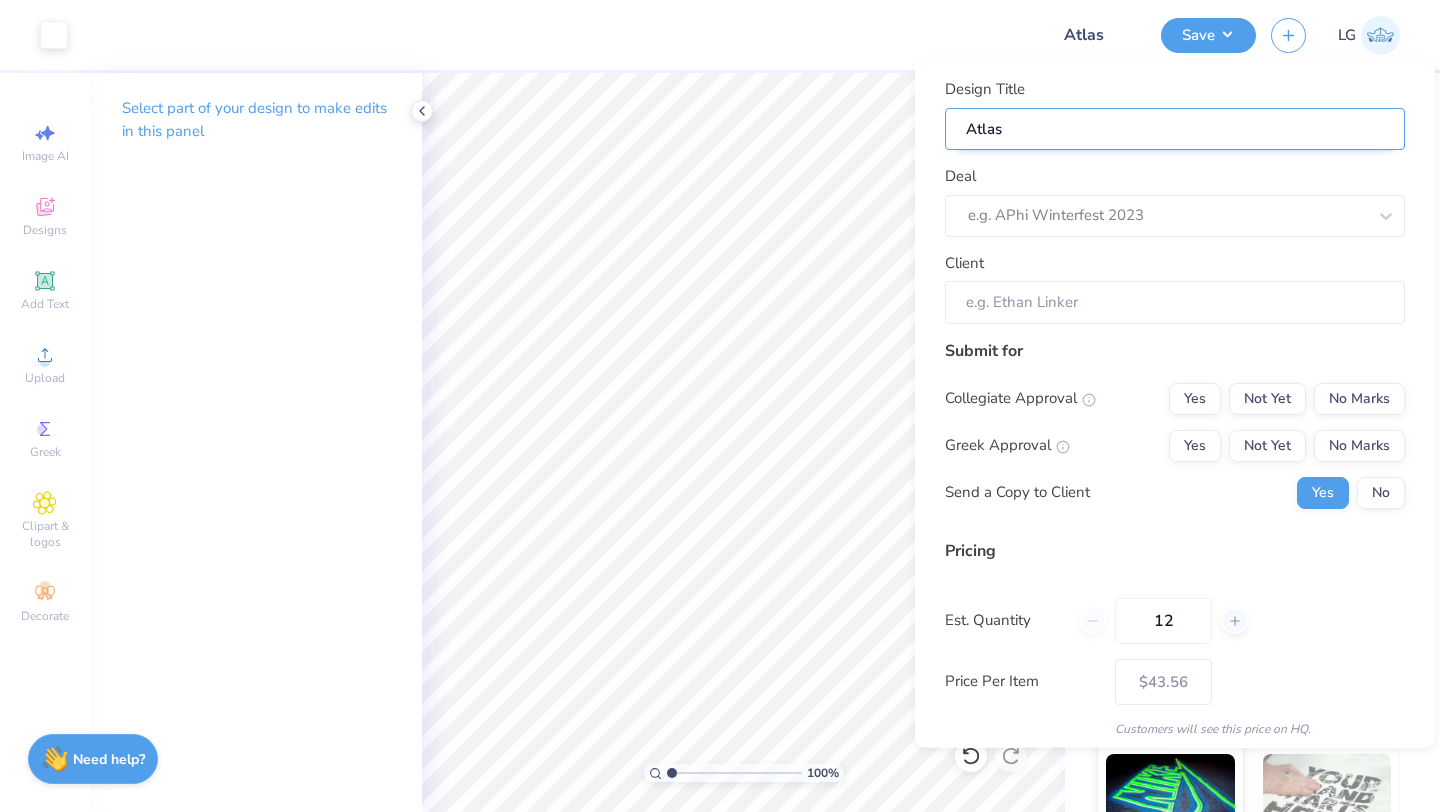 type on "Atlas [LAST]" 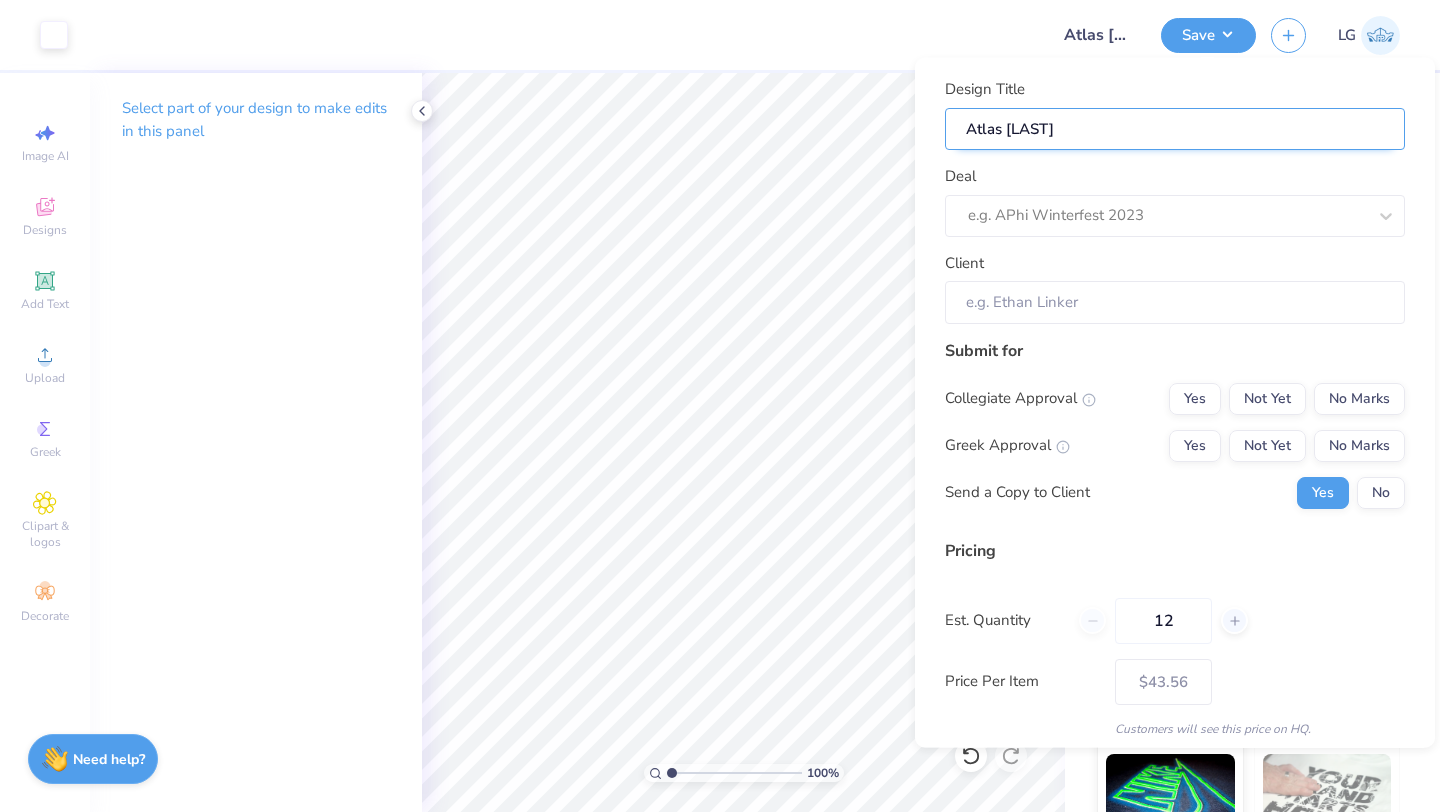 type on "Atlas [LAST]" 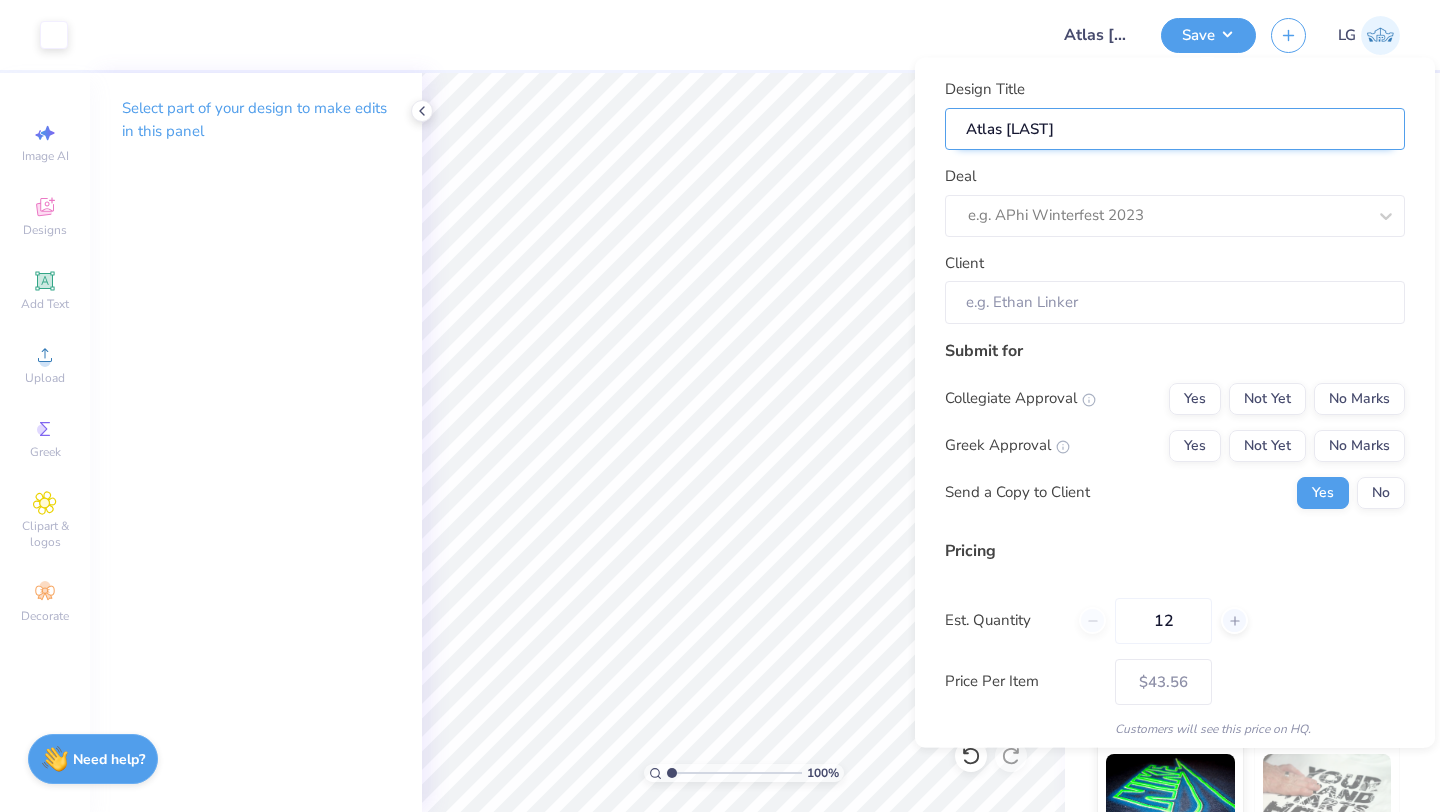 type on "Atlas [LAST]" 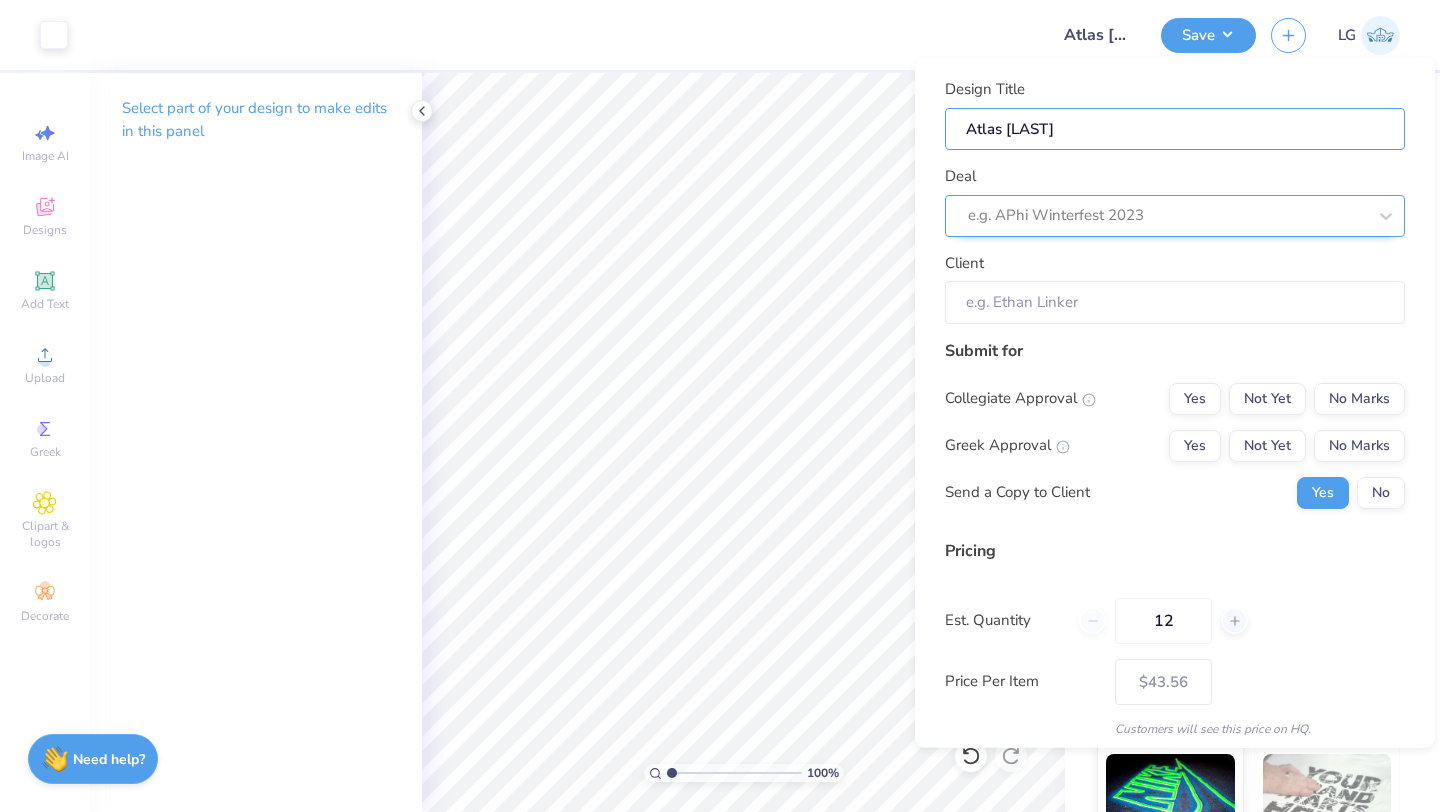 type on "Atlas [LAST]" 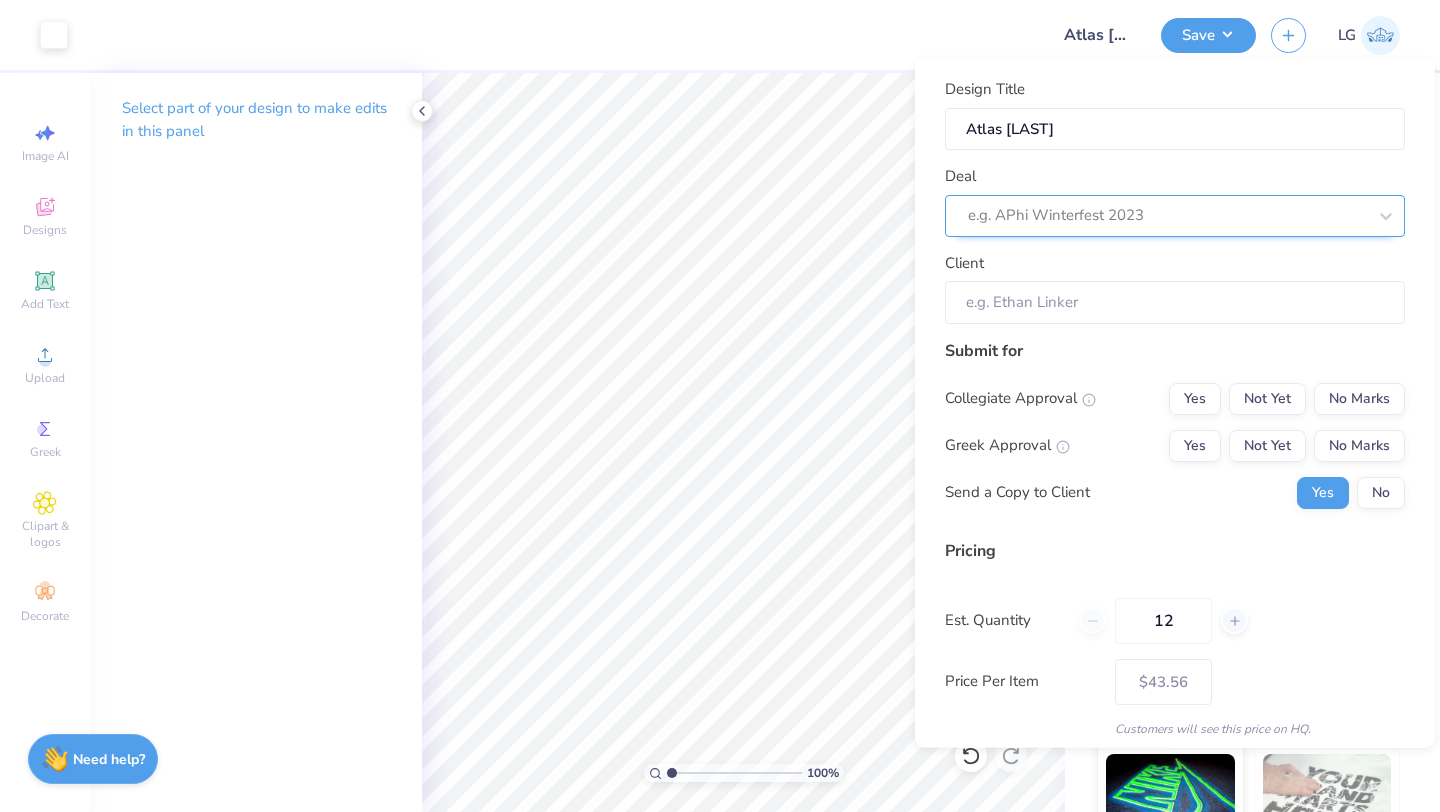 click at bounding box center [1167, 215] 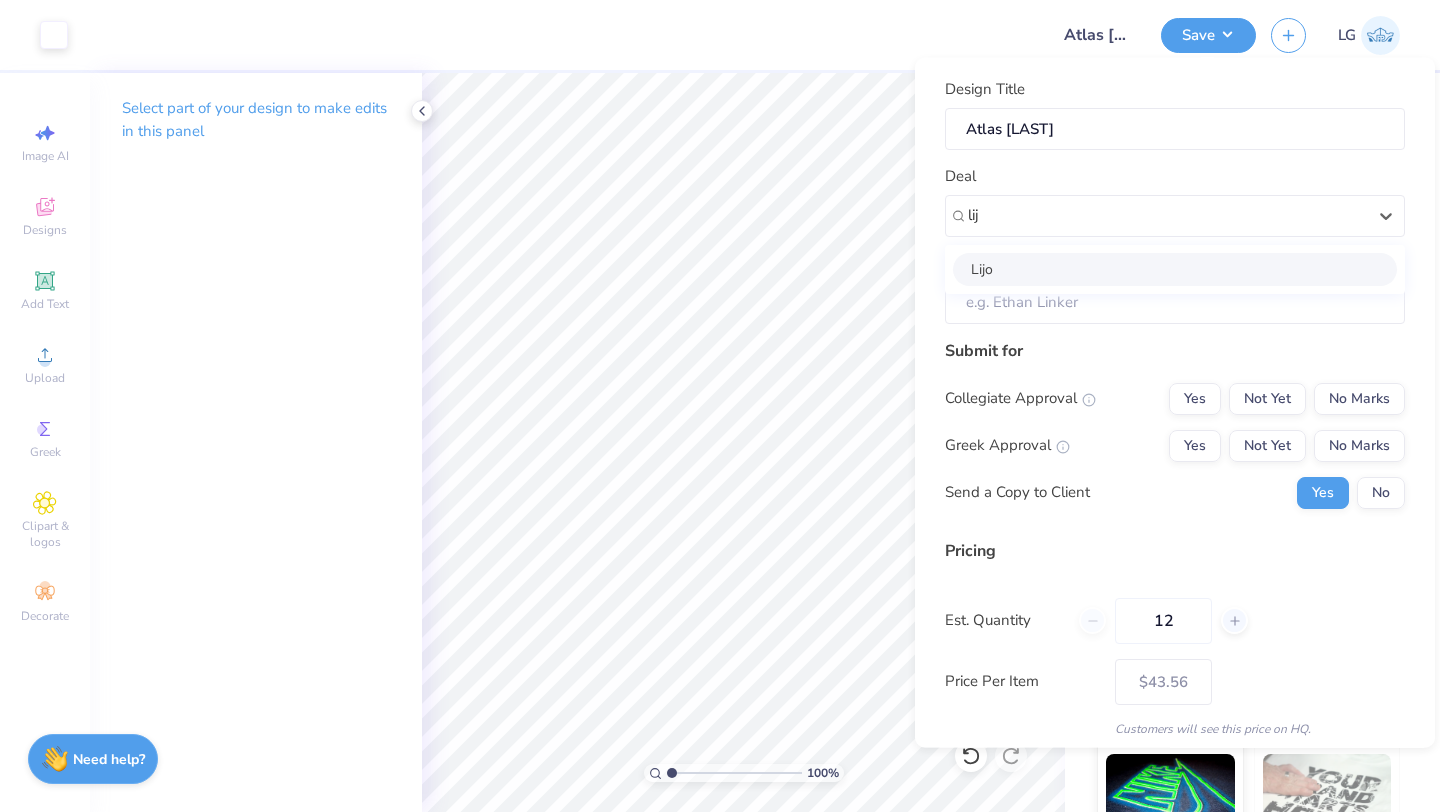 click on "Lijo" at bounding box center [1175, 268] 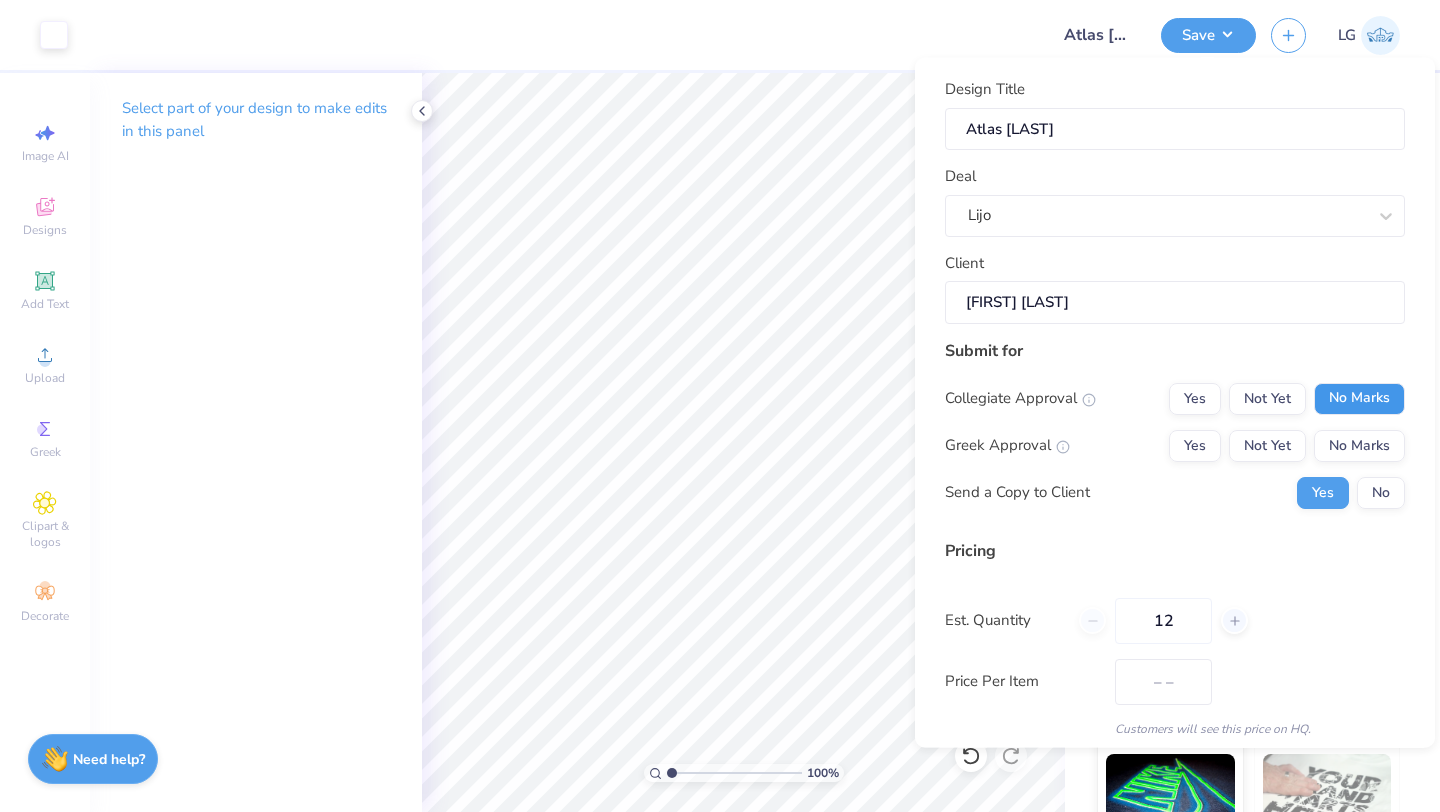 click on "No Marks" at bounding box center (1359, 398) 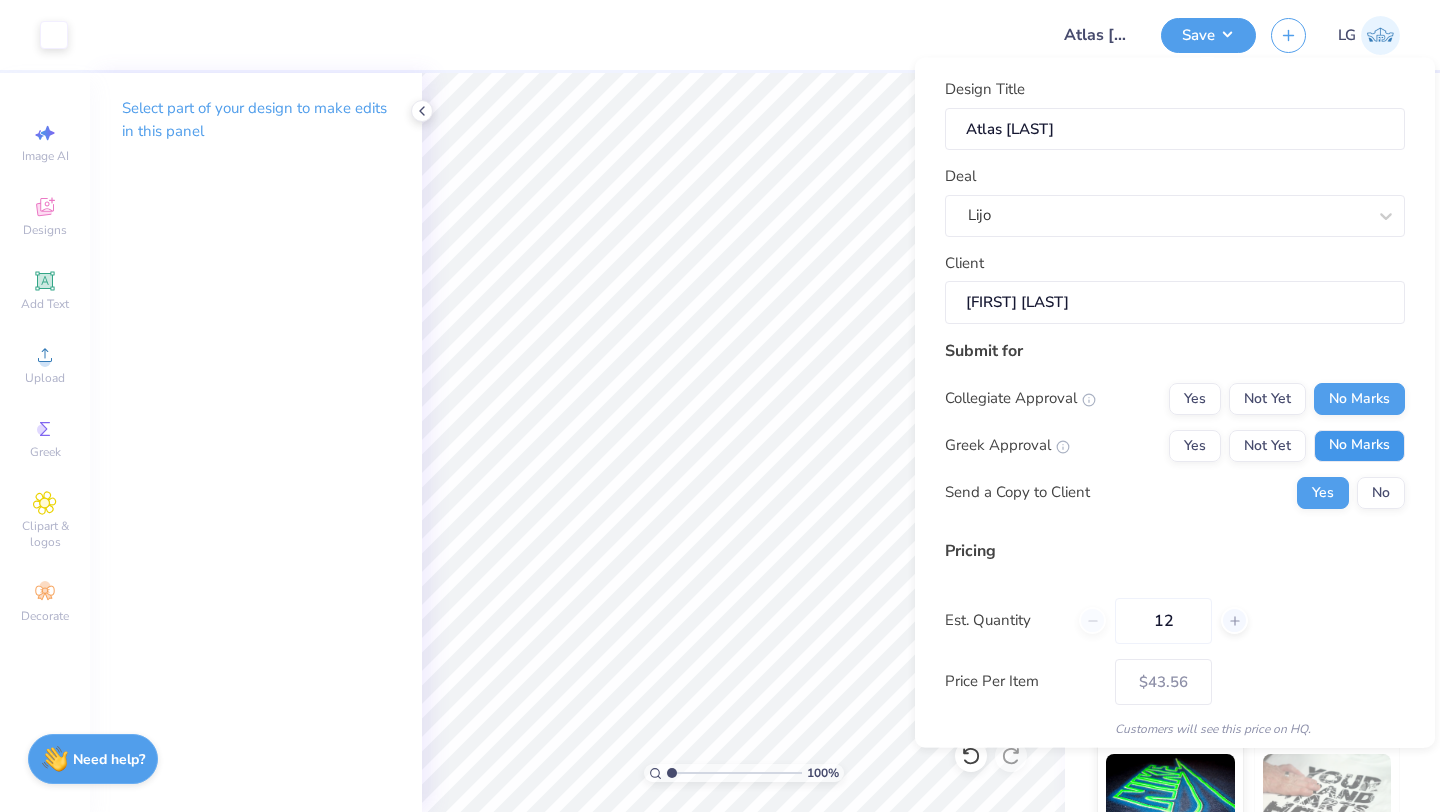 click on "No Marks" at bounding box center [1359, 445] 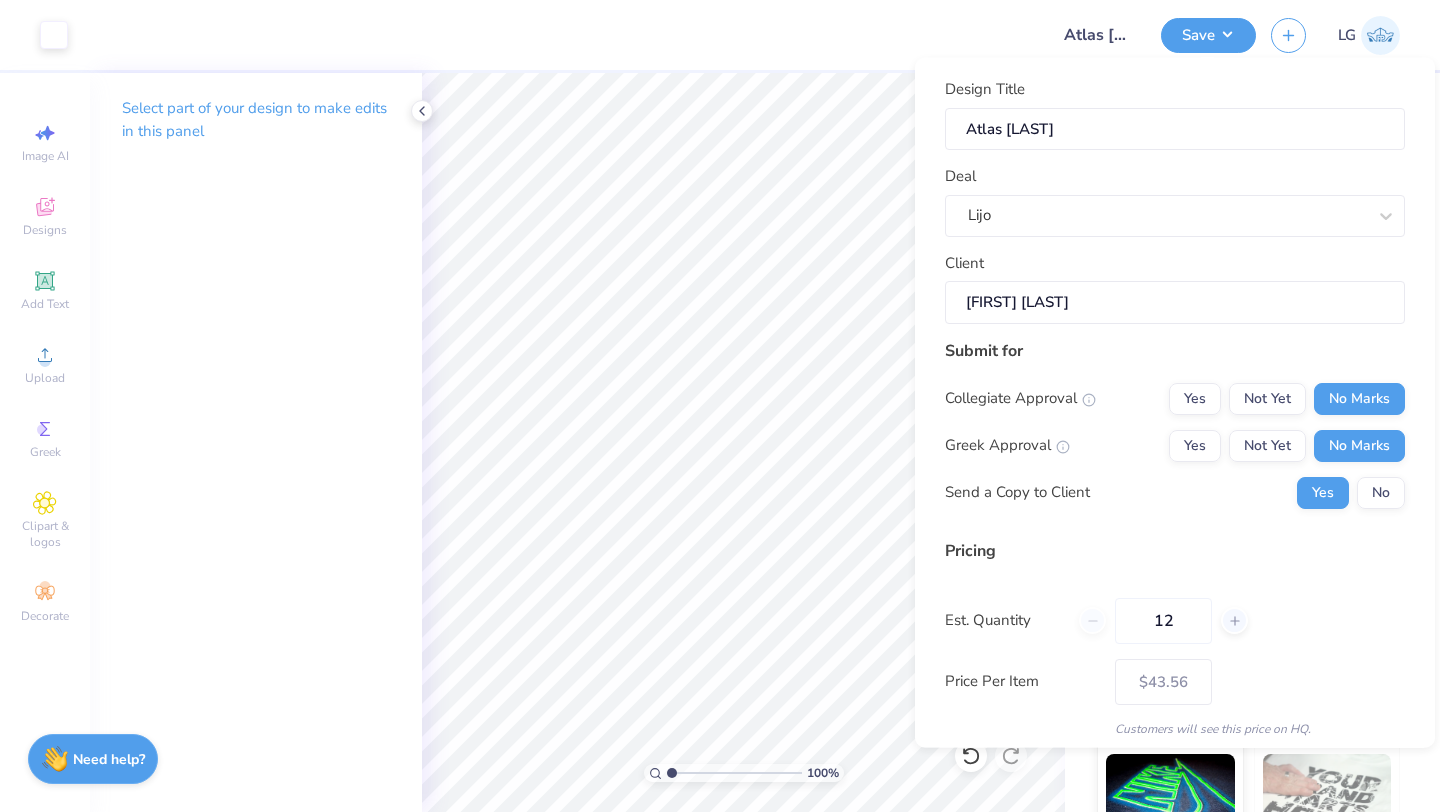 click on "Submit for Collegiate Approval Yes Not Yet No Marks Greek Approval Yes Not Yet No Marks Send a Copy to Client Yes No" at bounding box center [1175, 430] 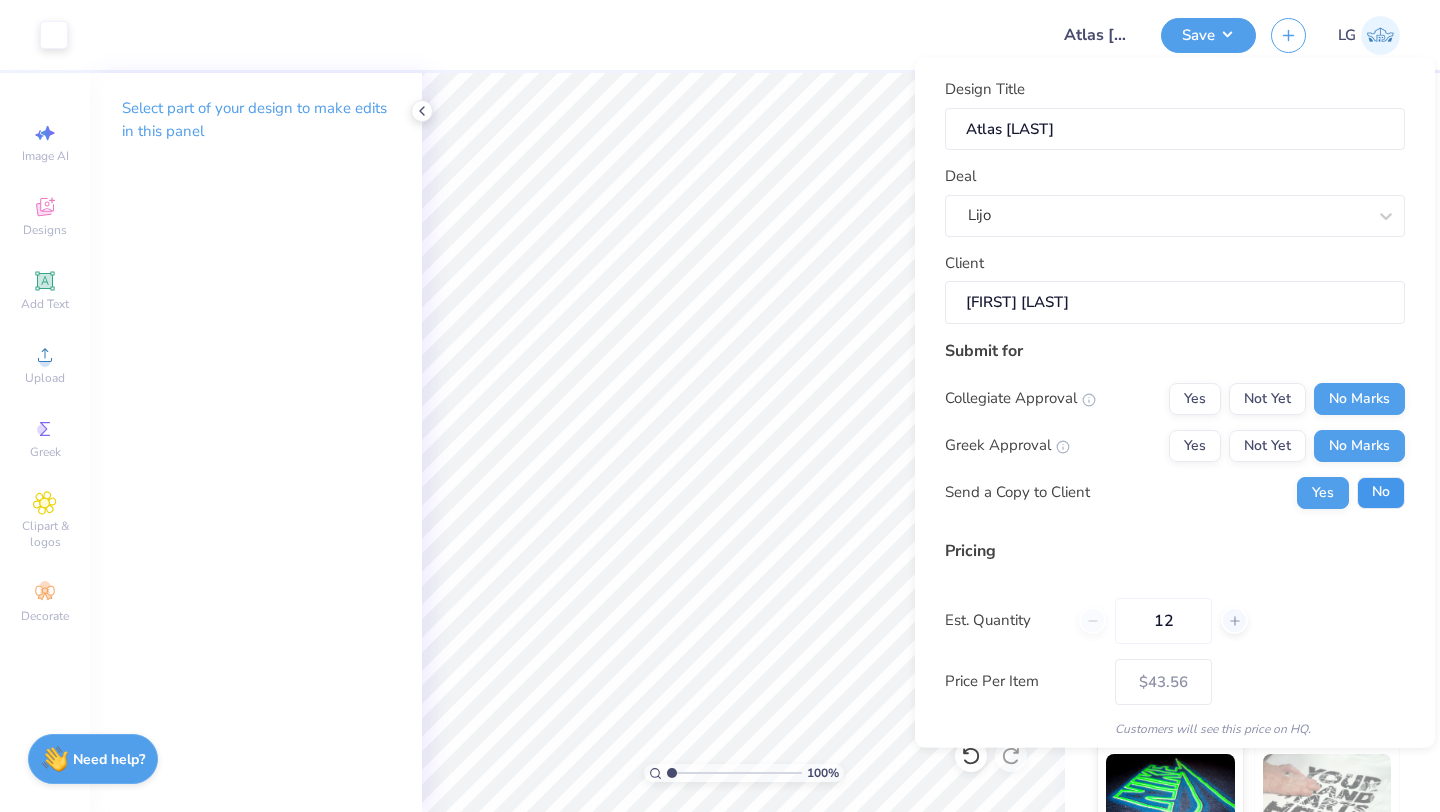 click on "No" at bounding box center [1381, 492] 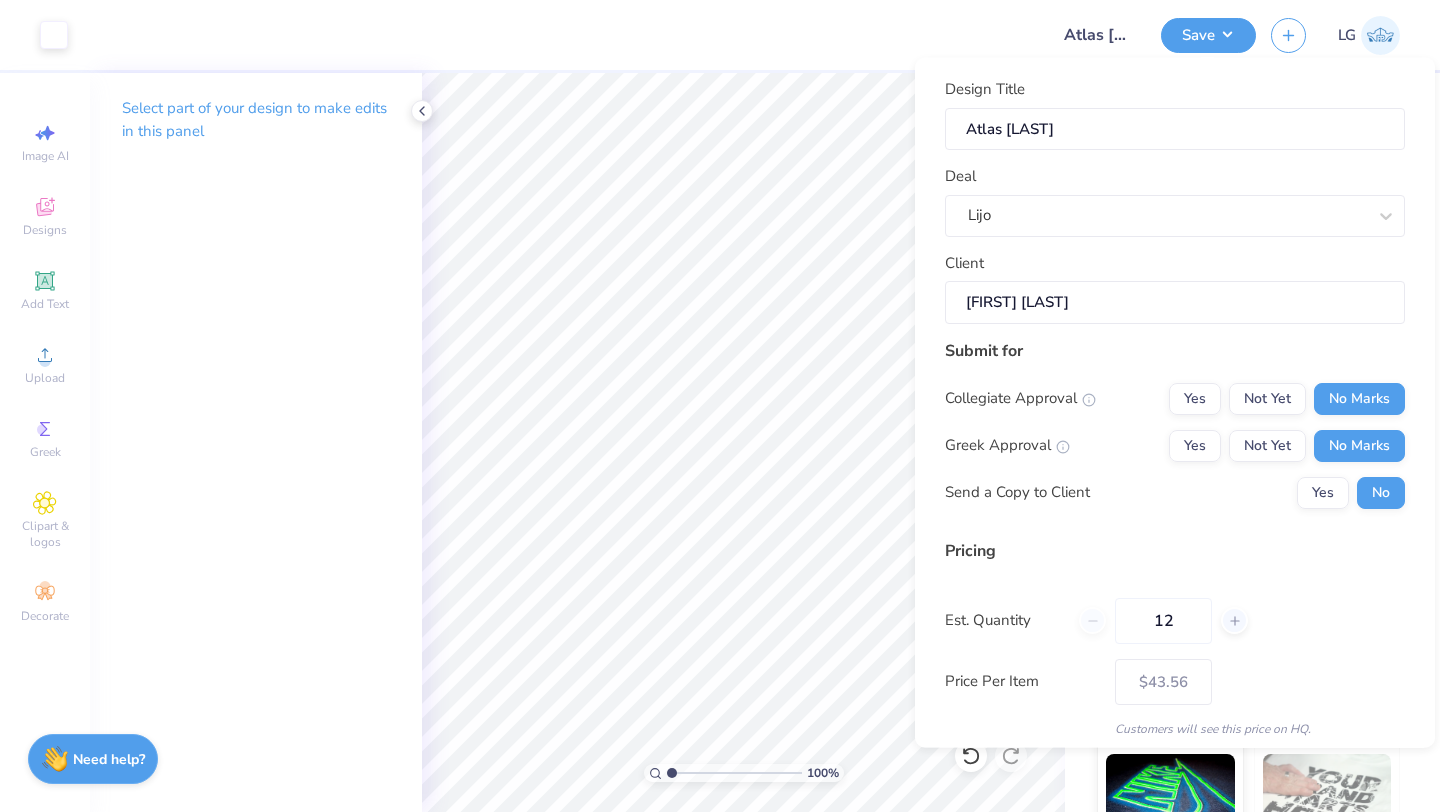 scroll, scrollTop: 115, scrollLeft: 0, axis: vertical 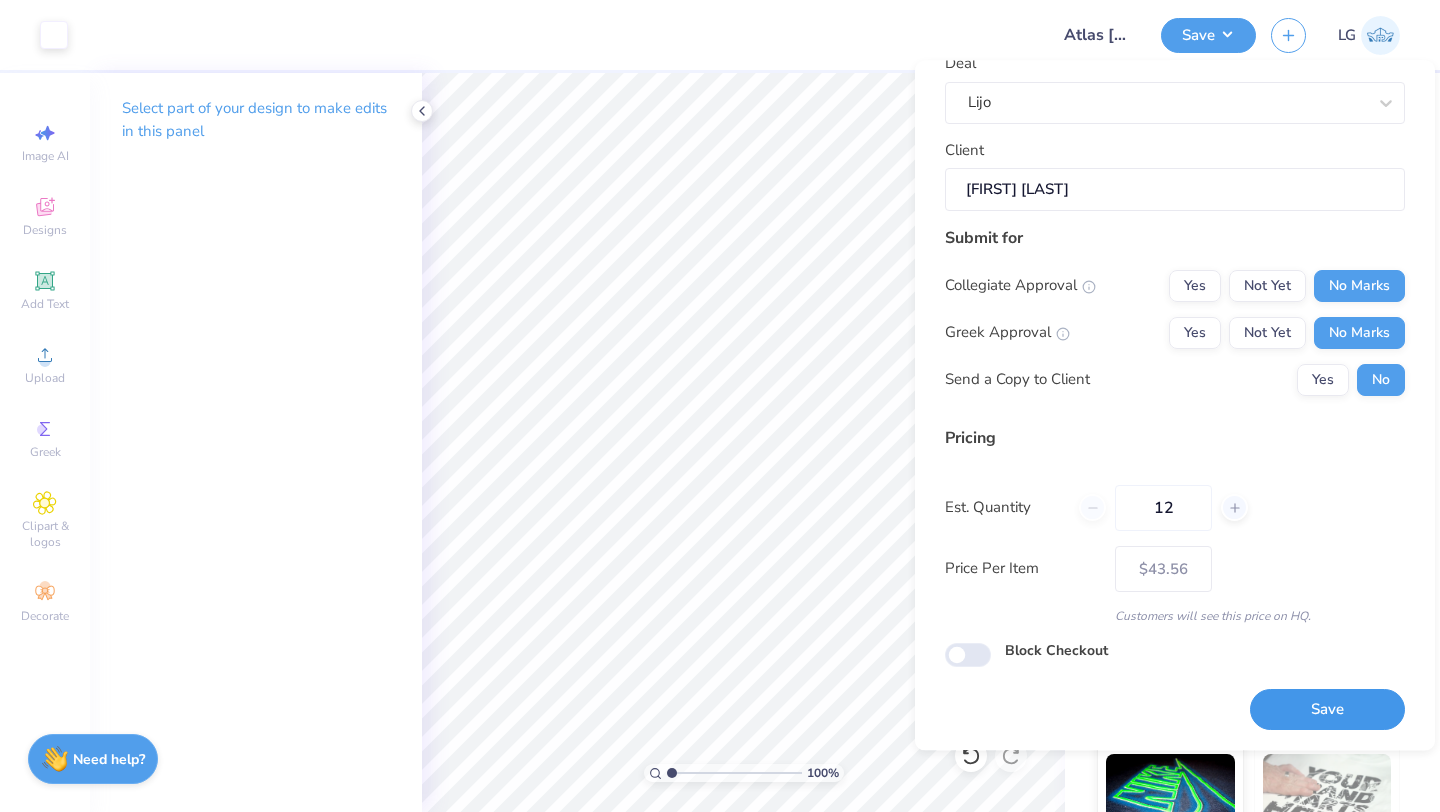 click on "Save" at bounding box center [1327, 710] 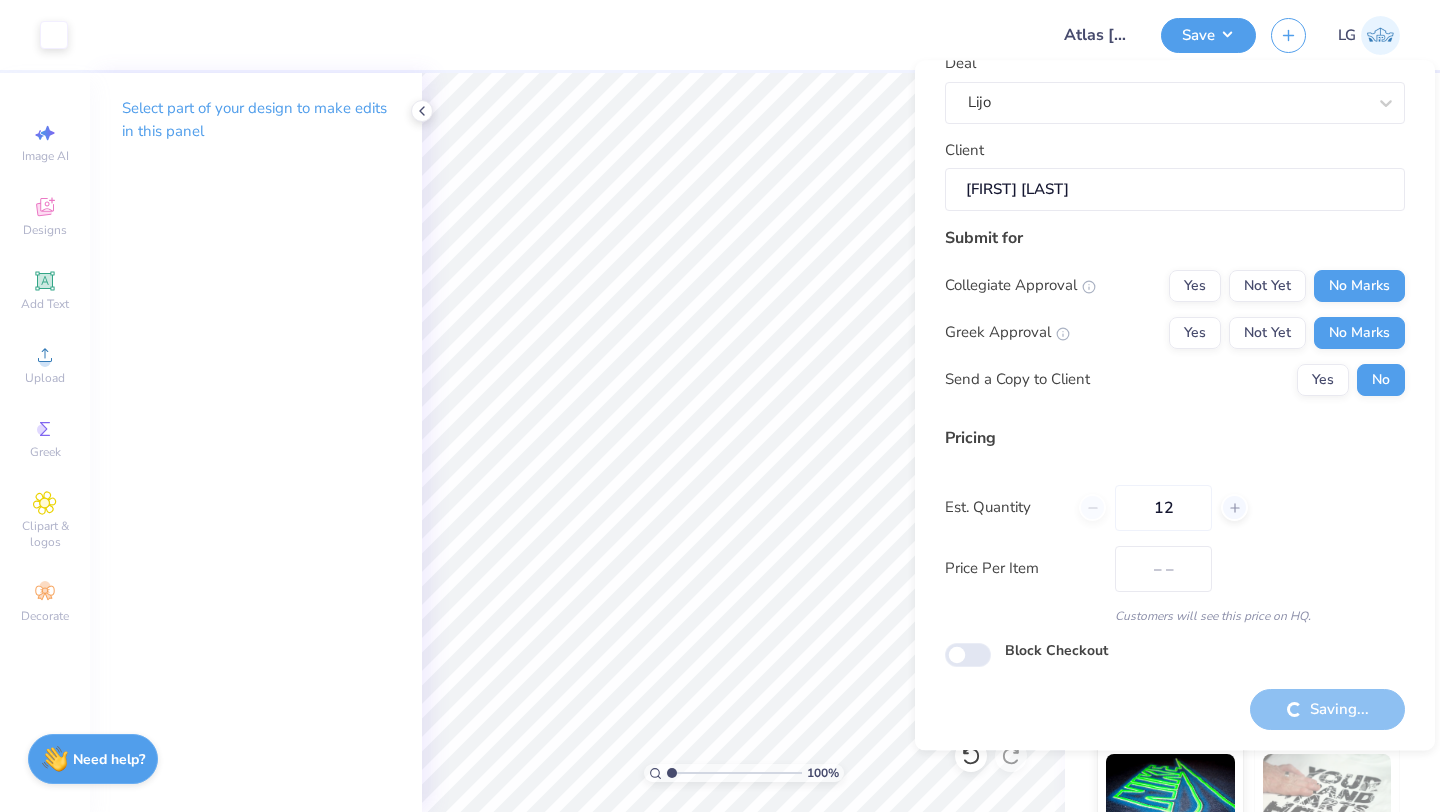 type on "$43.56" 